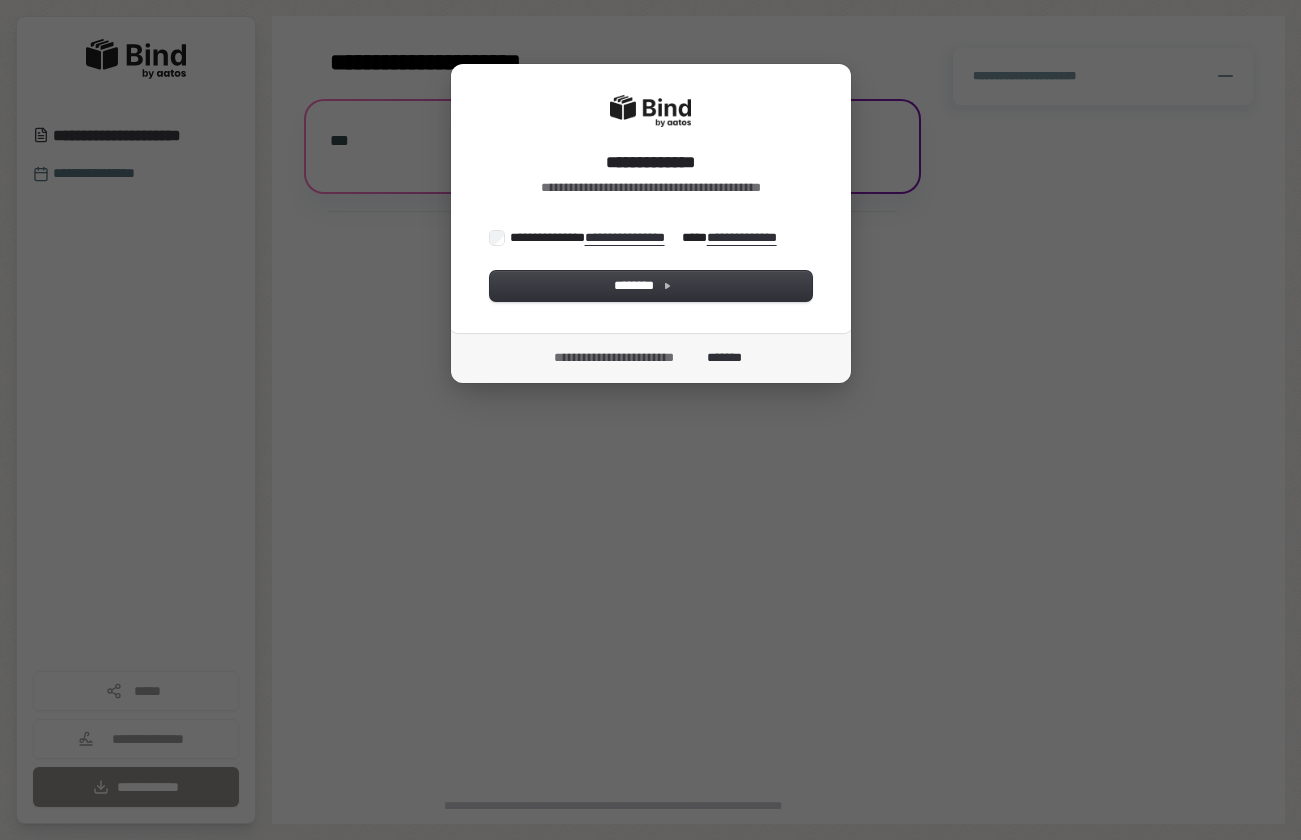 scroll, scrollTop: 0, scrollLeft: 0, axis: both 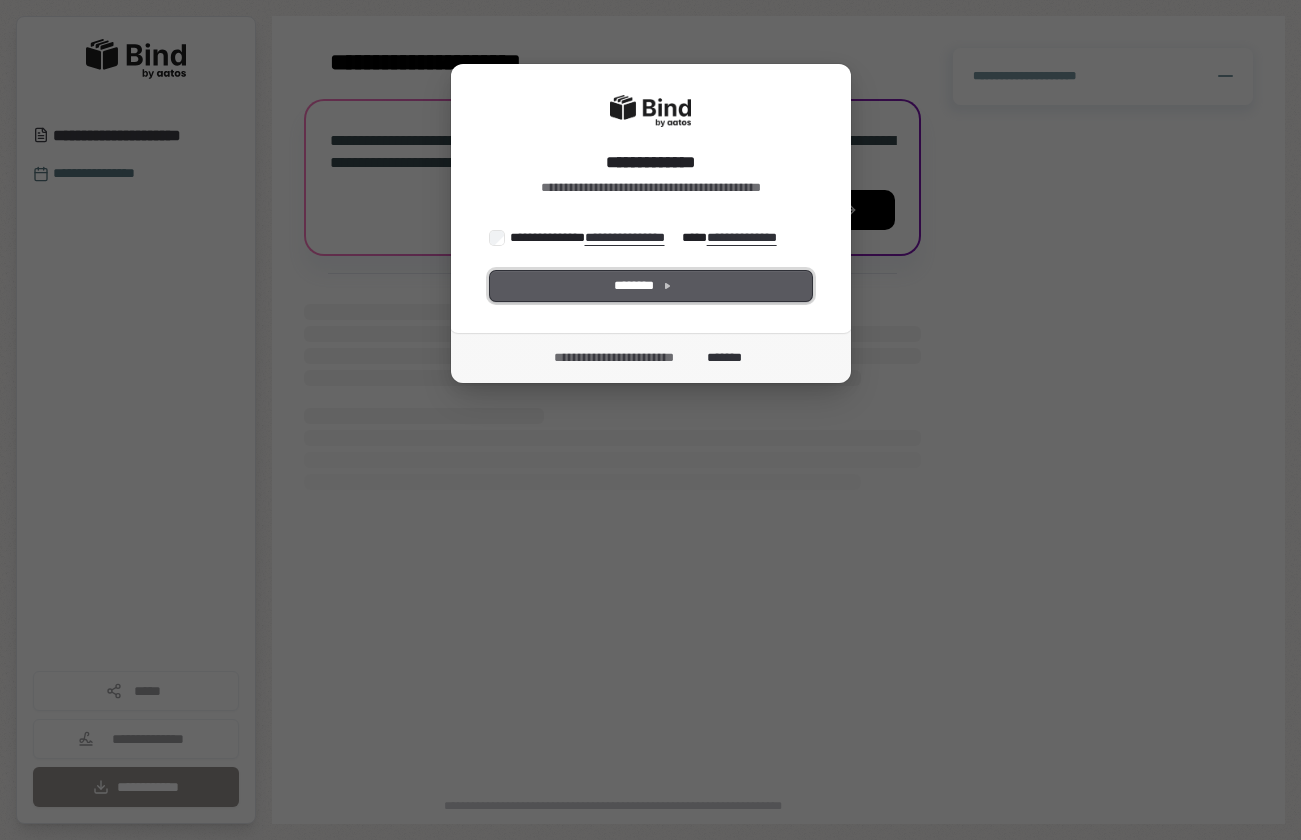 click on "********" at bounding box center (650, 286) 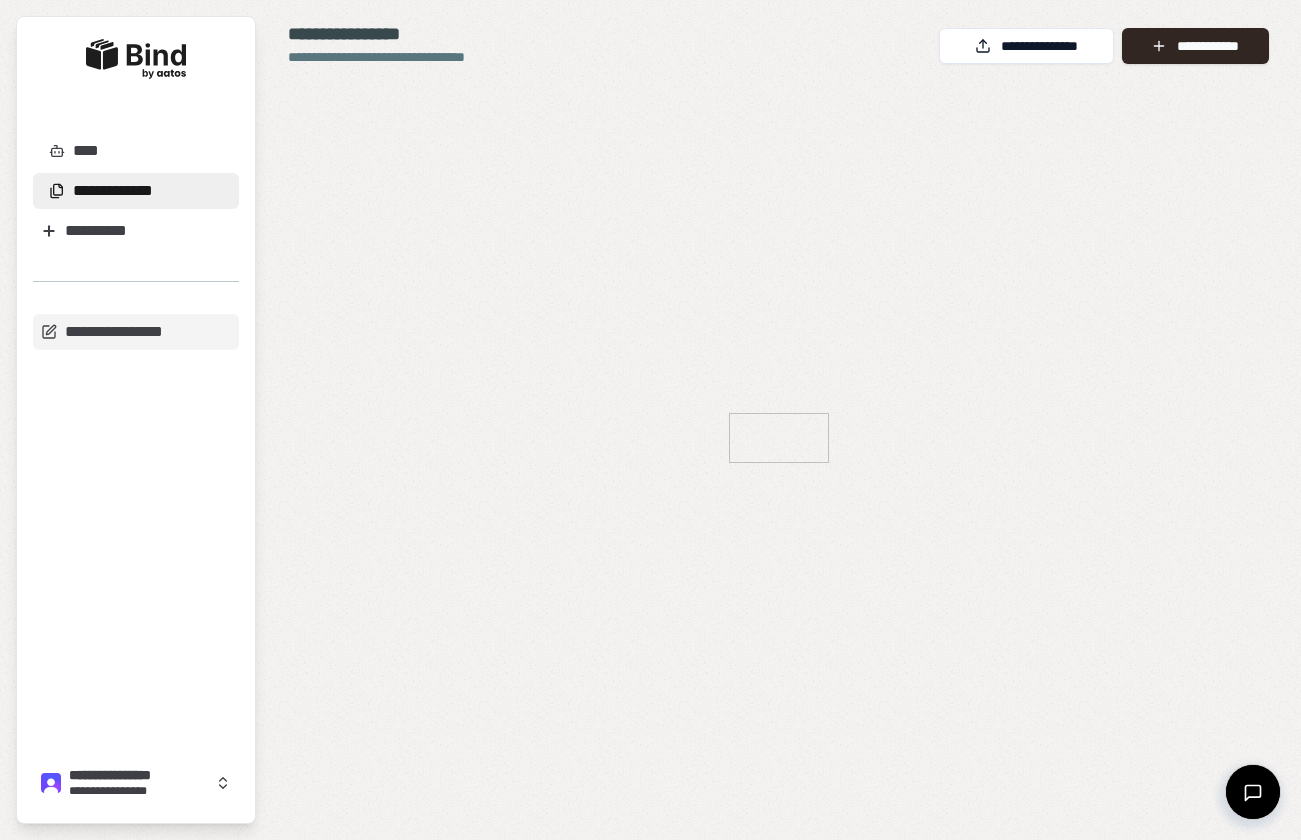 scroll, scrollTop: 0, scrollLeft: 0, axis: both 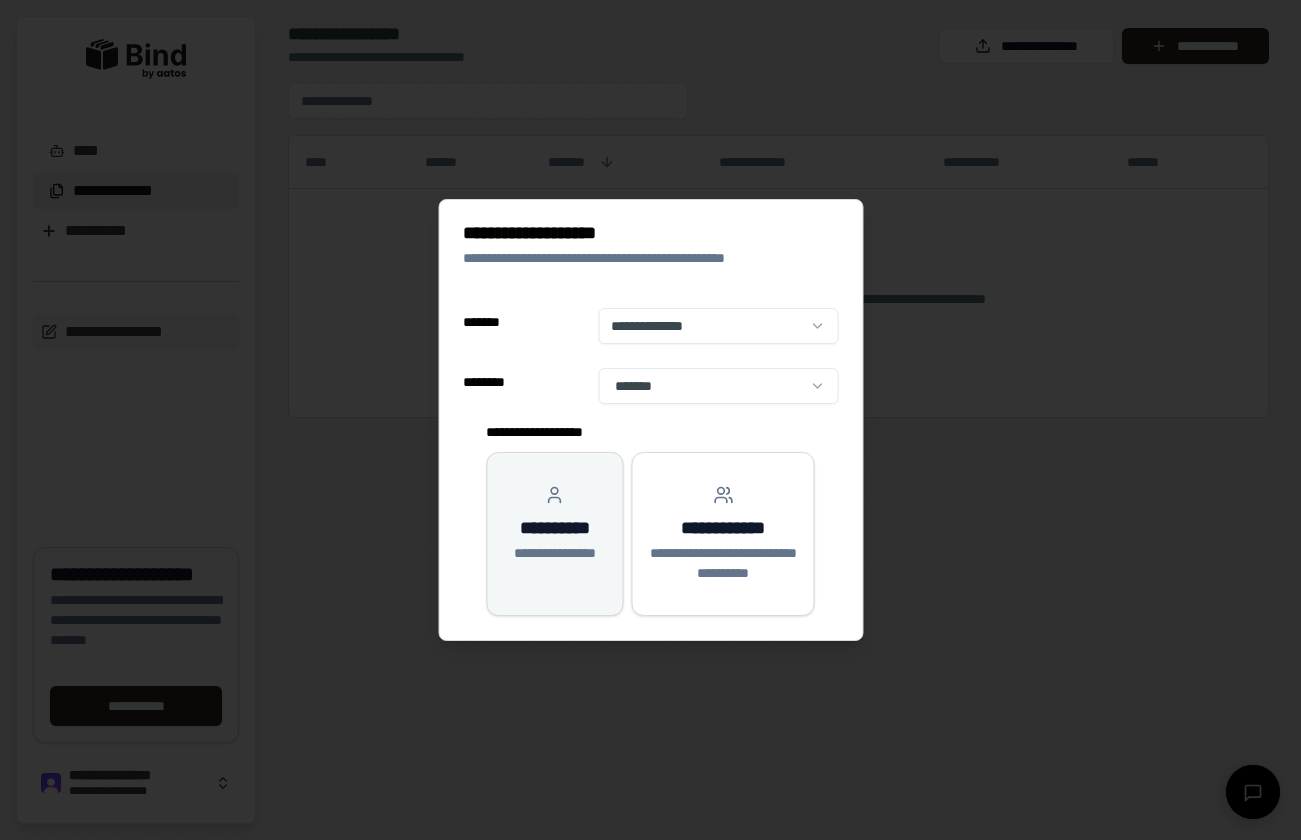click on "**********" at bounding box center (554, 528) 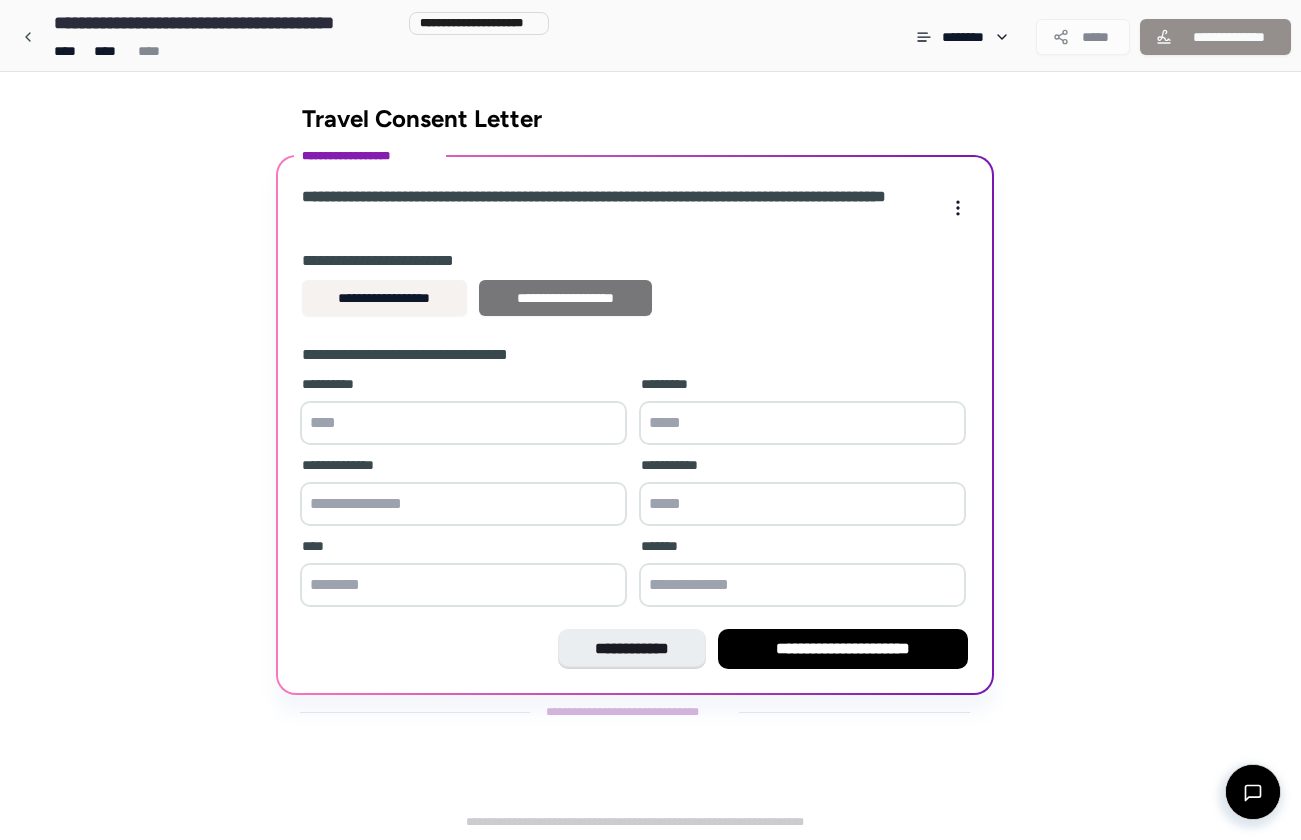 click on "**********" at bounding box center [565, 298] 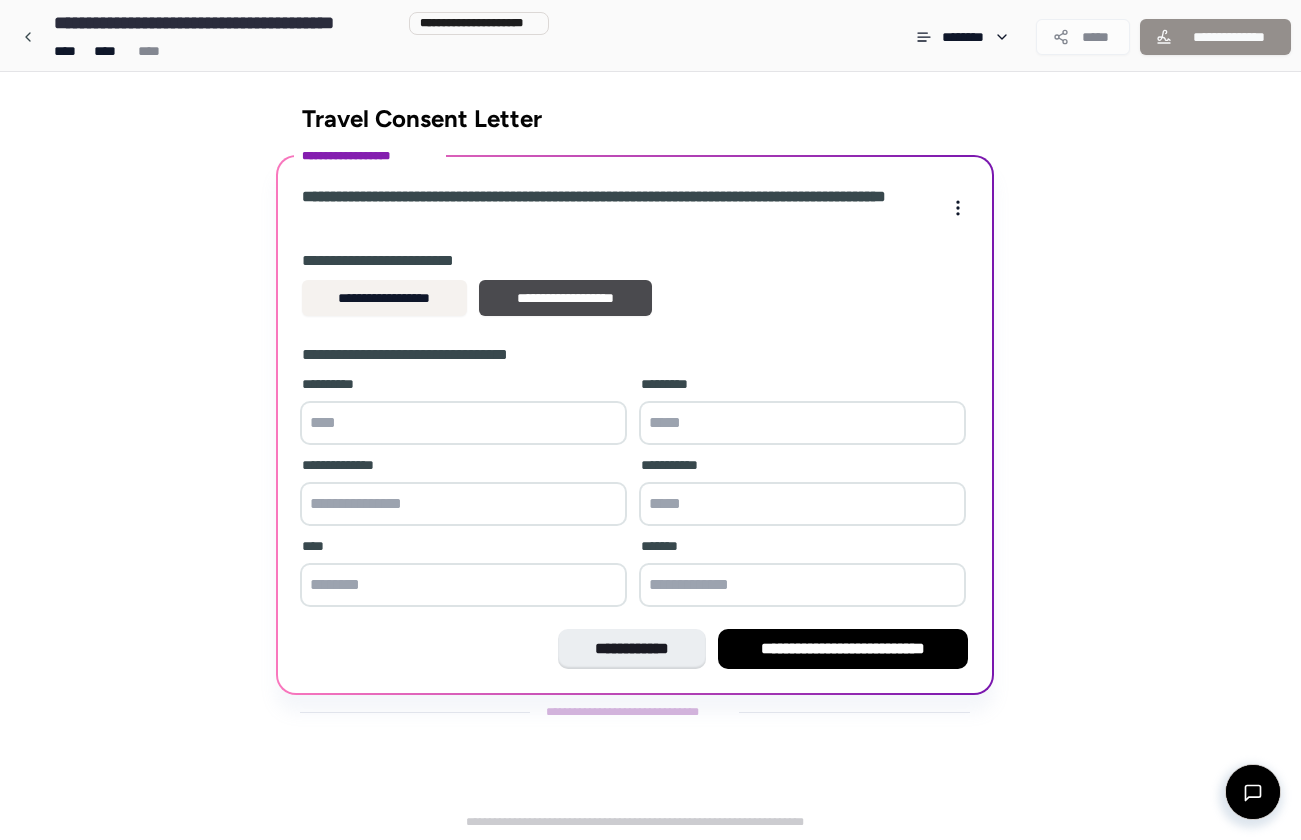 click at bounding box center [463, 423] 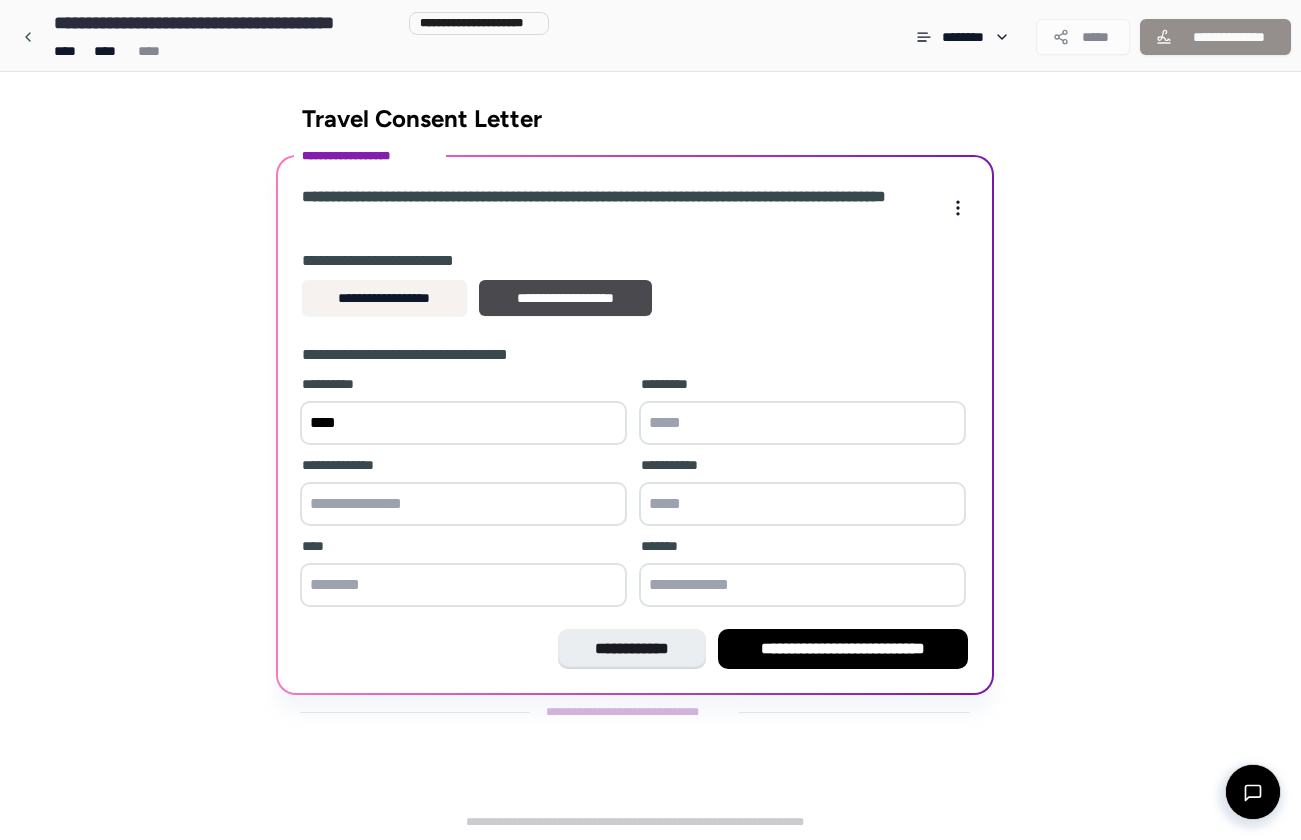 type on "****" 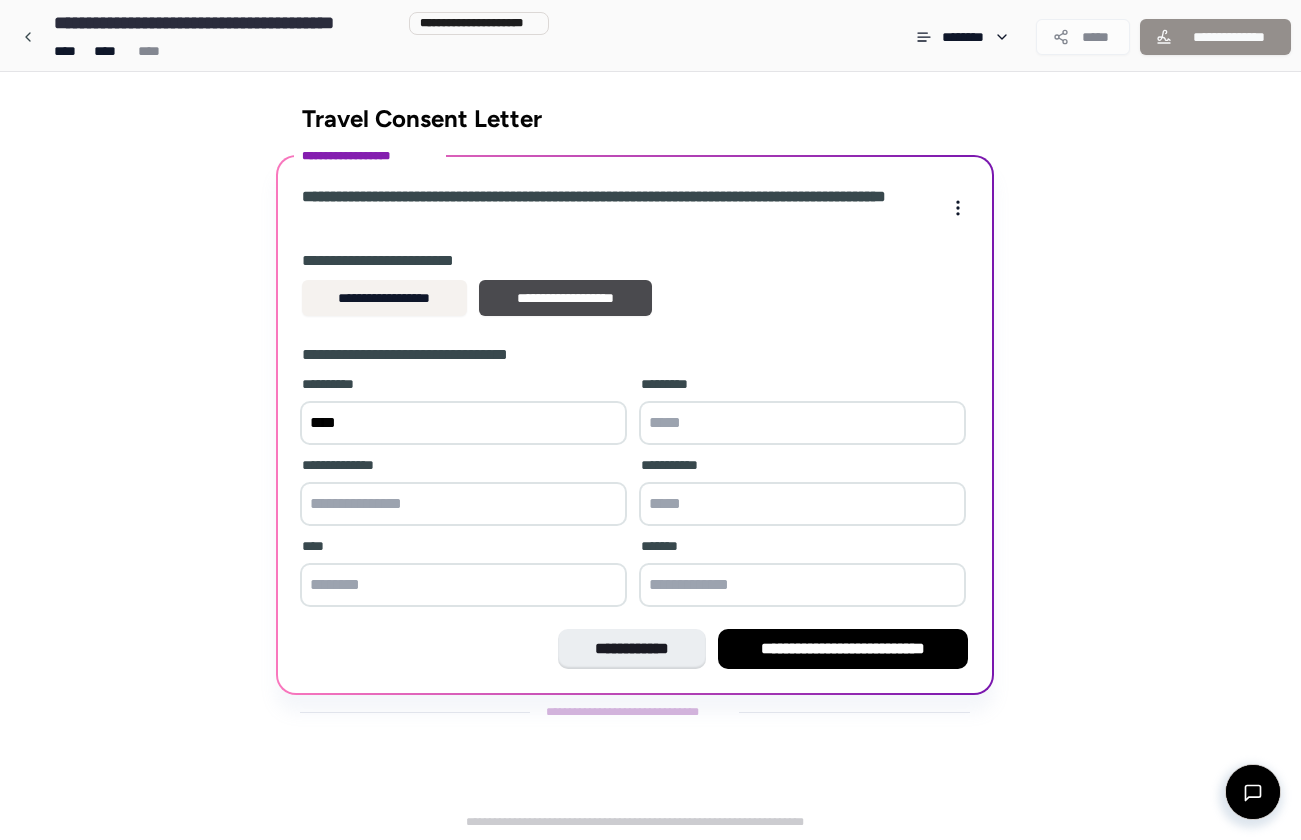 click at bounding box center [802, 423] 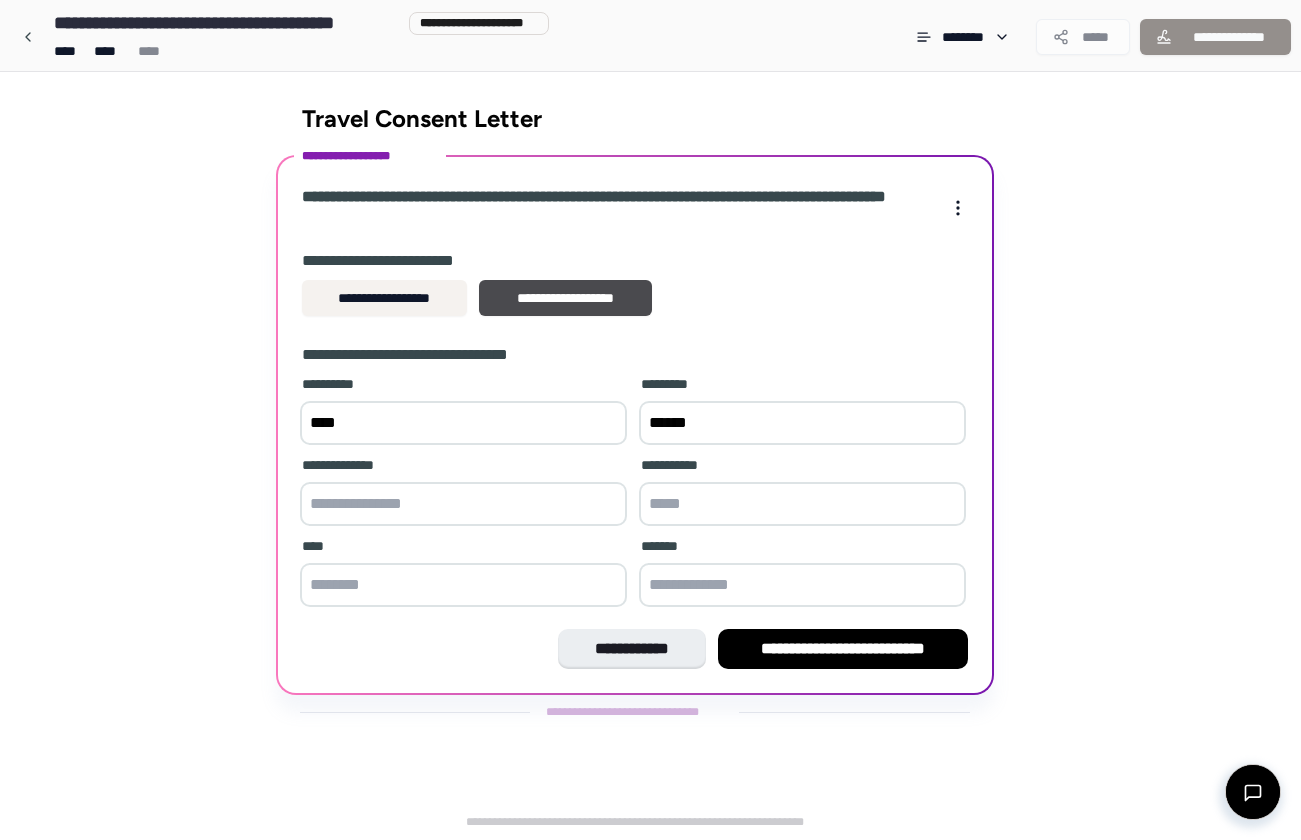 type on "******" 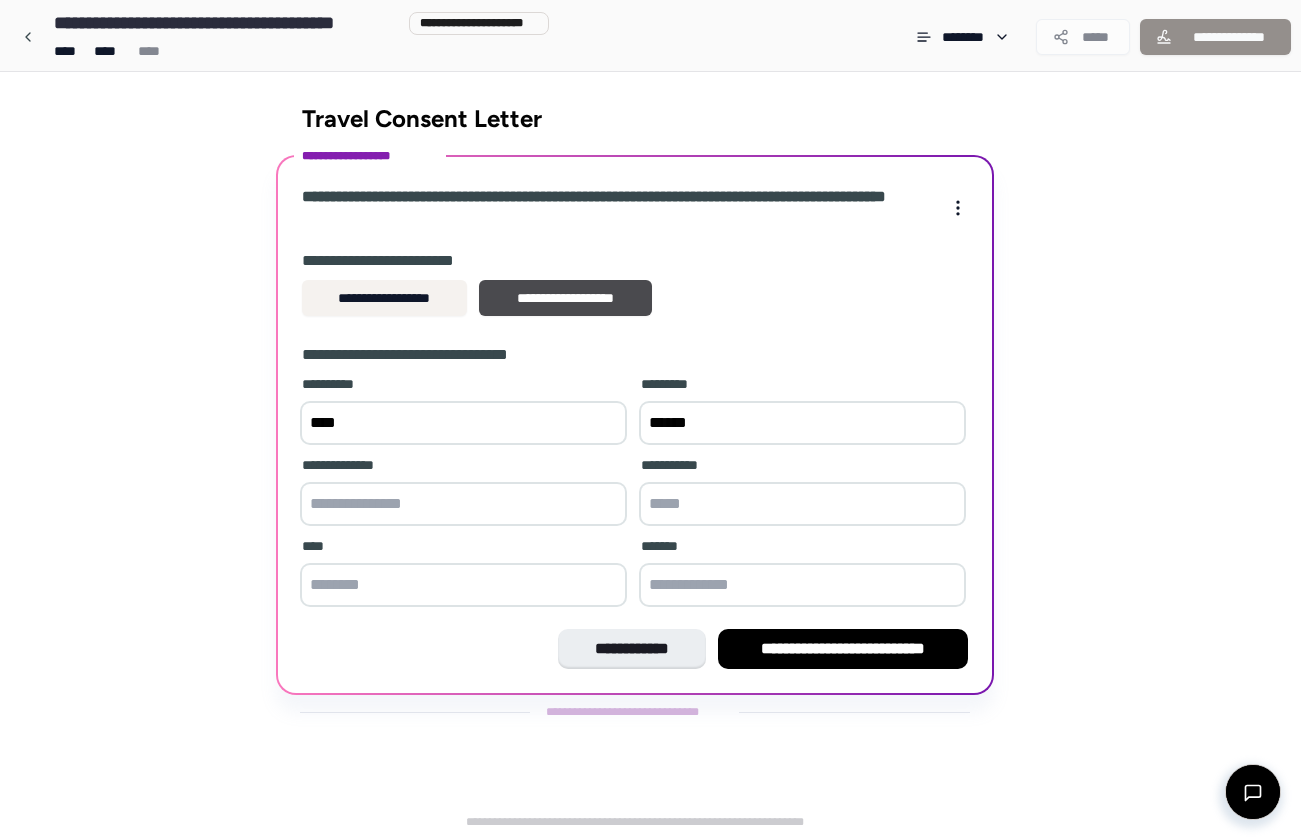 click at bounding box center (463, 504) 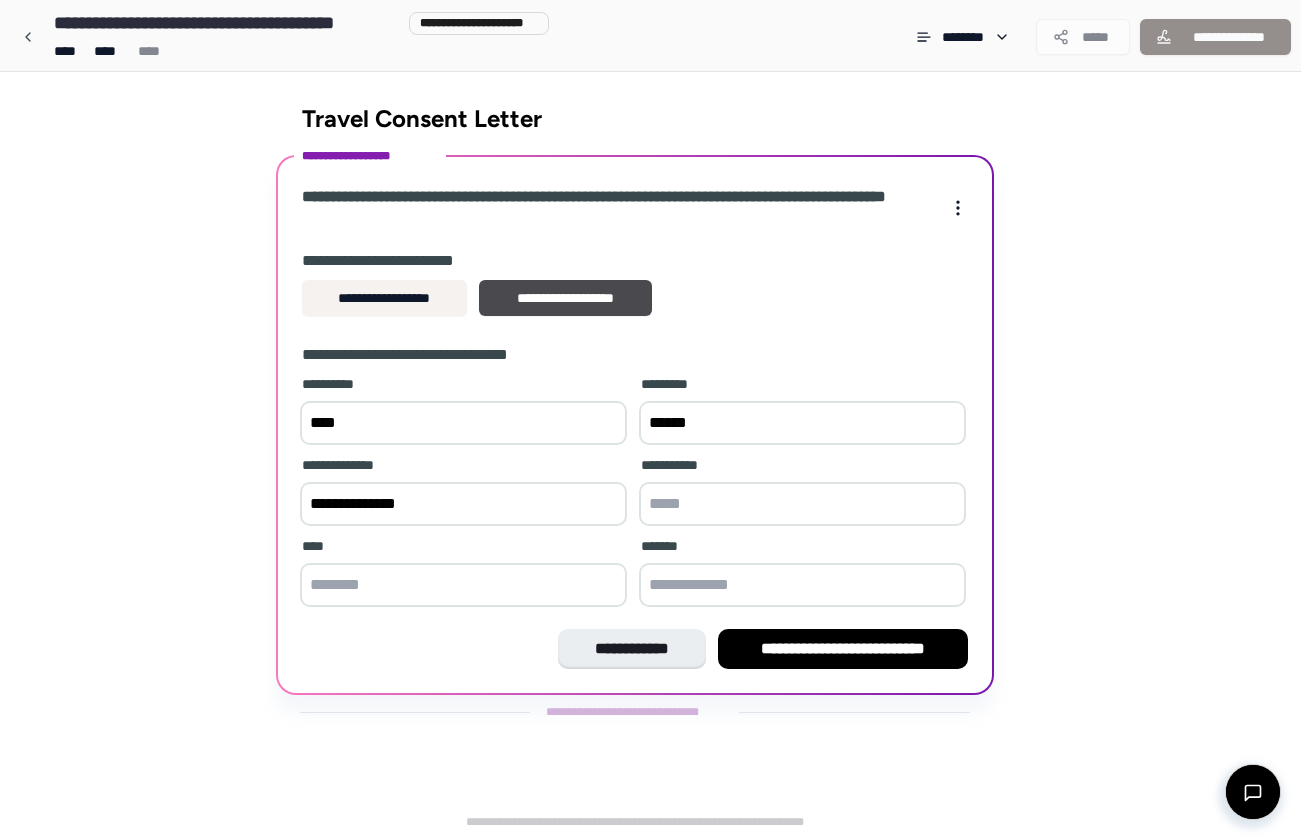 type on "**********" 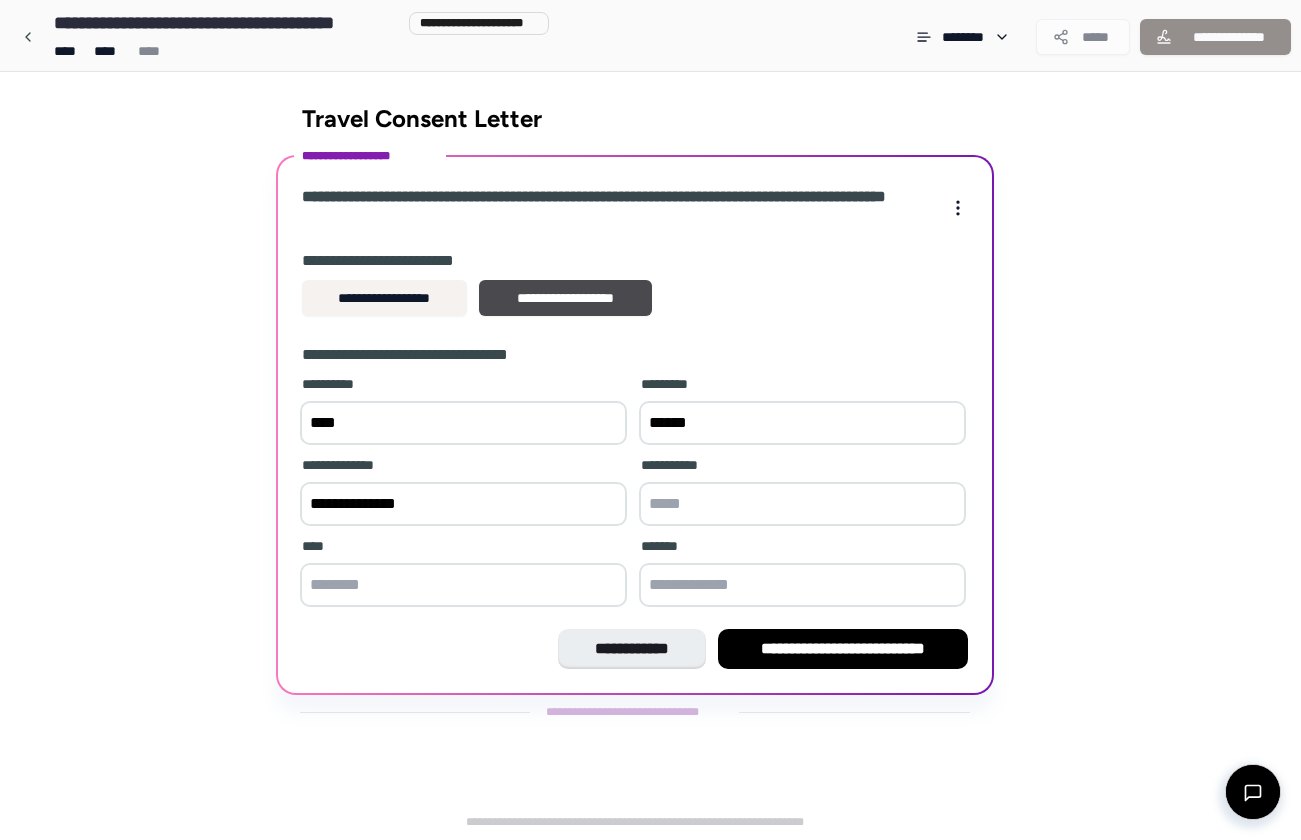 click at bounding box center [802, 504] 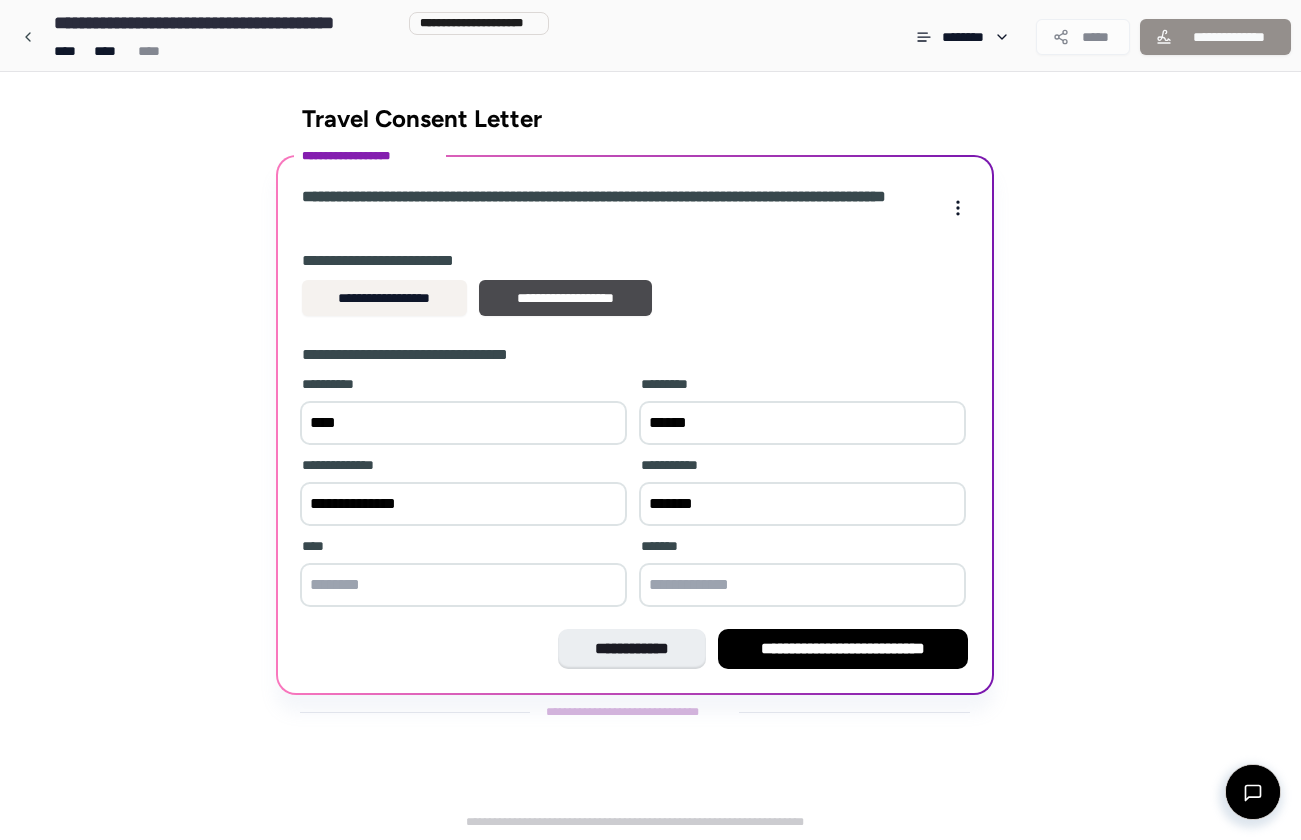 type on "*******" 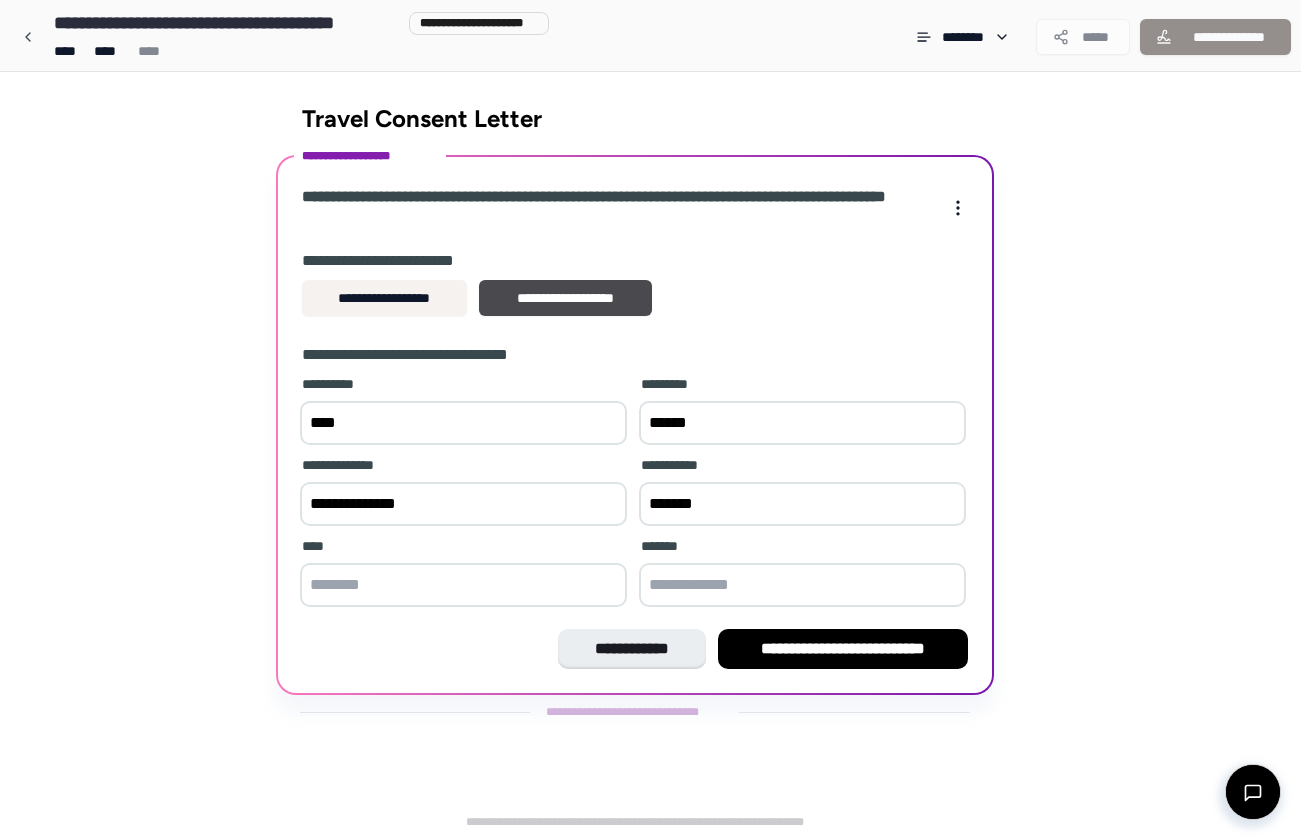 click at bounding box center (463, 585) 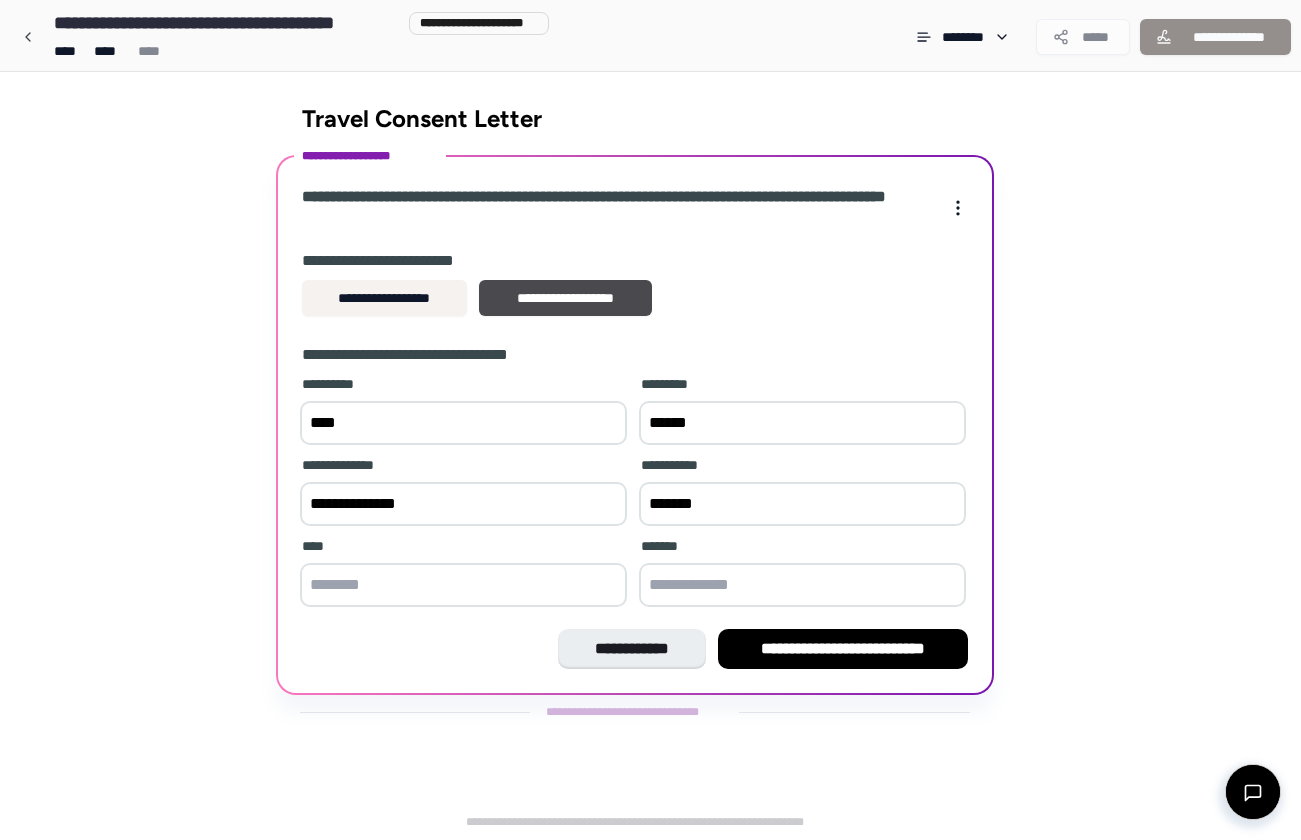 type on "******" 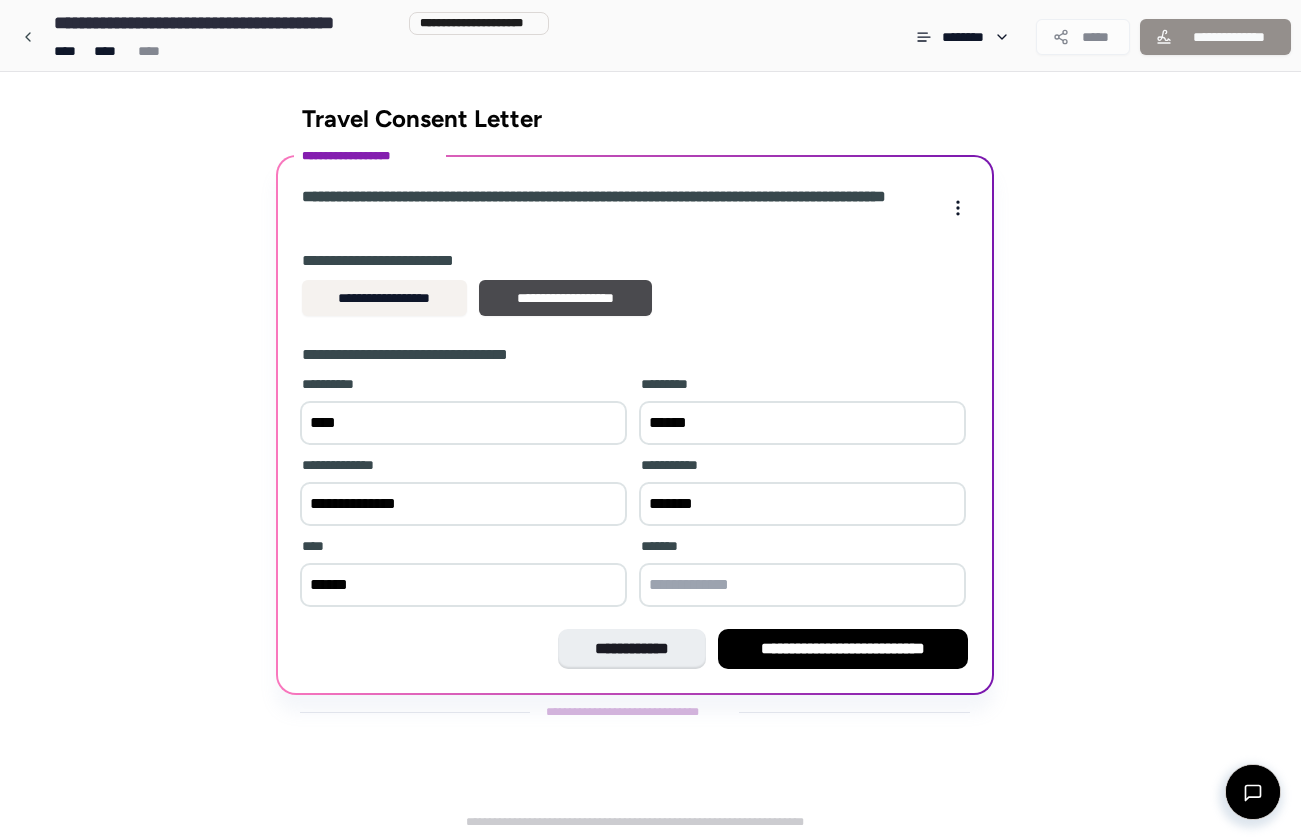type on "**********" 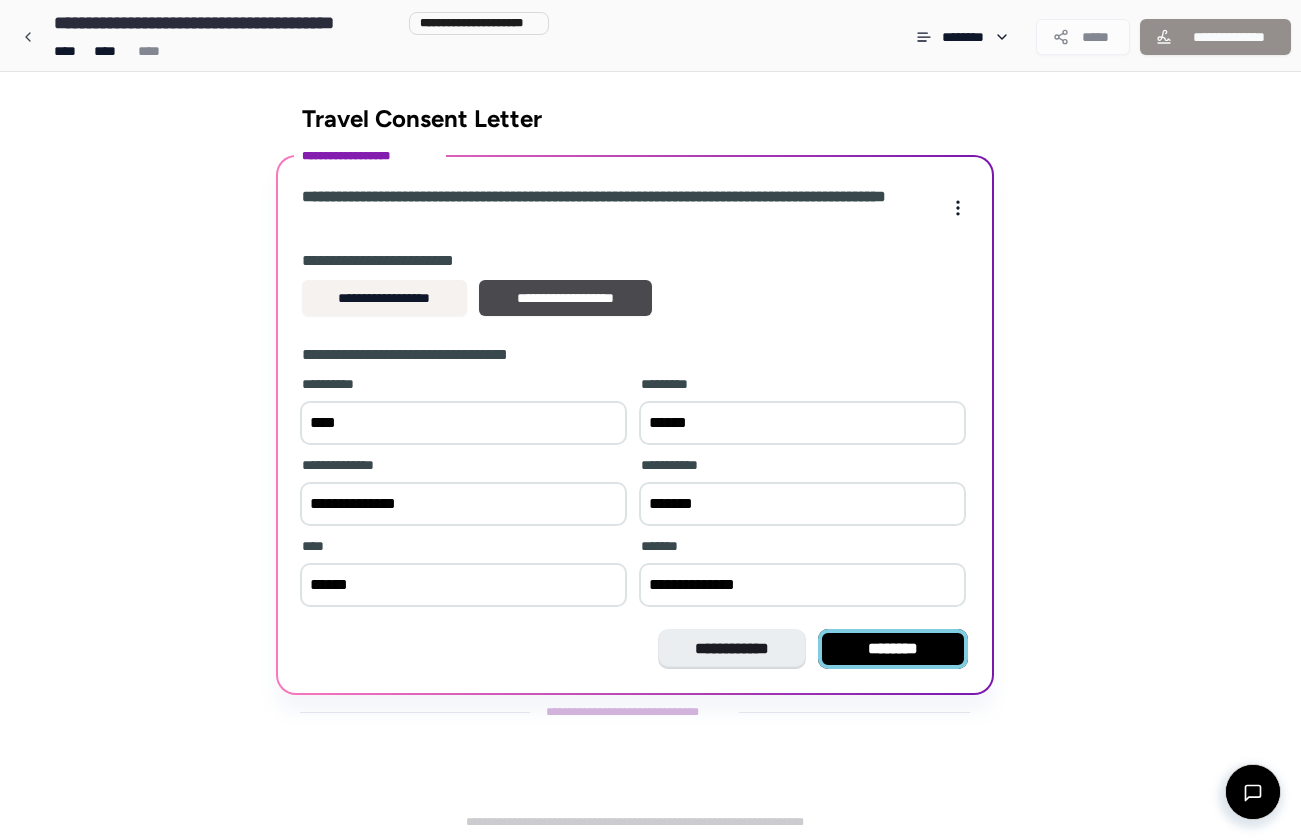 click on "********" at bounding box center (893, 649) 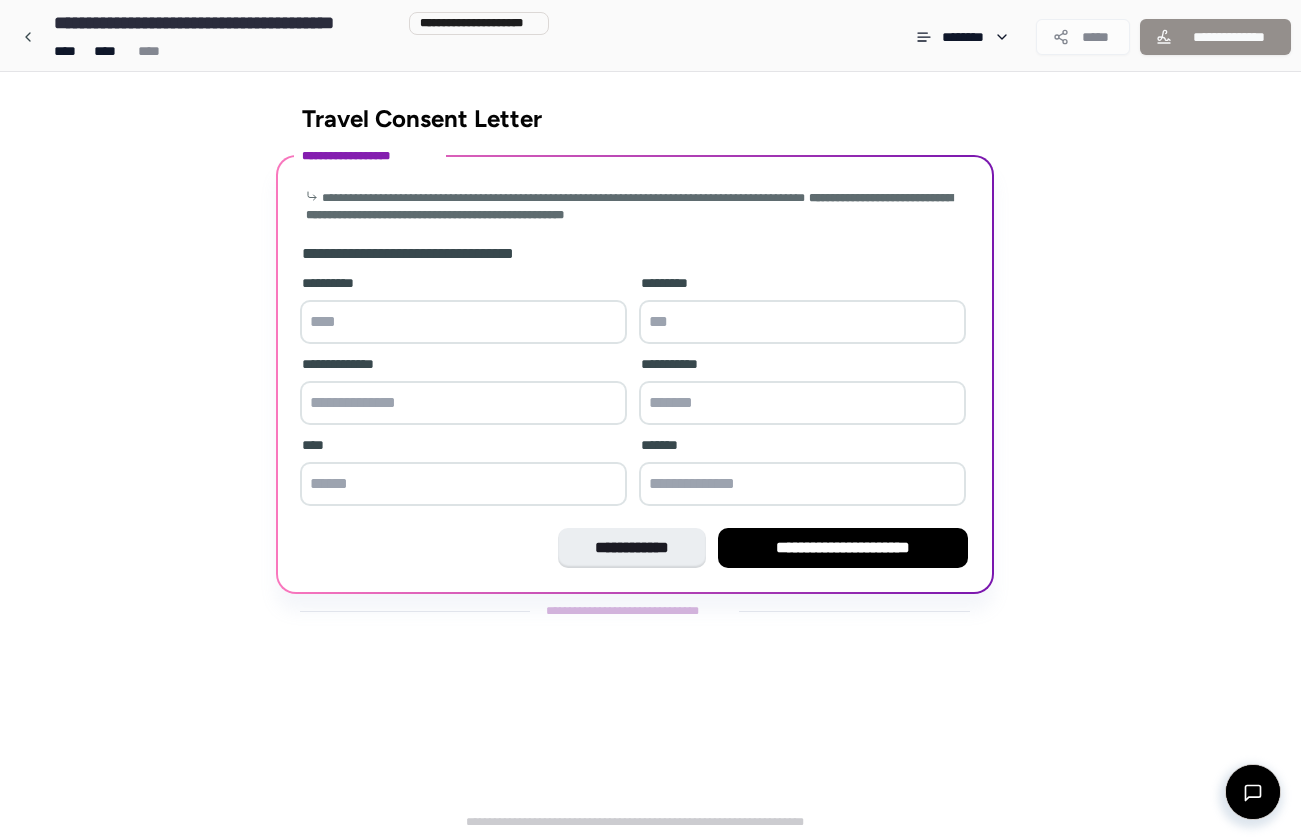 click at bounding box center (463, 322) 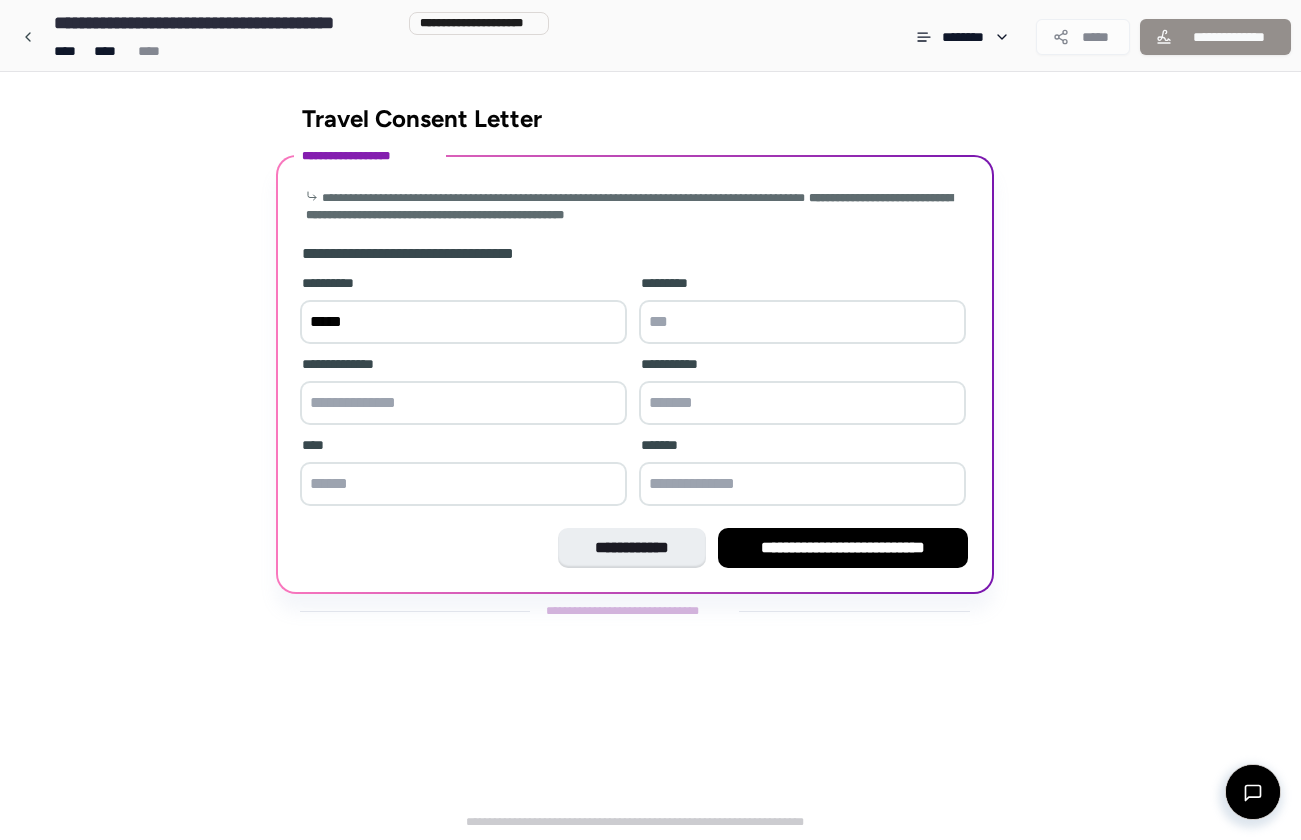 type on "*****" 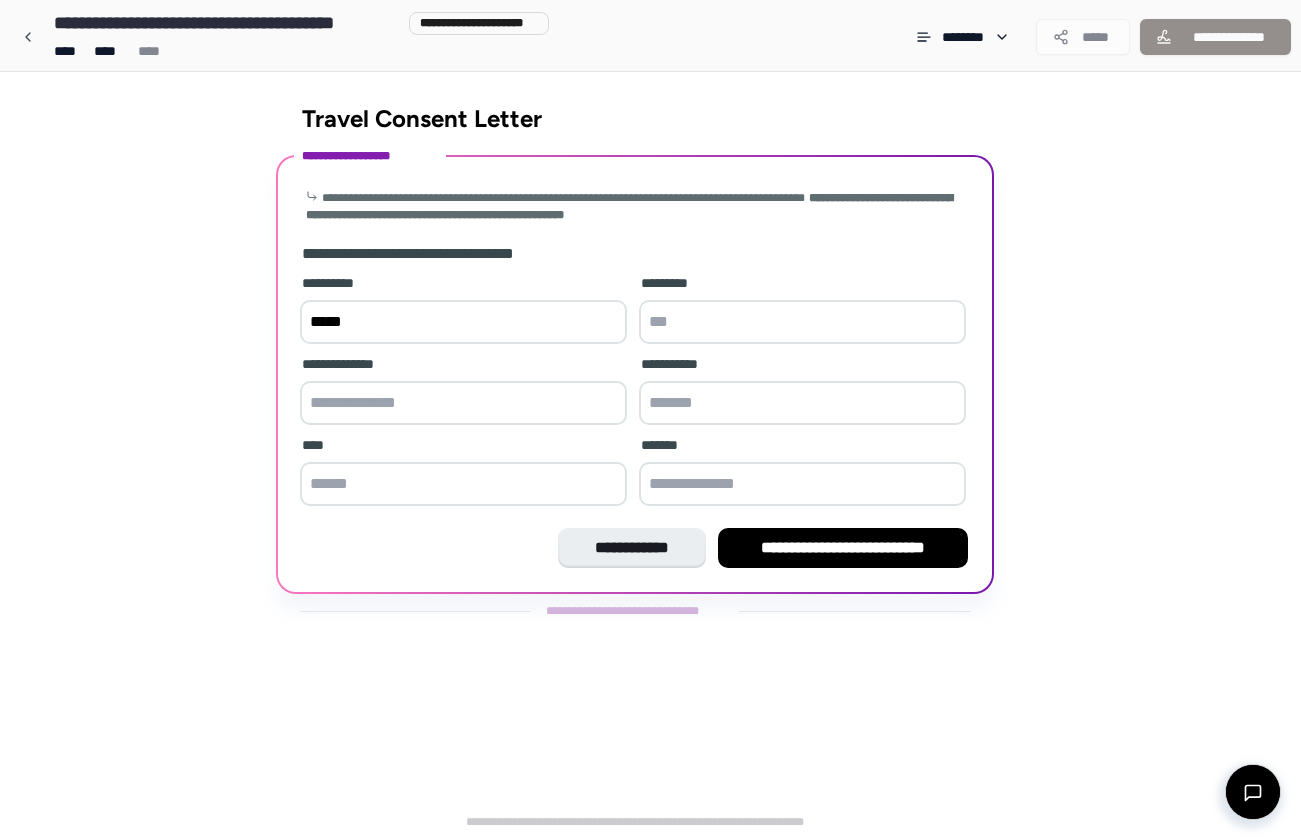 click at bounding box center (802, 322) 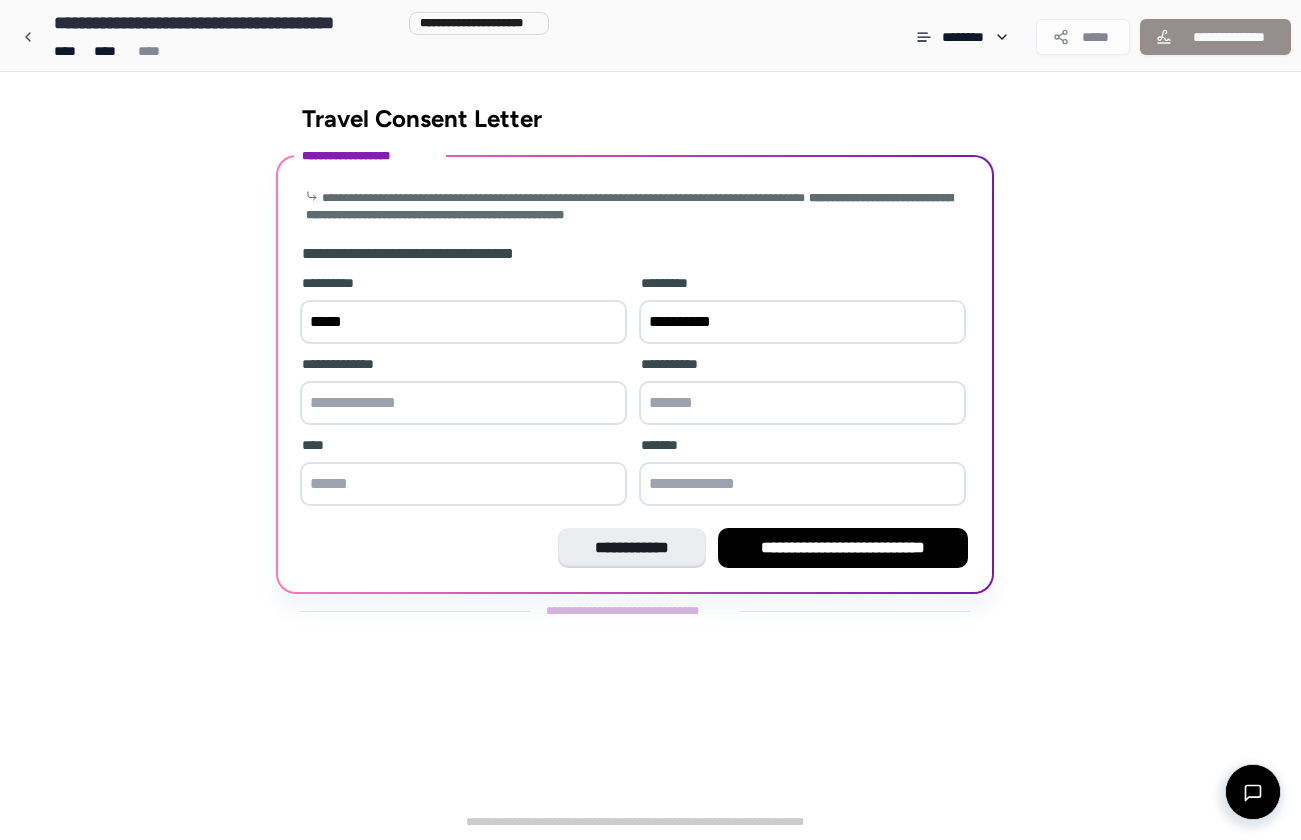 click on "**********" at bounding box center (802, 322) 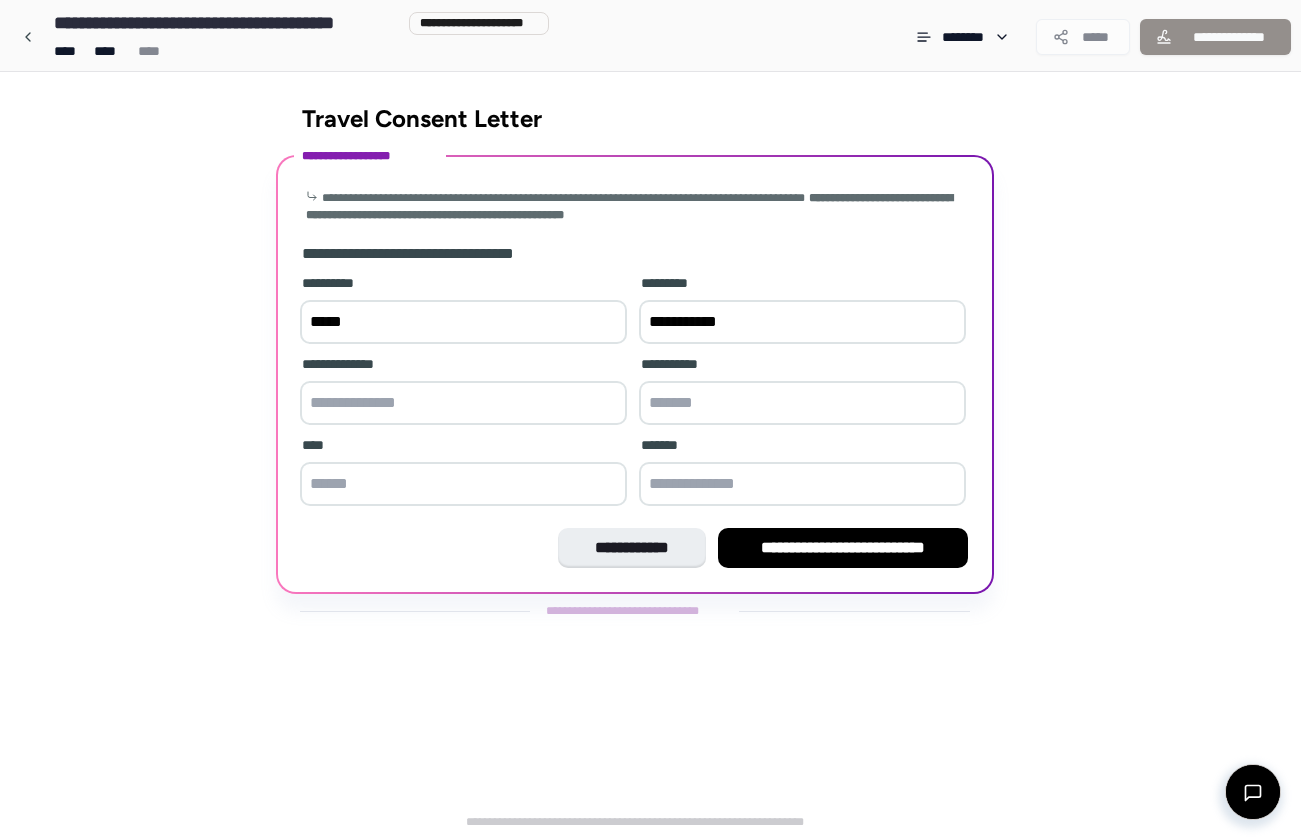 type on "**********" 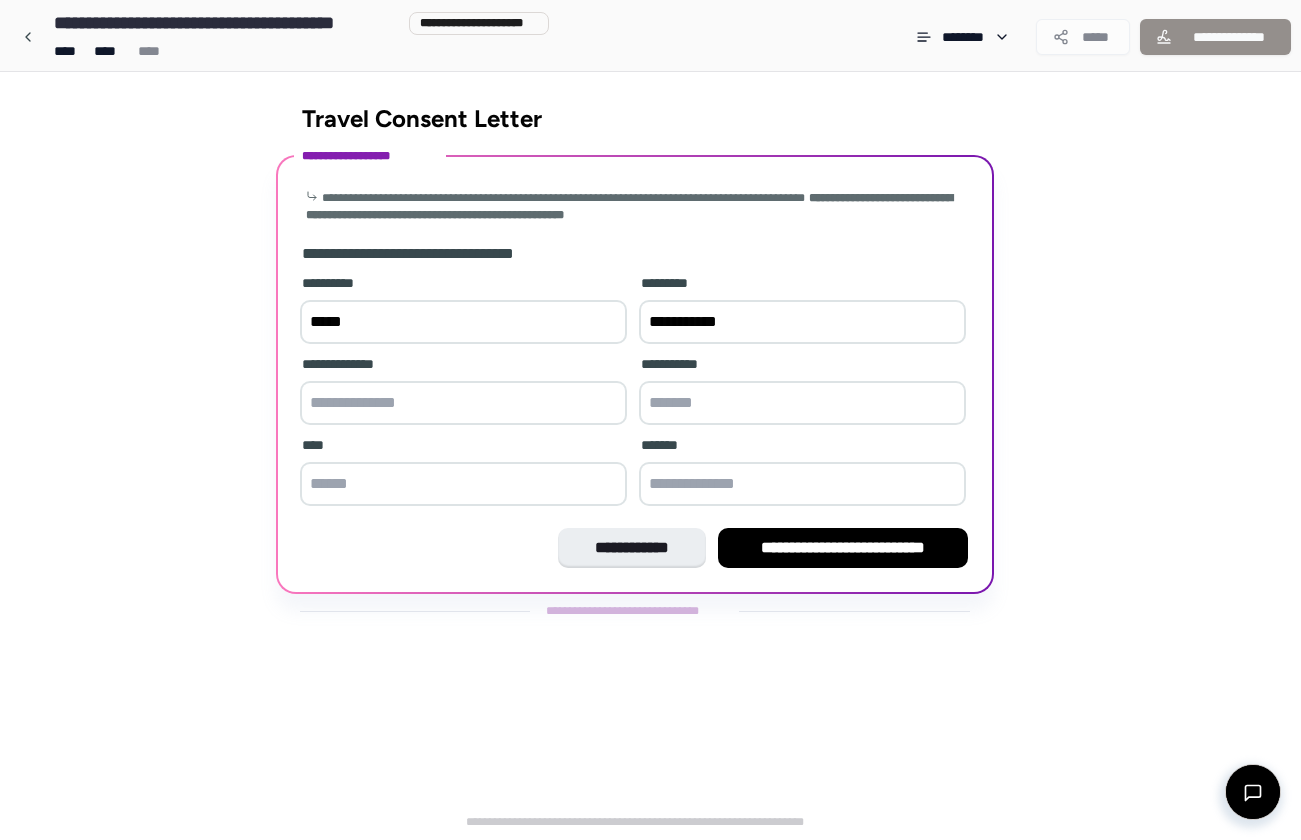 click at bounding box center (463, 403) 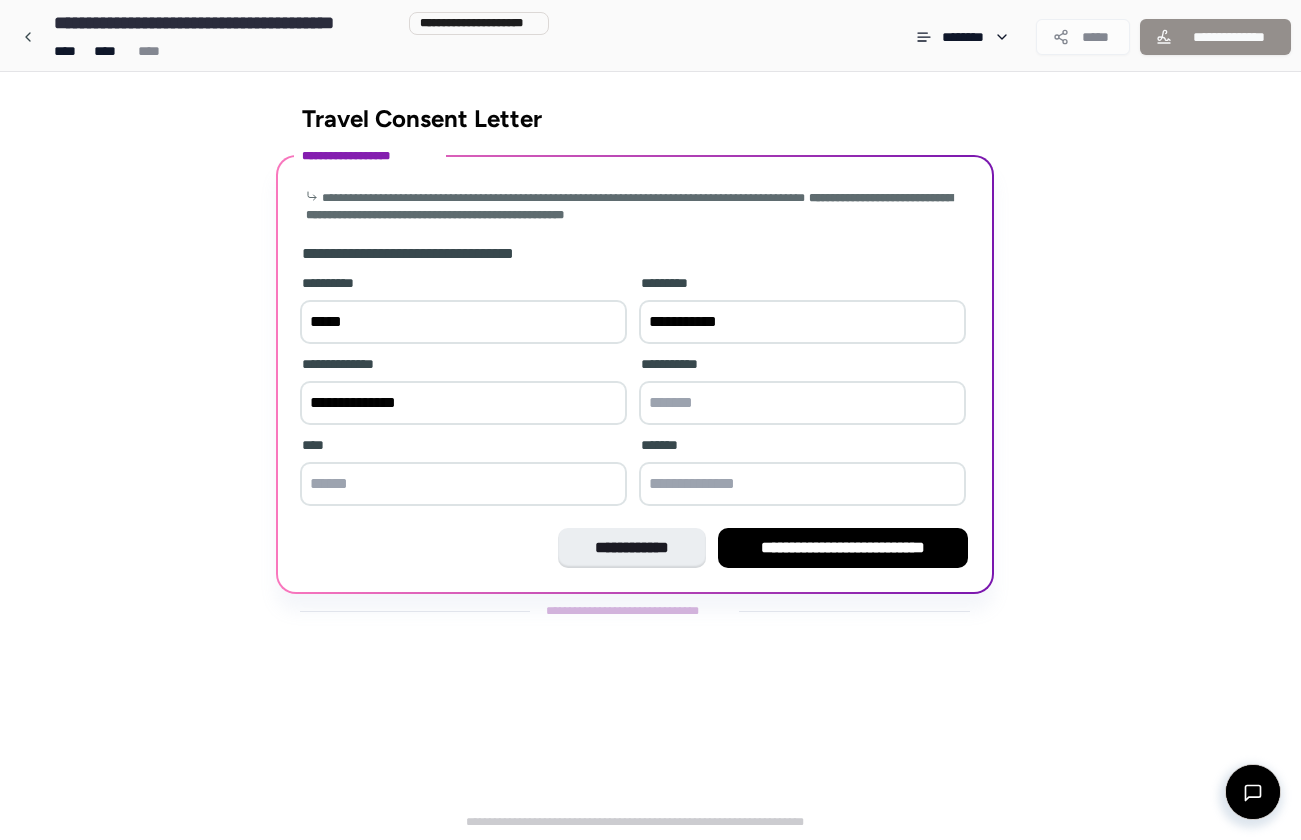 type on "**********" 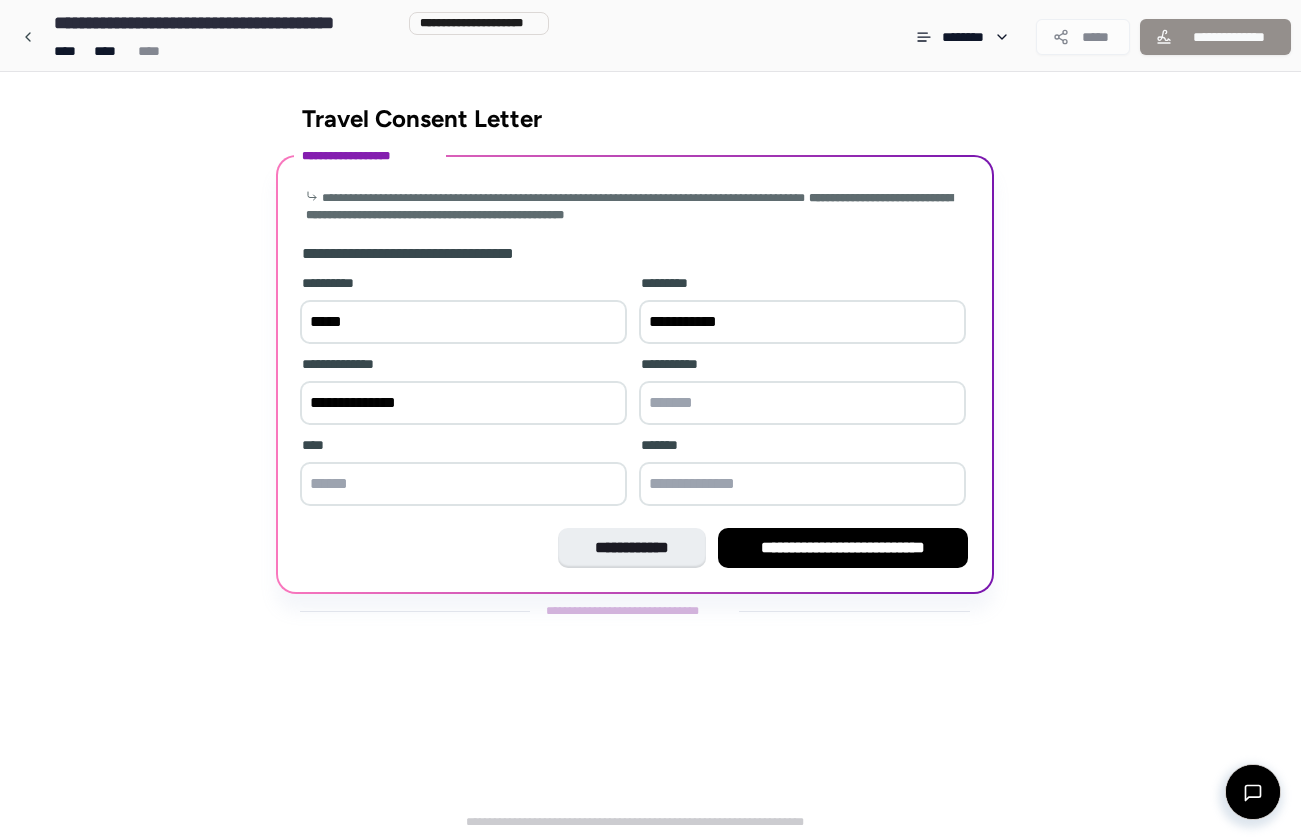 click at bounding box center [802, 403] 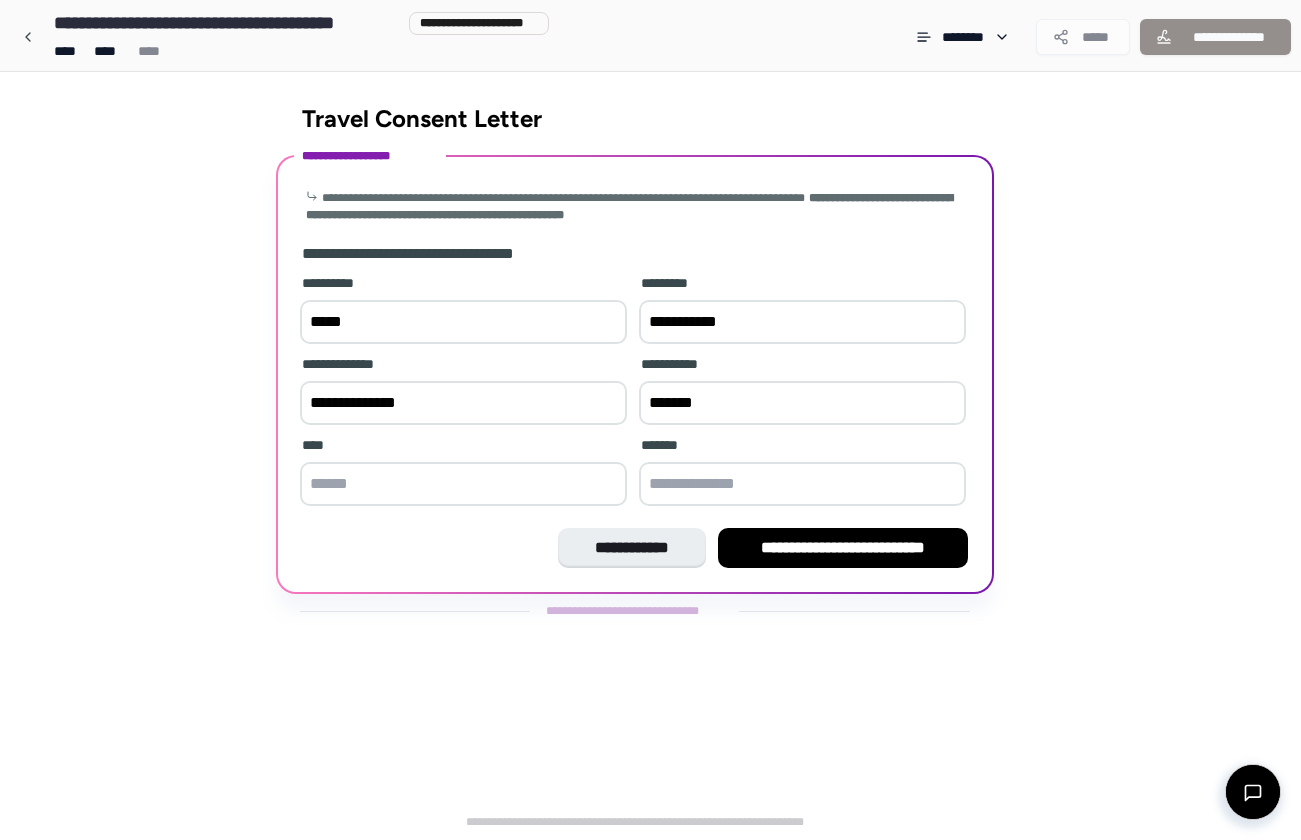 type on "*******" 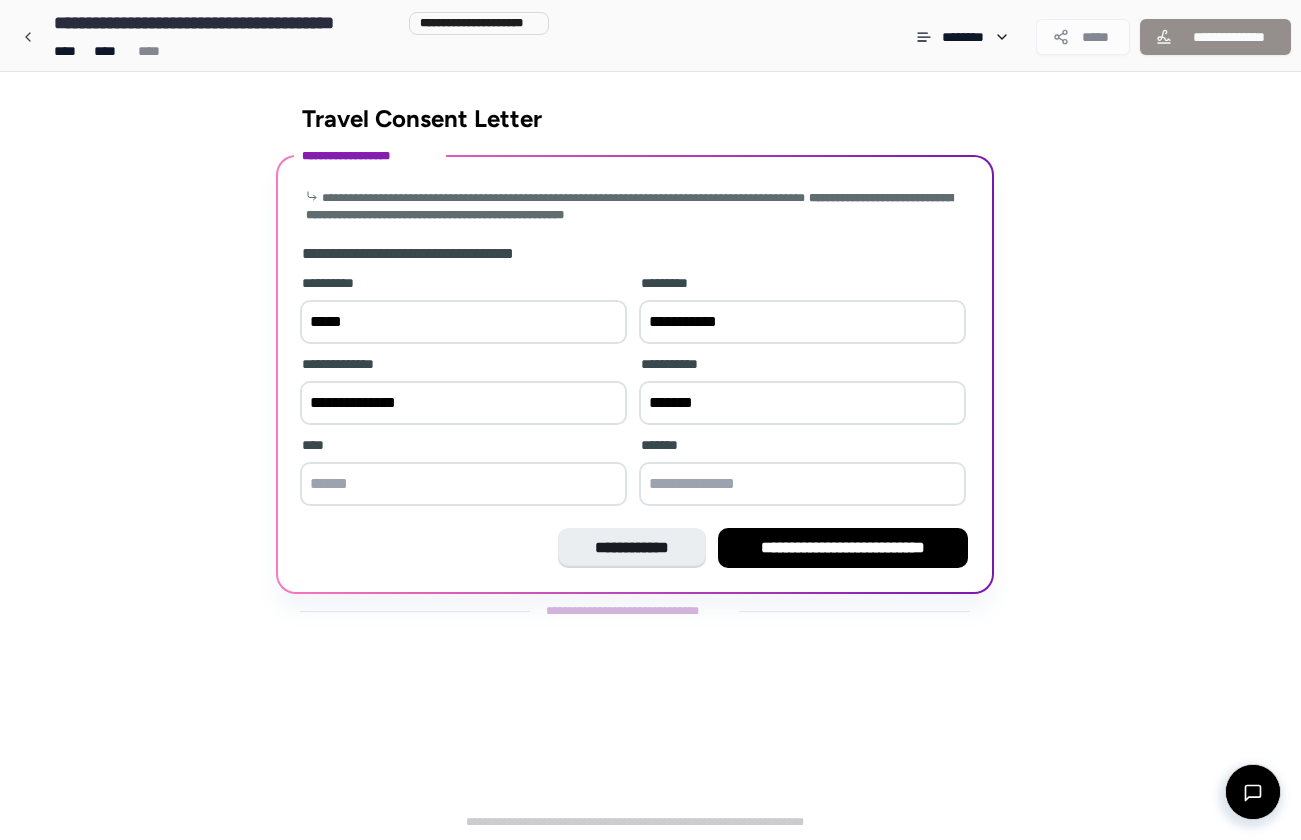 click at bounding box center (463, 484) 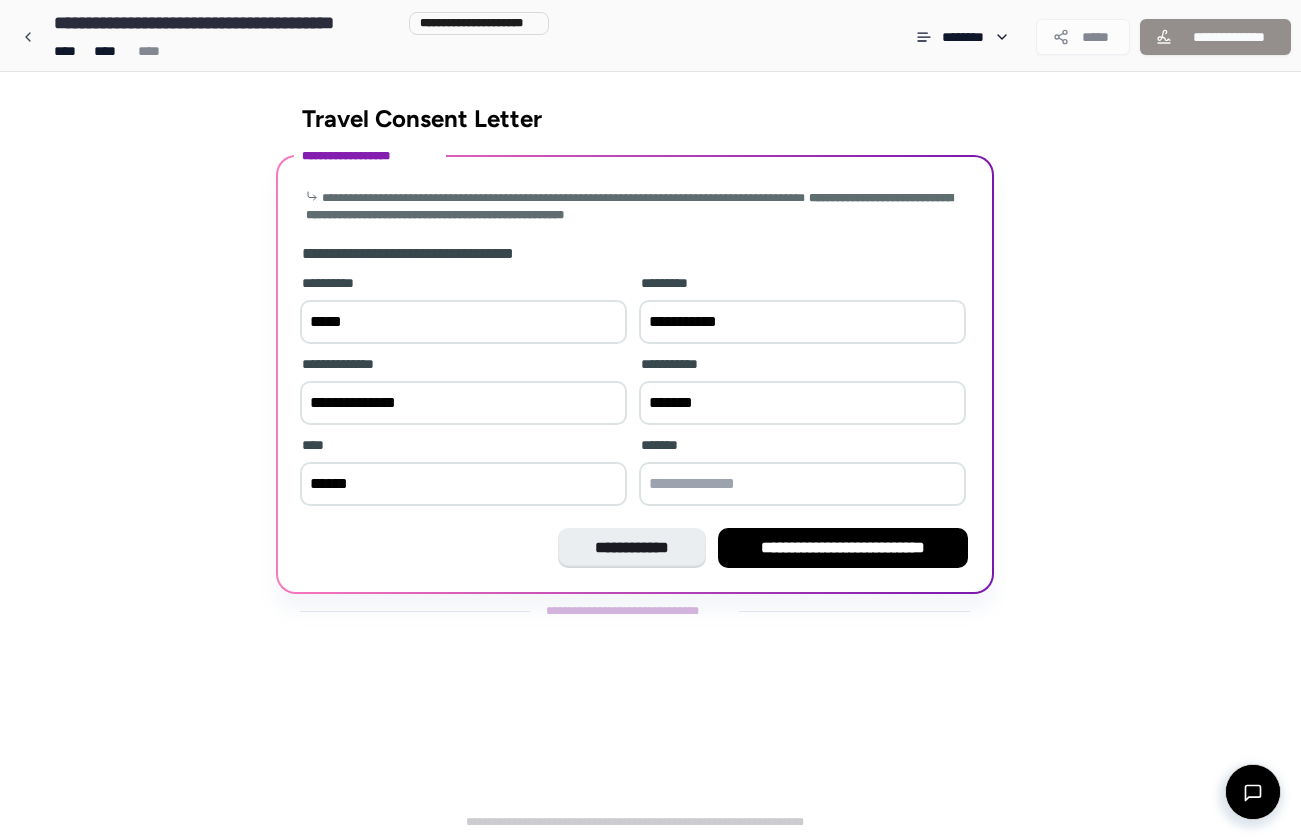 type on "******" 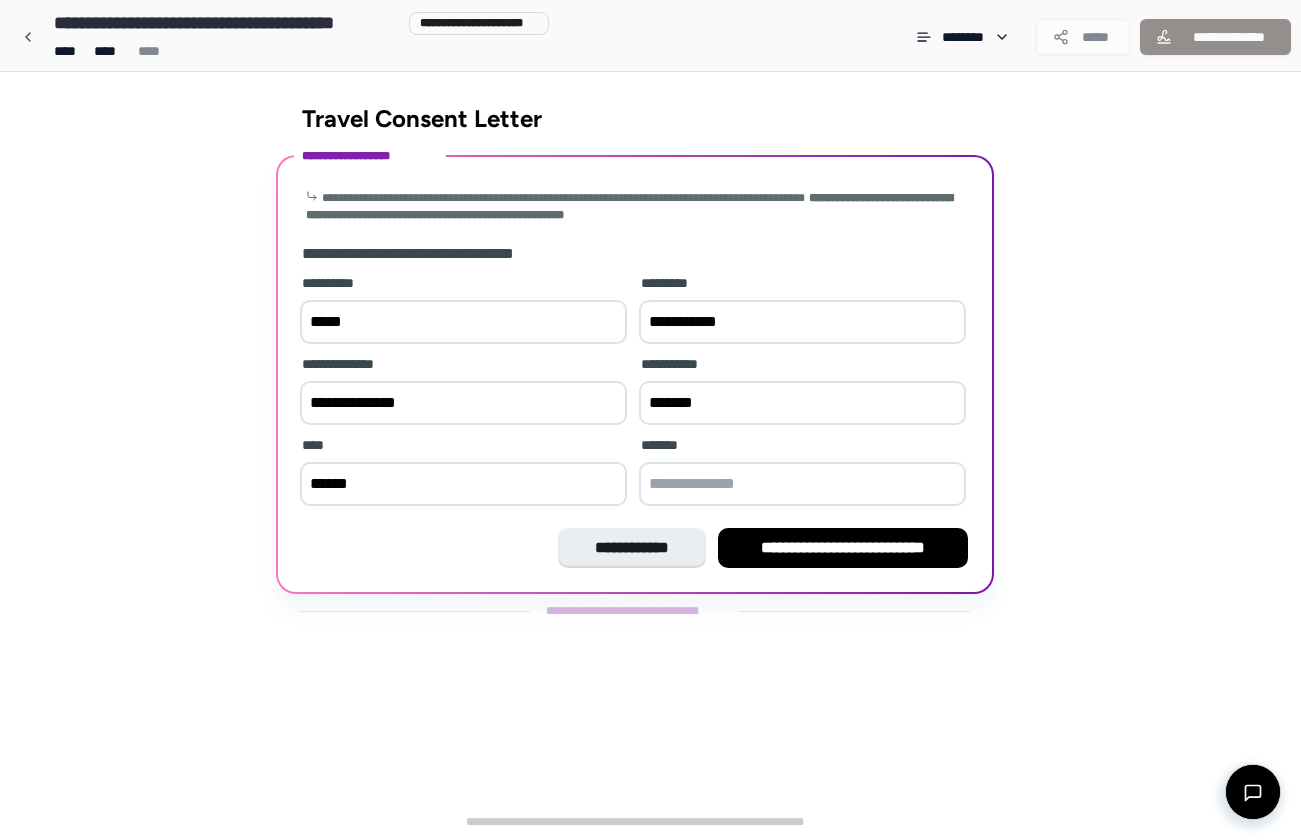 click at bounding box center [802, 484] 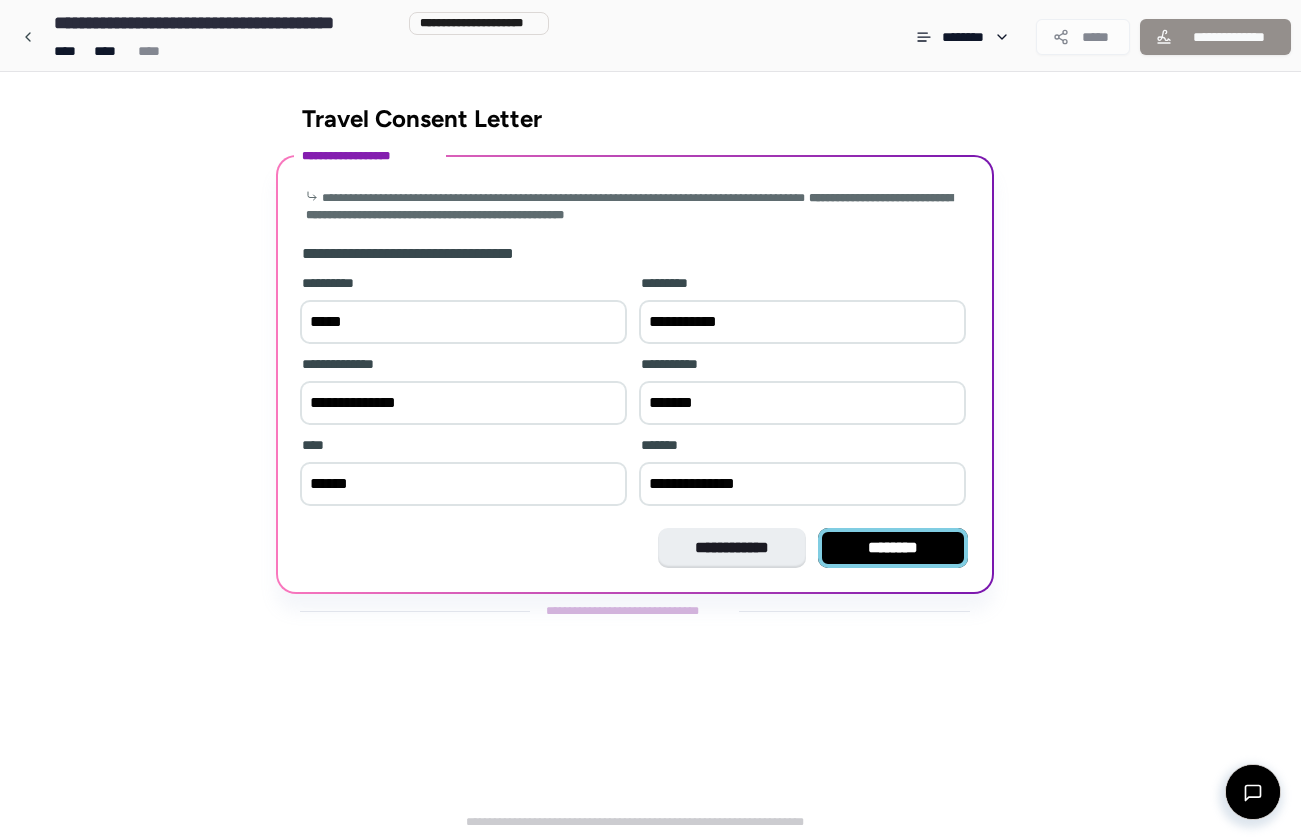 type on "**********" 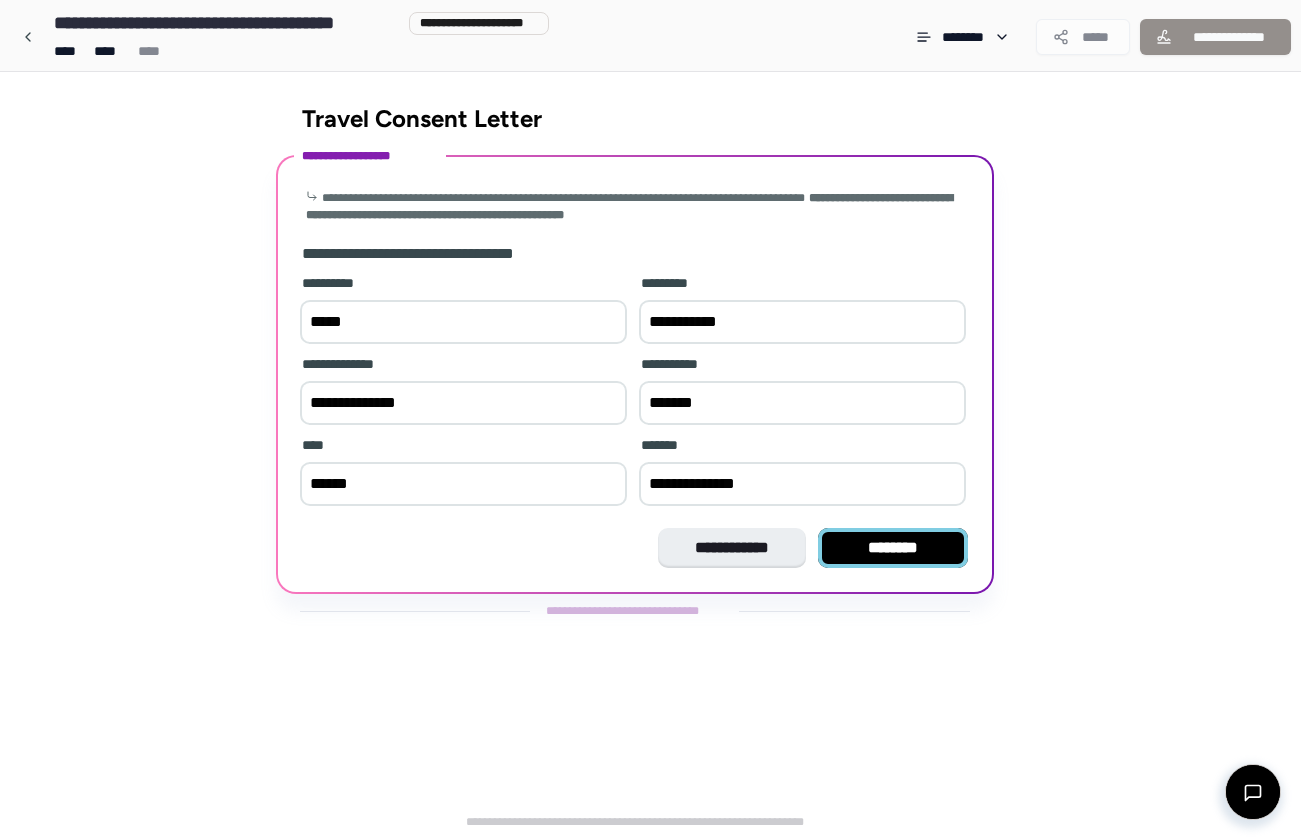 click on "********" at bounding box center (893, 548) 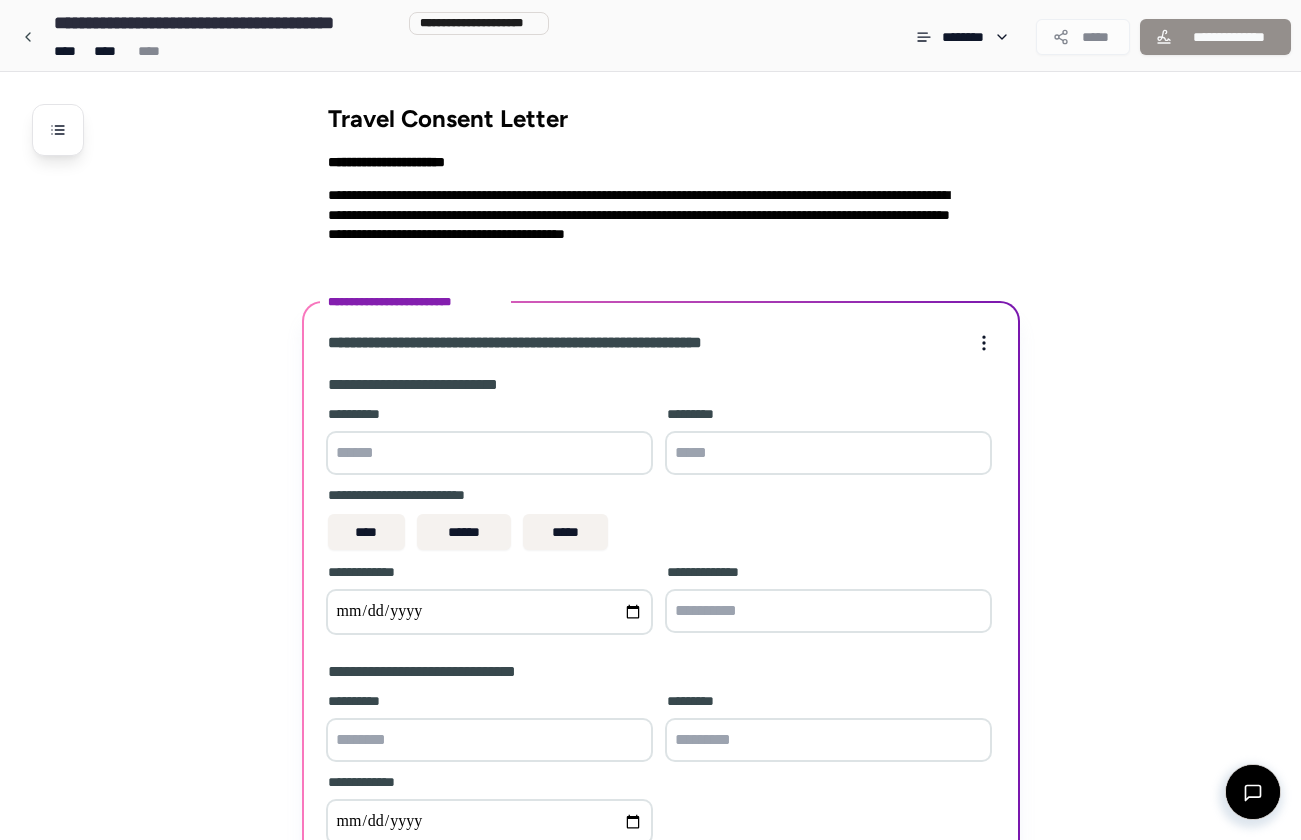 scroll, scrollTop: 171, scrollLeft: 0, axis: vertical 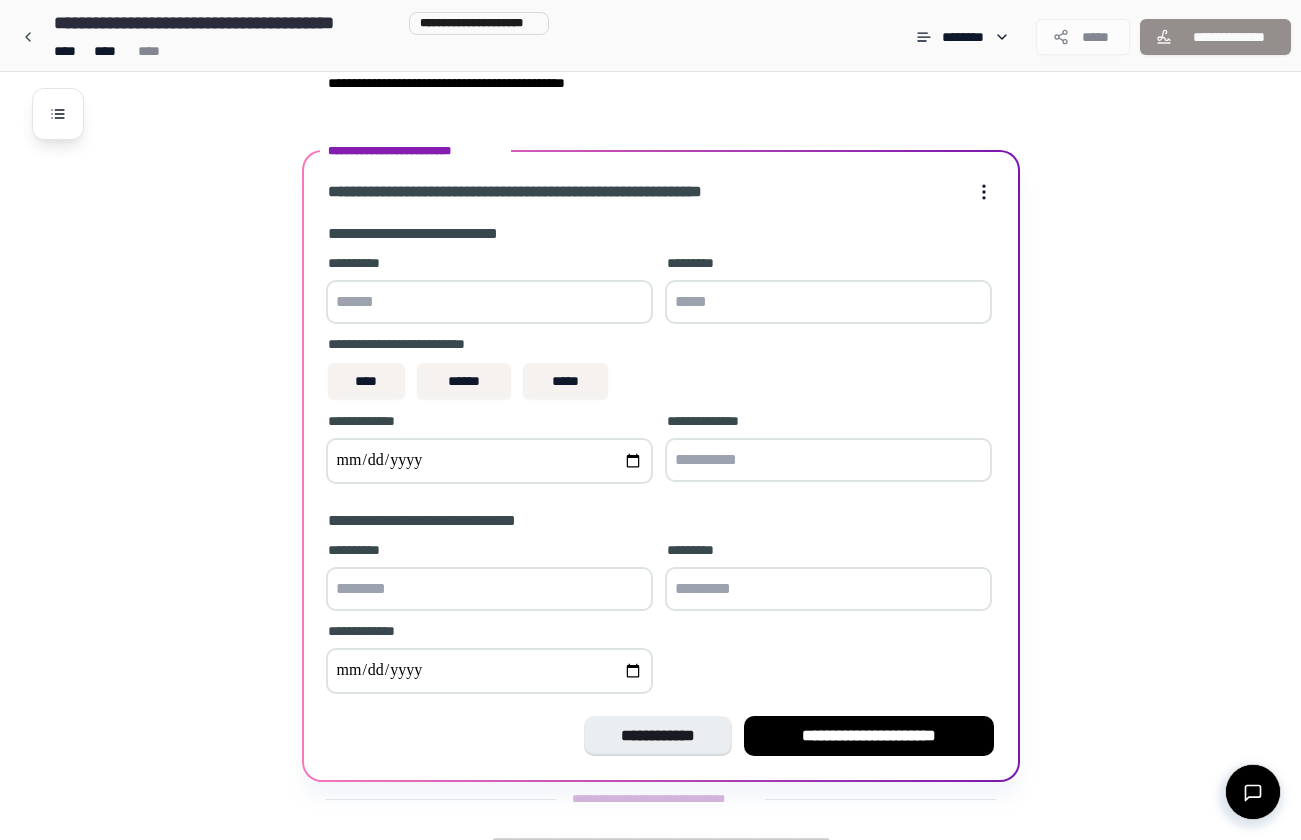 click at bounding box center (489, 302) 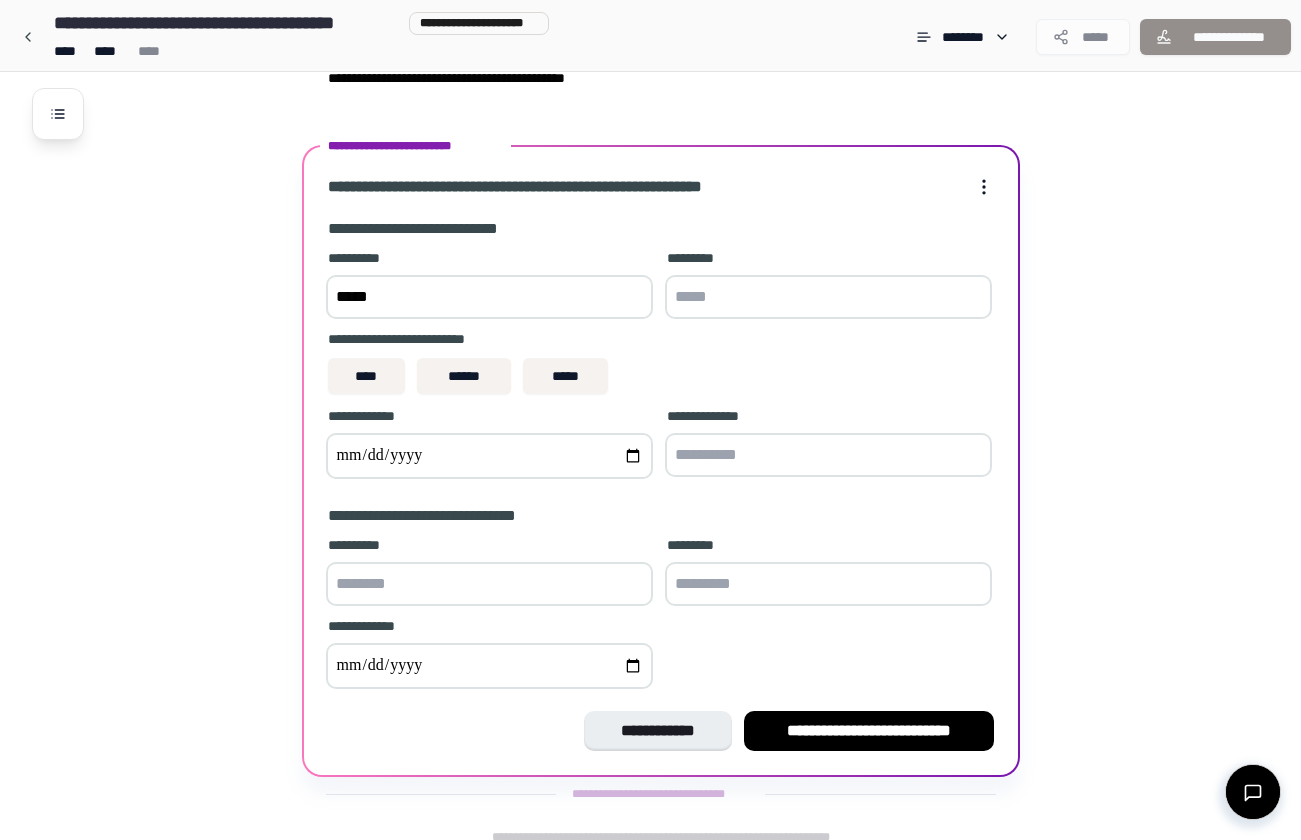type on "*****" 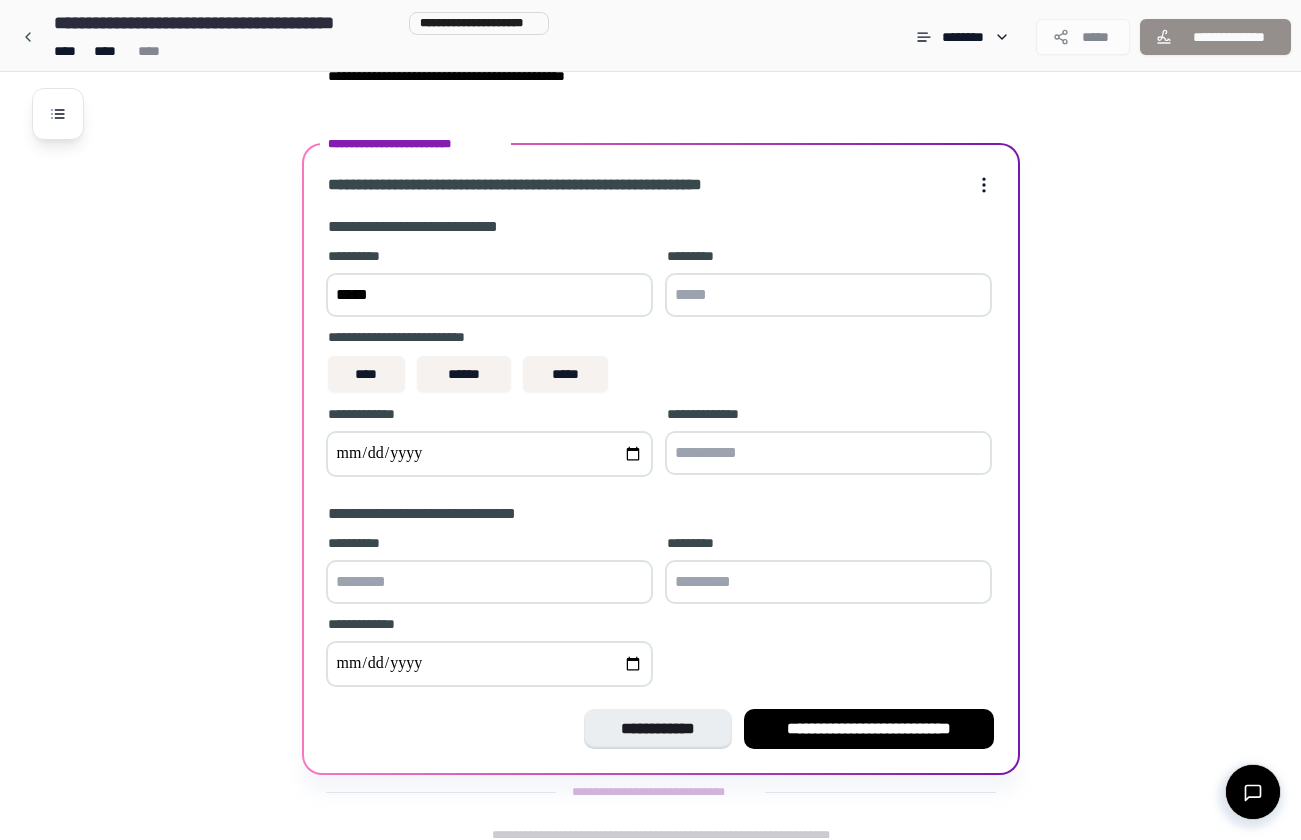 click at bounding box center [828, 295] 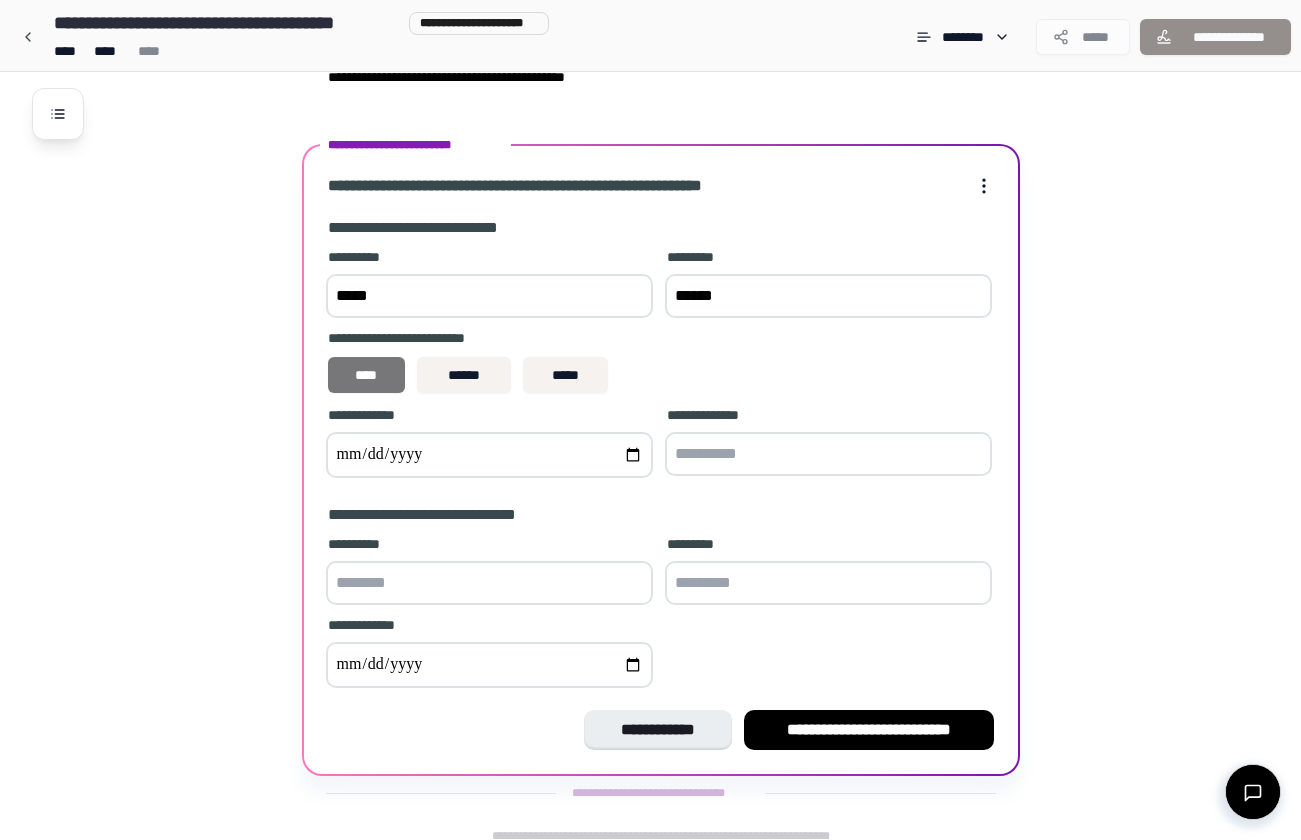 type on "******" 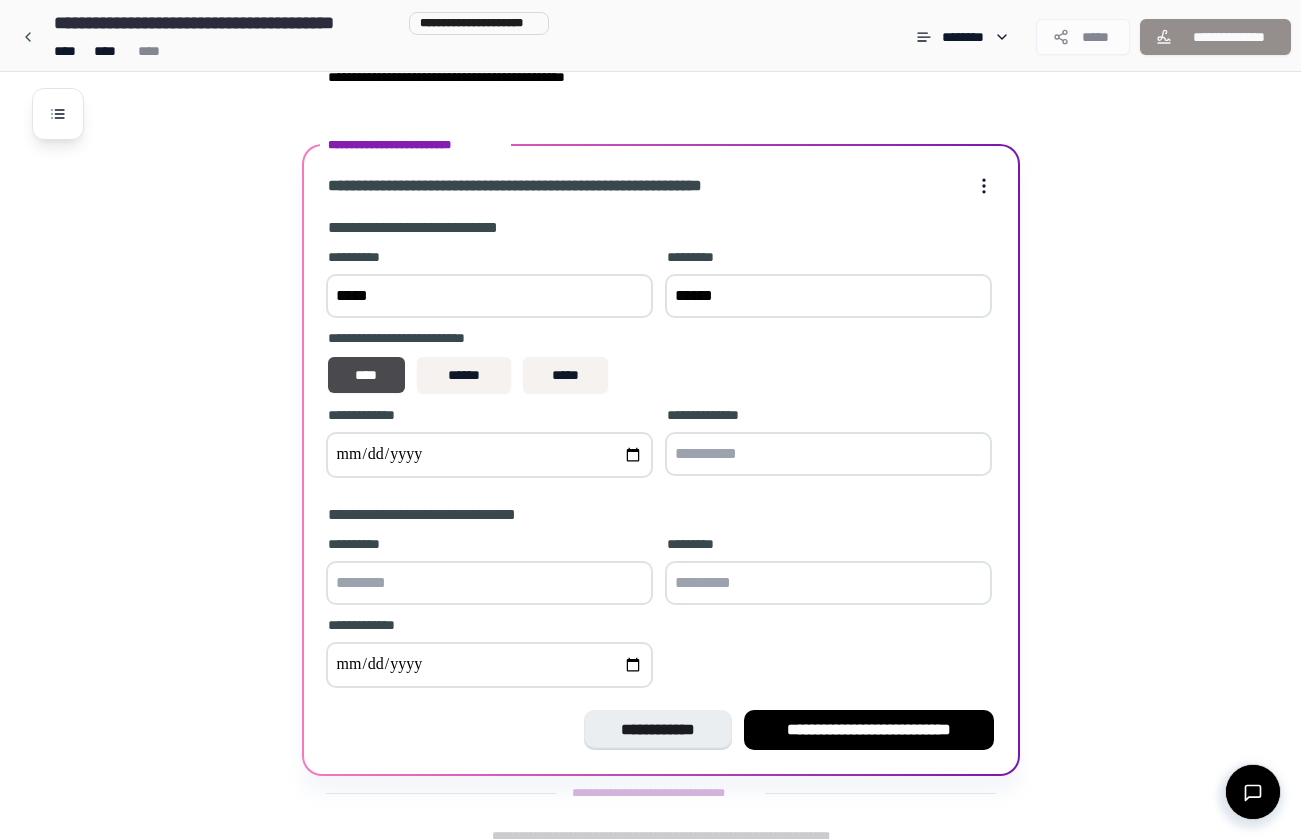 click at bounding box center [489, 455] 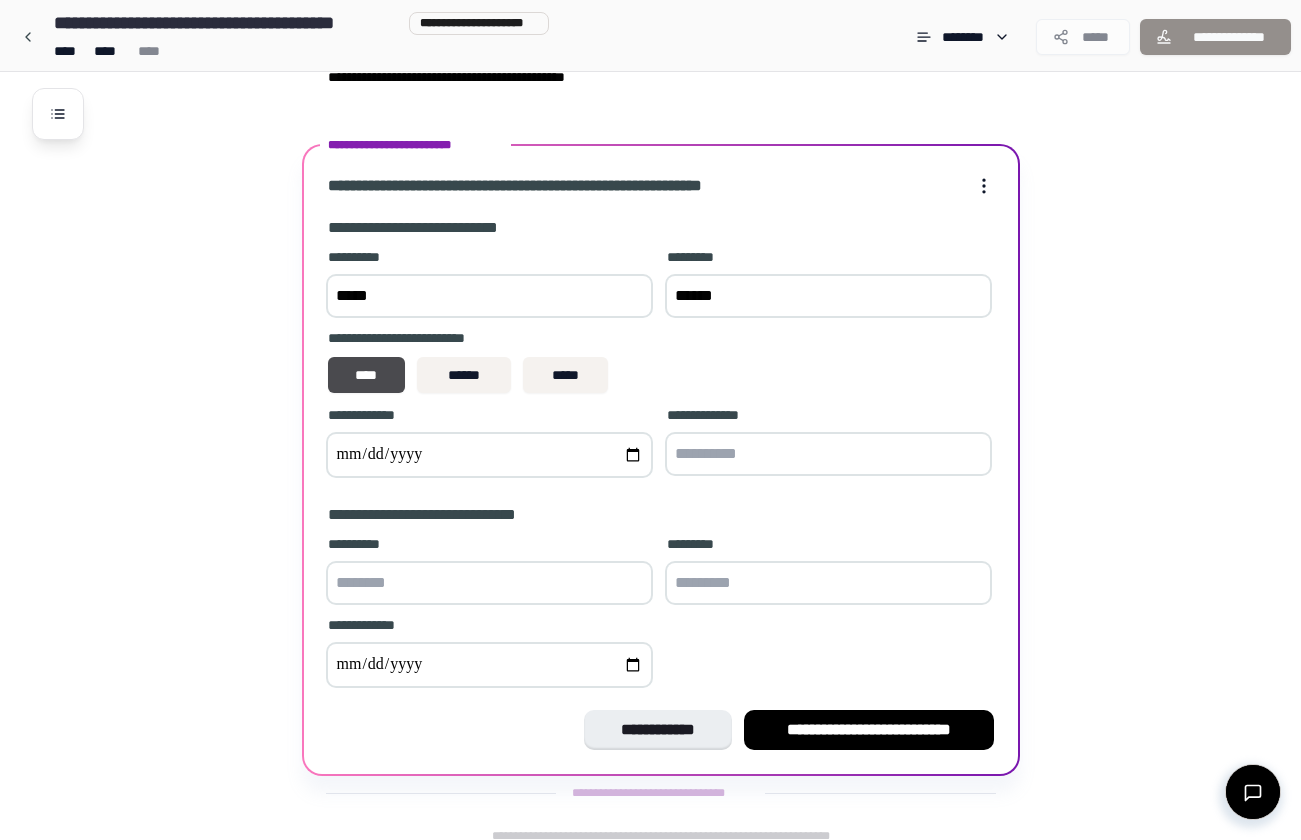 click at bounding box center (489, 455) 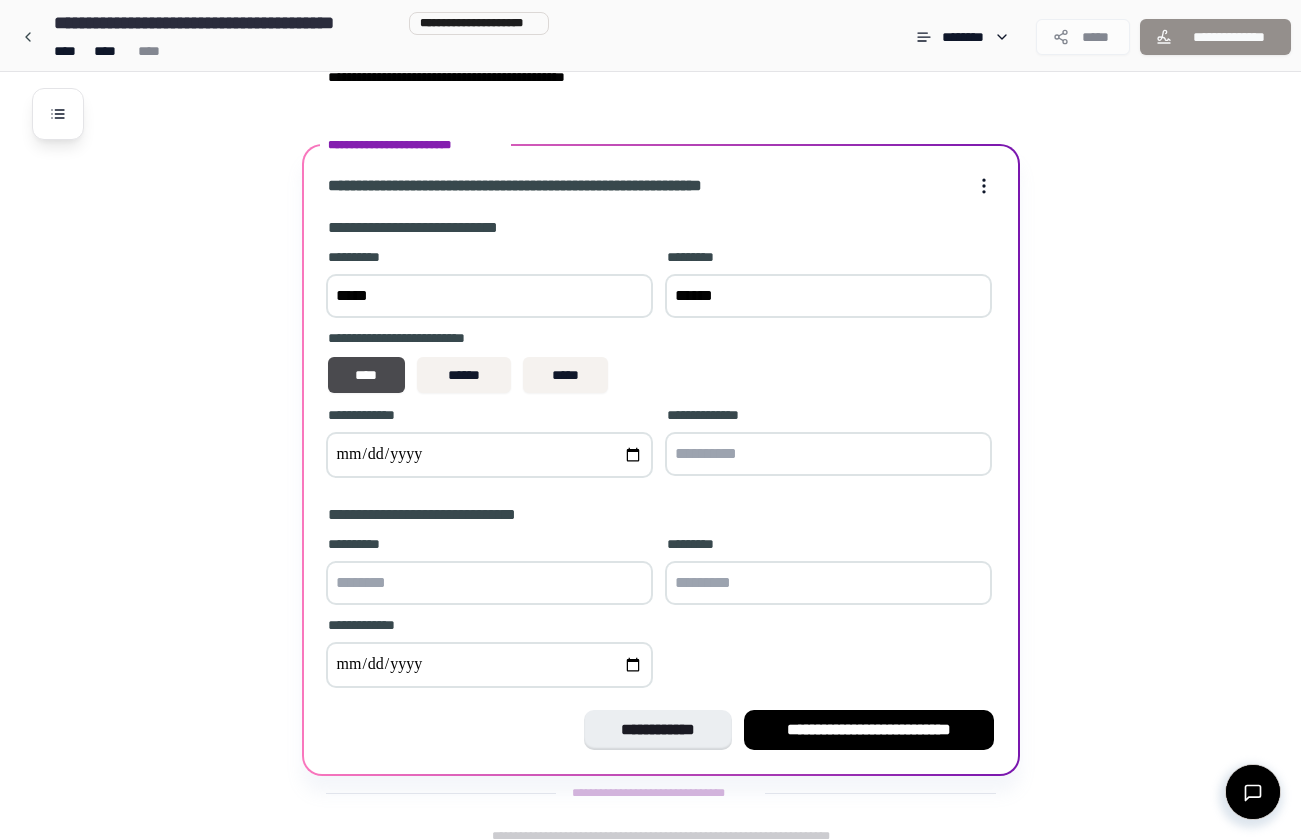 click at bounding box center (828, 454) 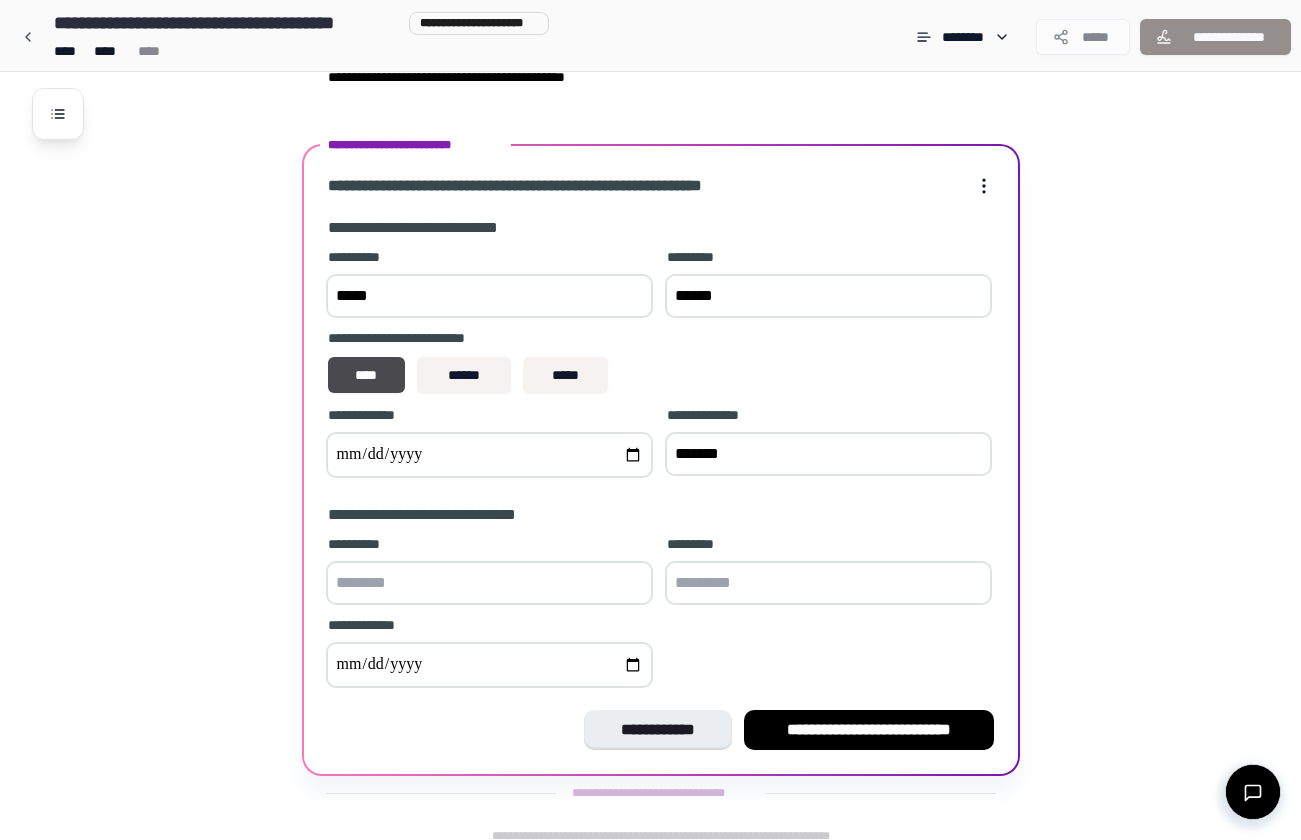 type on "*******" 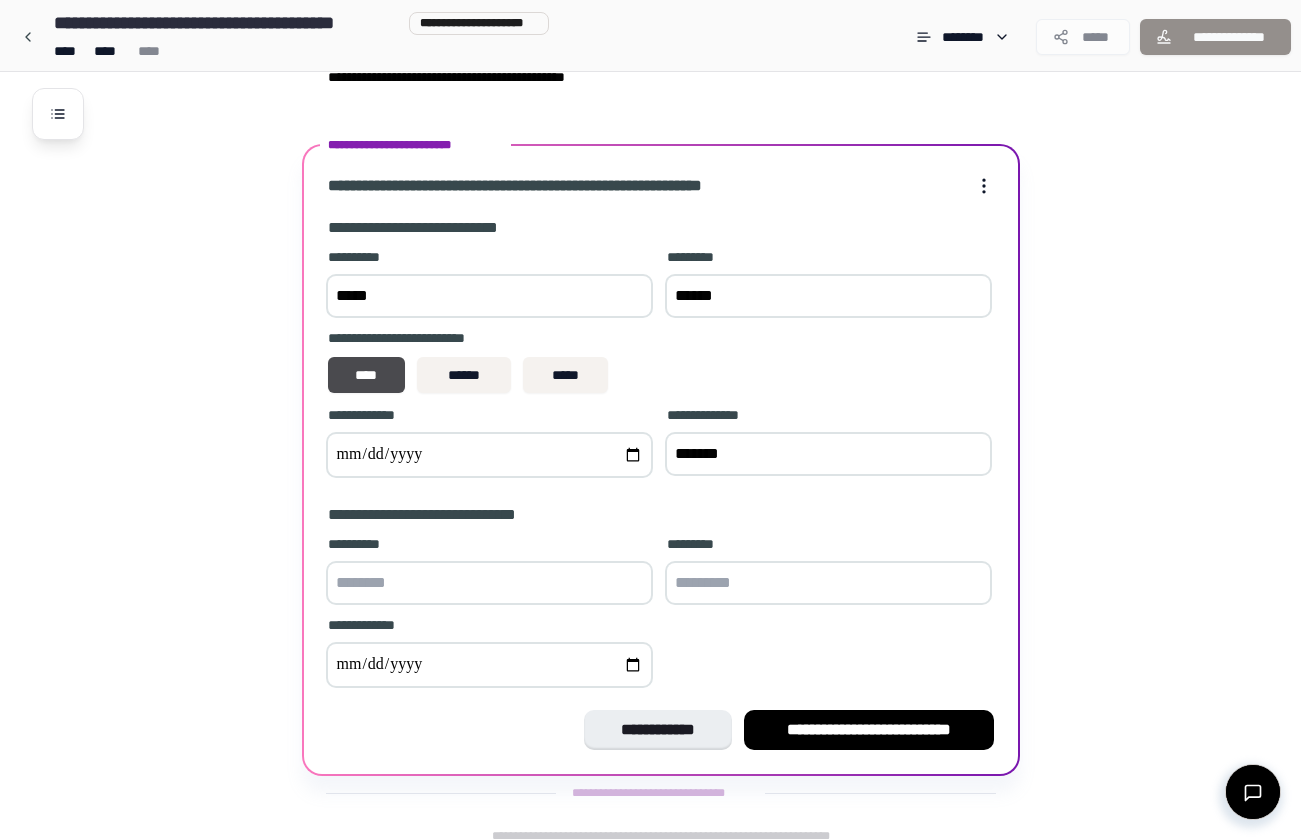 click at bounding box center (489, 583) 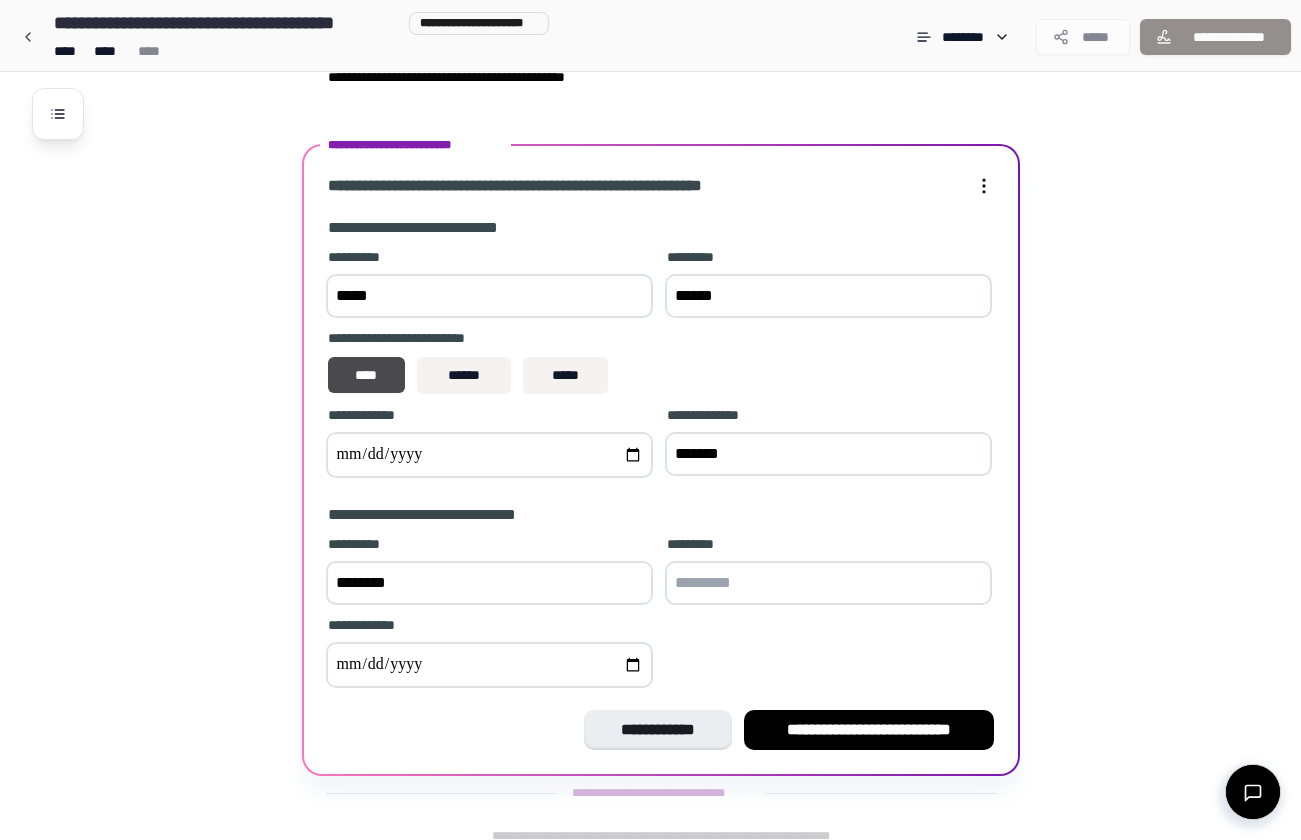 type on "********" 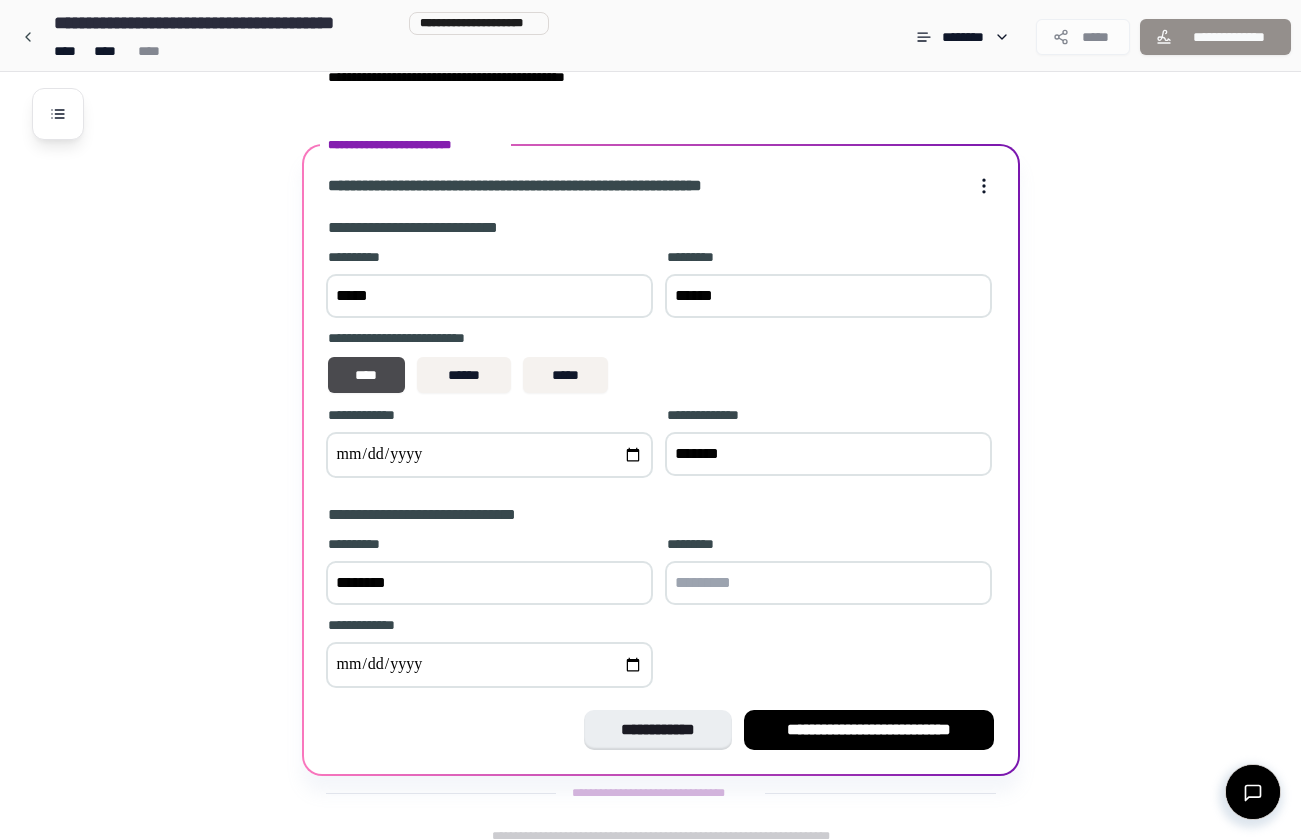 click at bounding box center (828, 583) 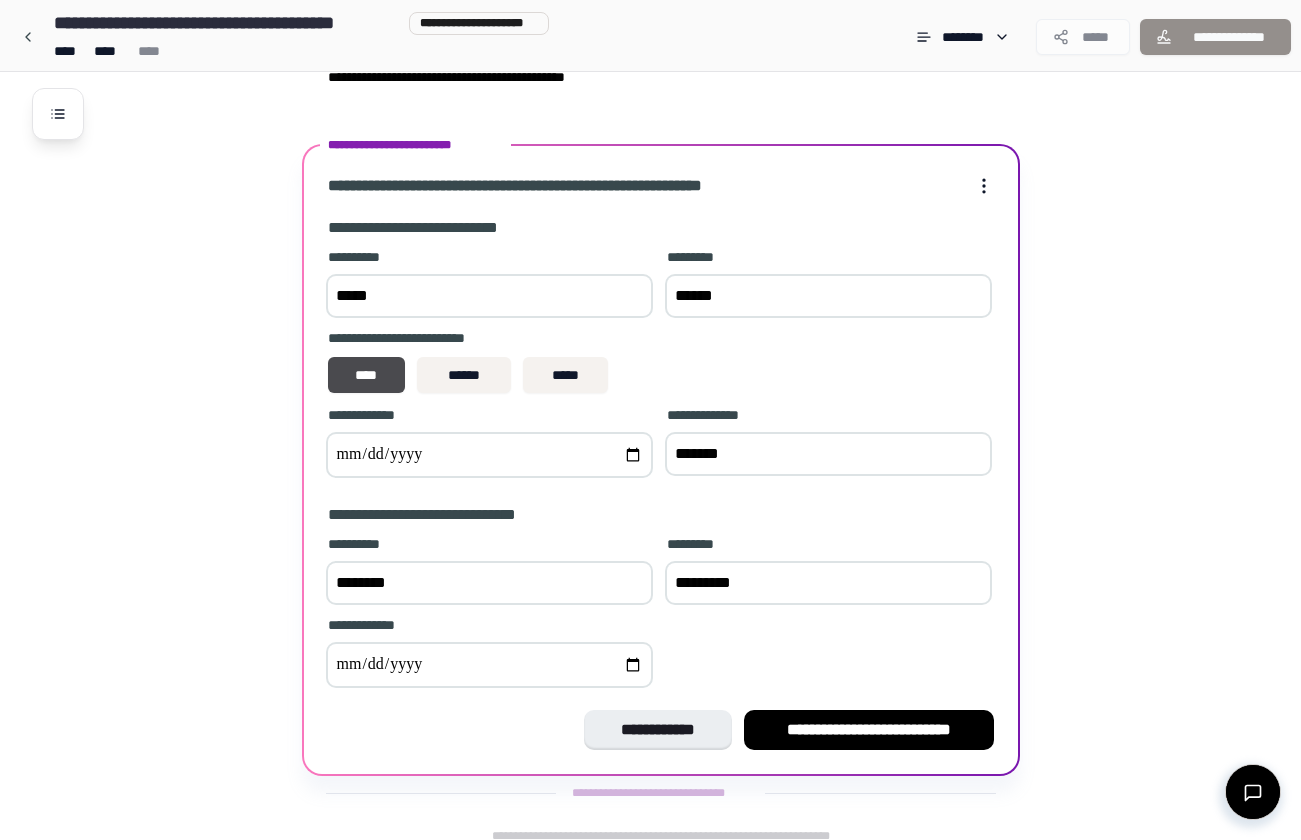 type on "*********" 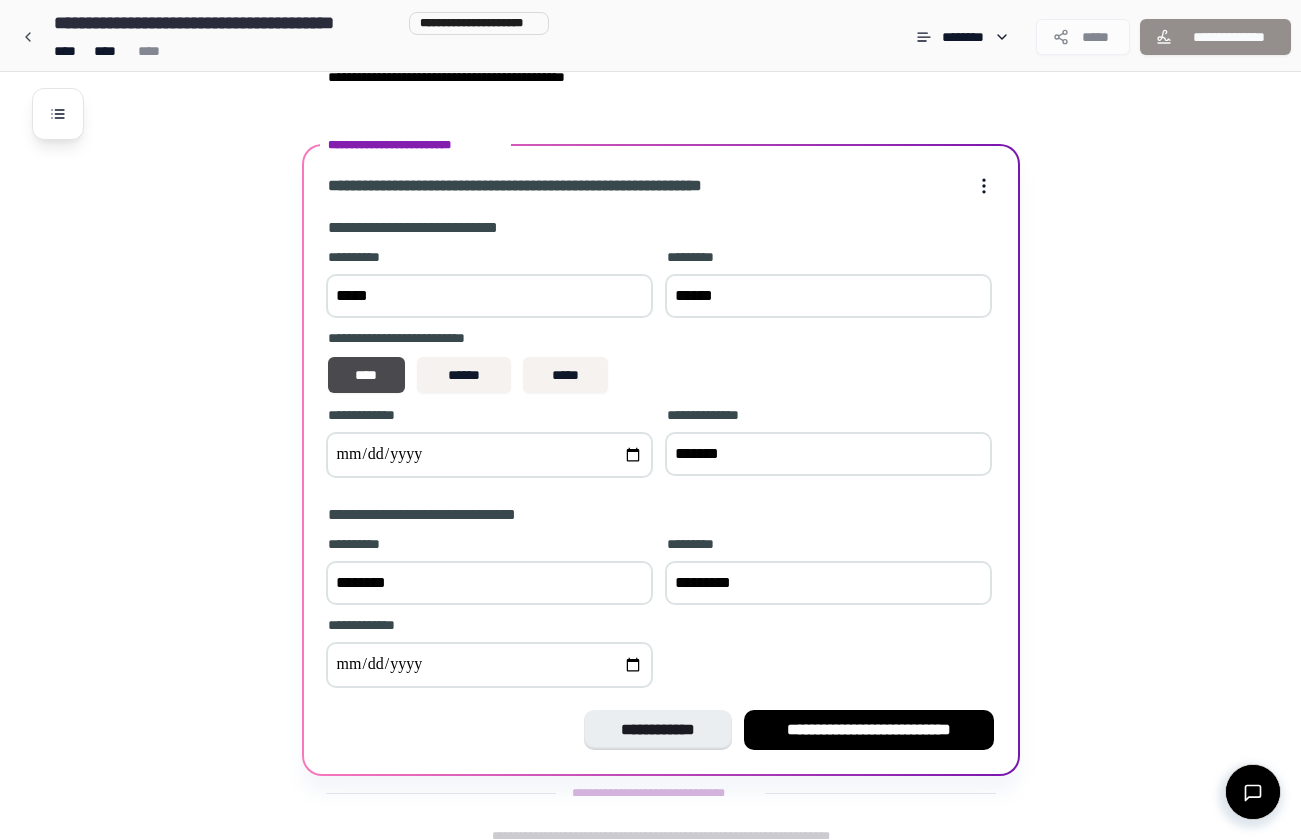 click at bounding box center [489, 665] 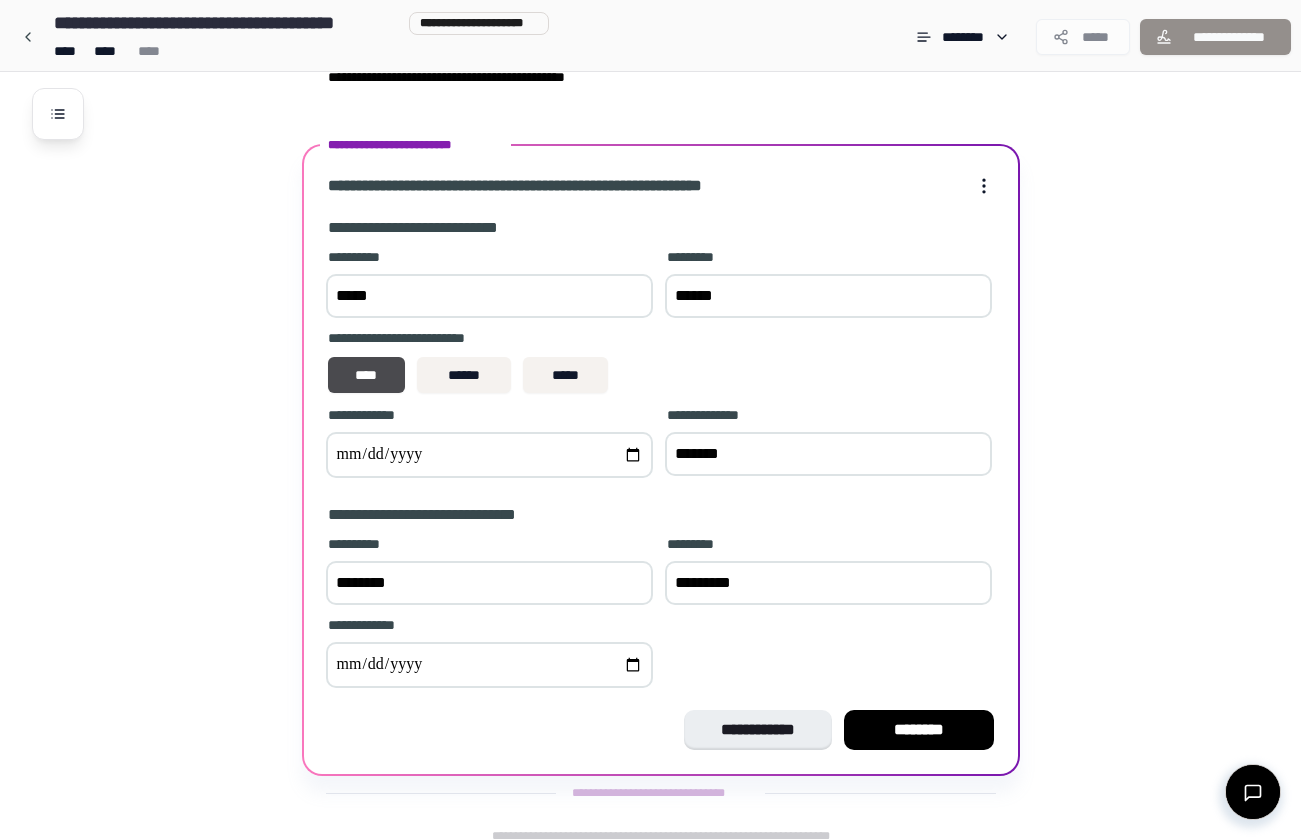 type on "**********" 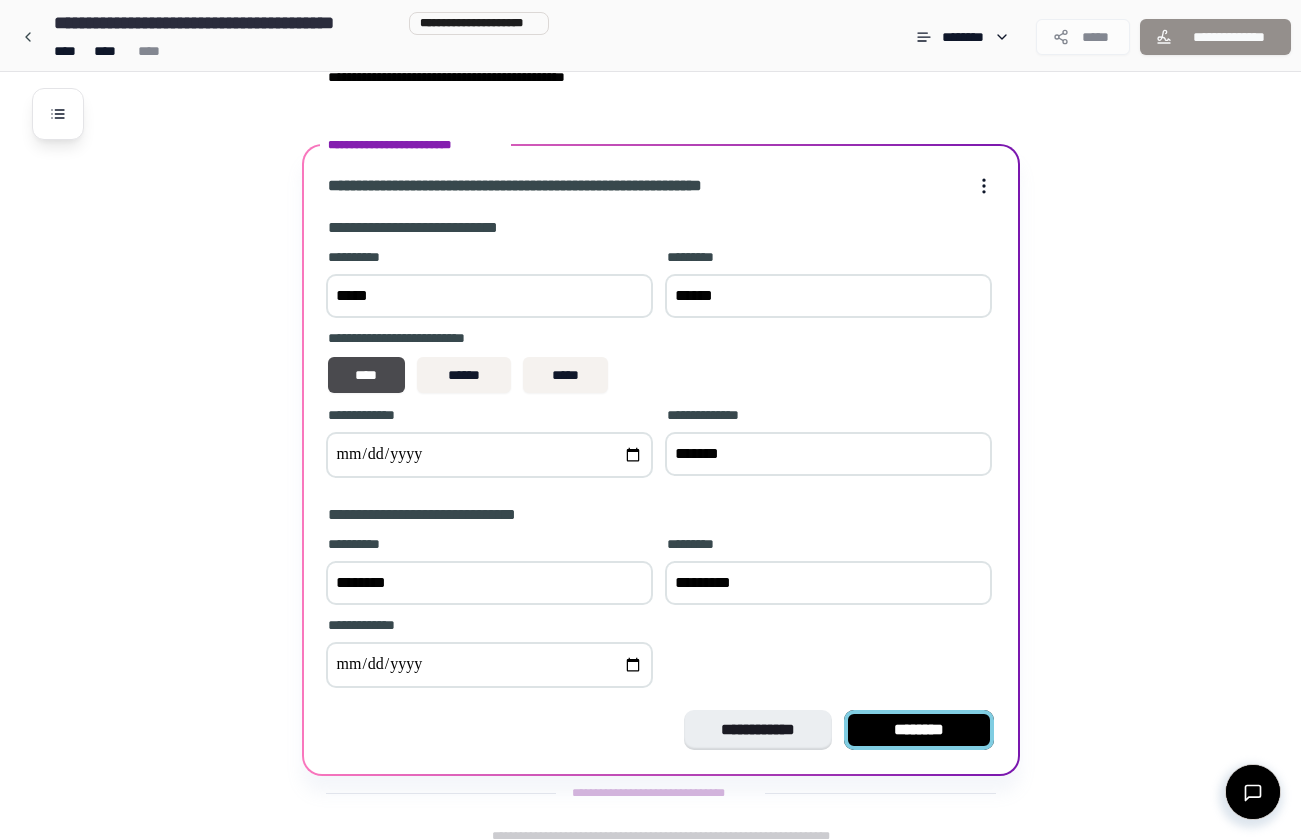 click on "********" at bounding box center [919, 730] 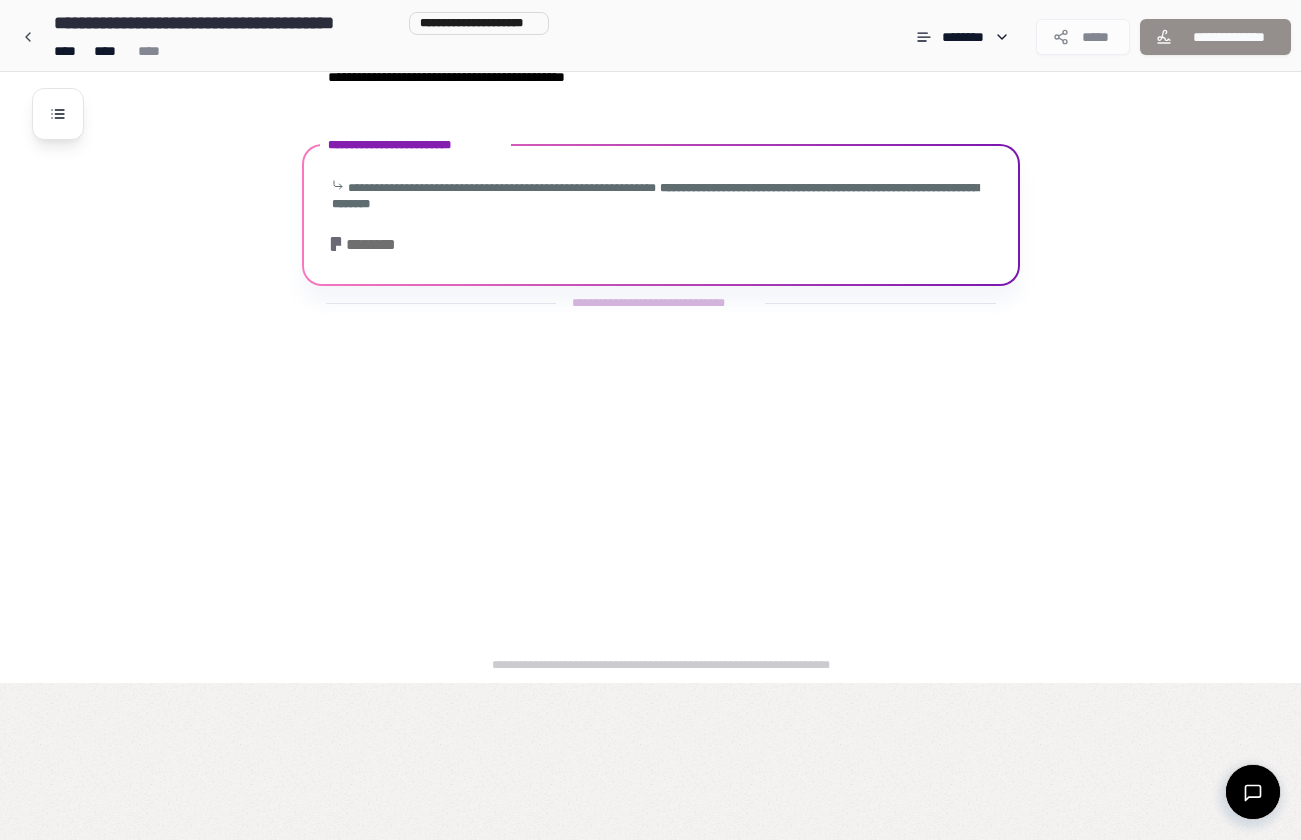 scroll, scrollTop: 0, scrollLeft: 0, axis: both 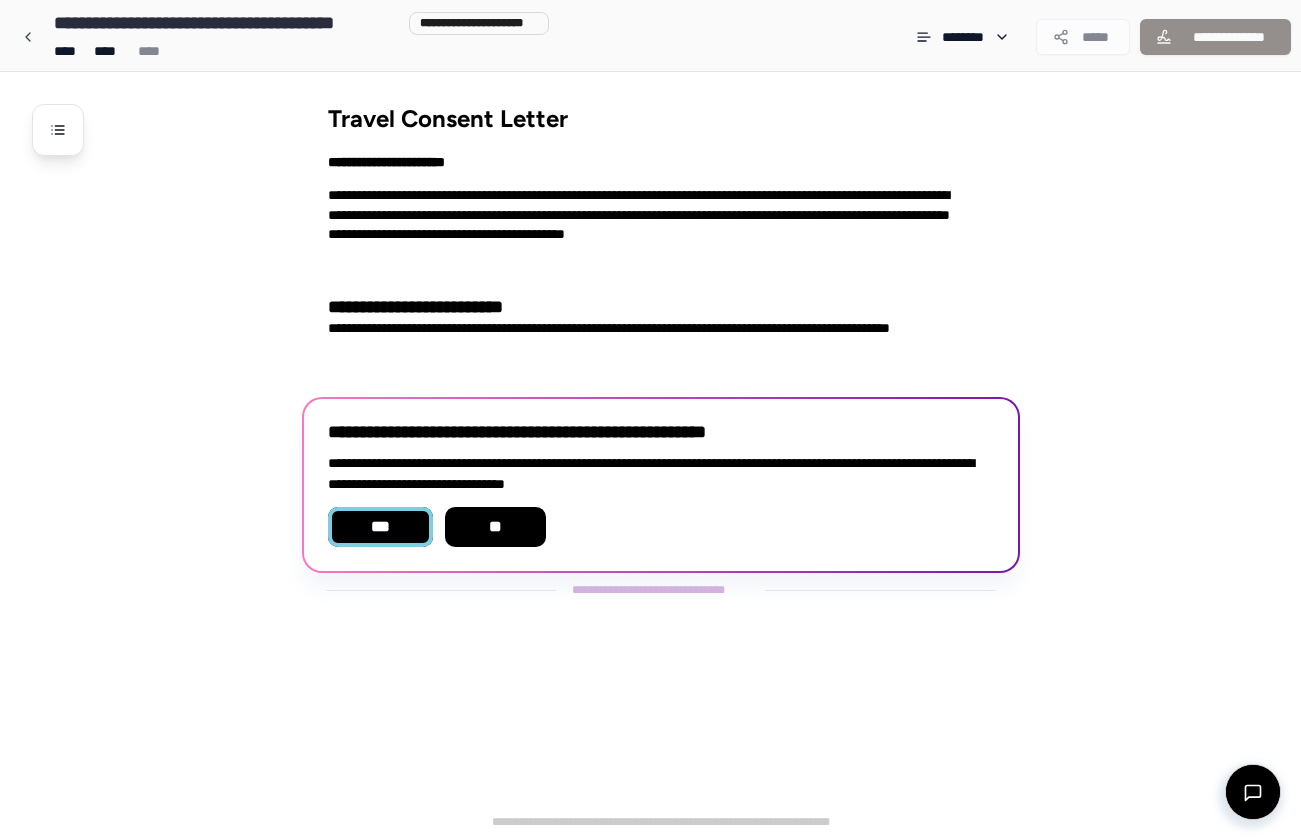 click on "***" at bounding box center (380, 527) 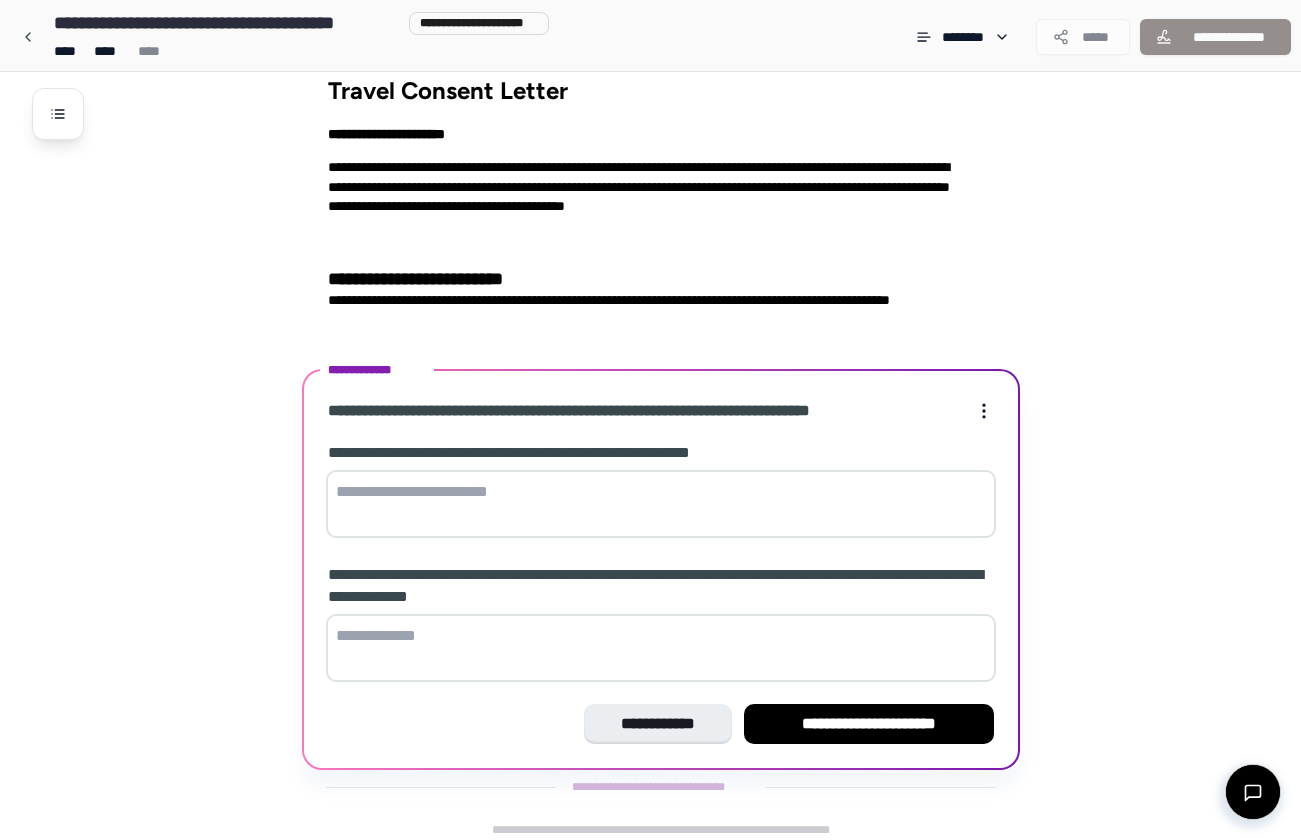 scroll, scrollTop: 36, scrollLeft: 0, axis: vertical 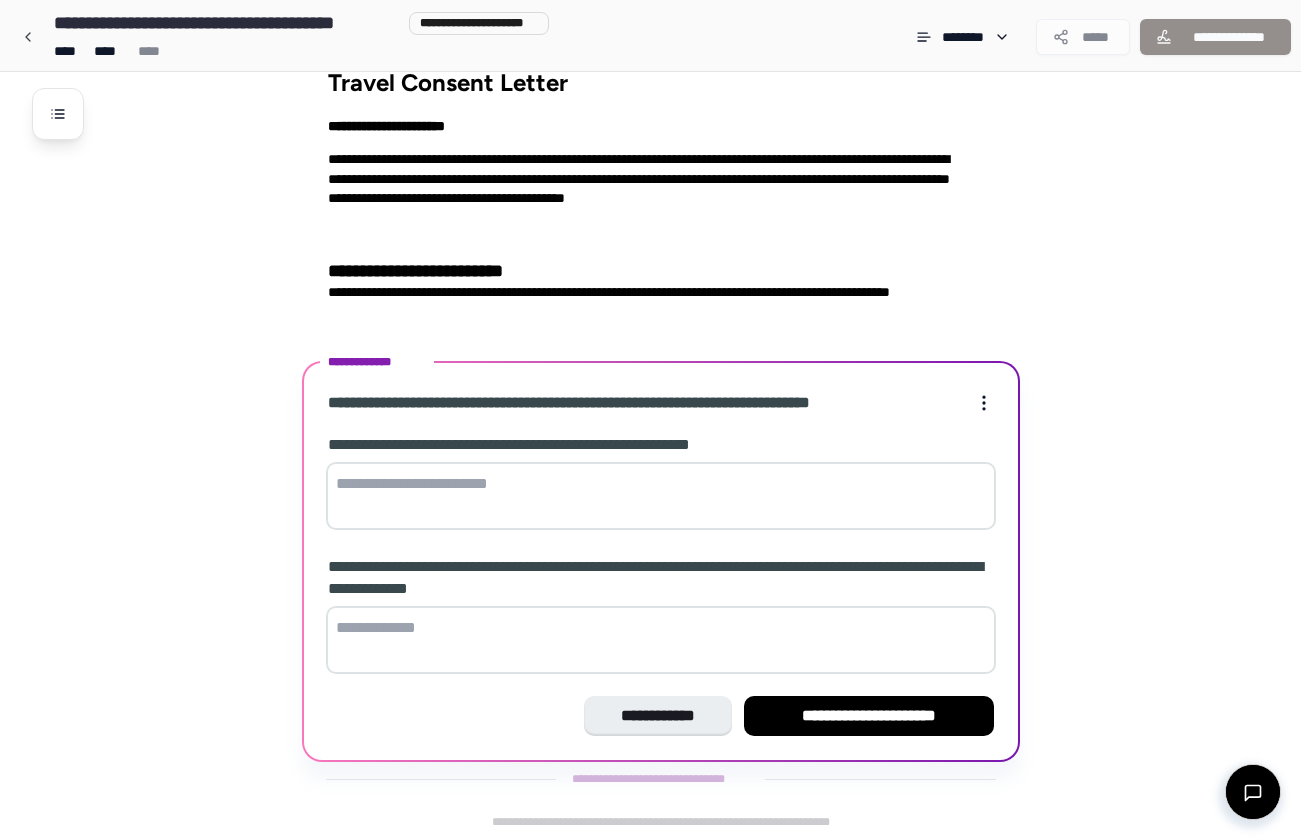 click at bounding box center (661, 496) 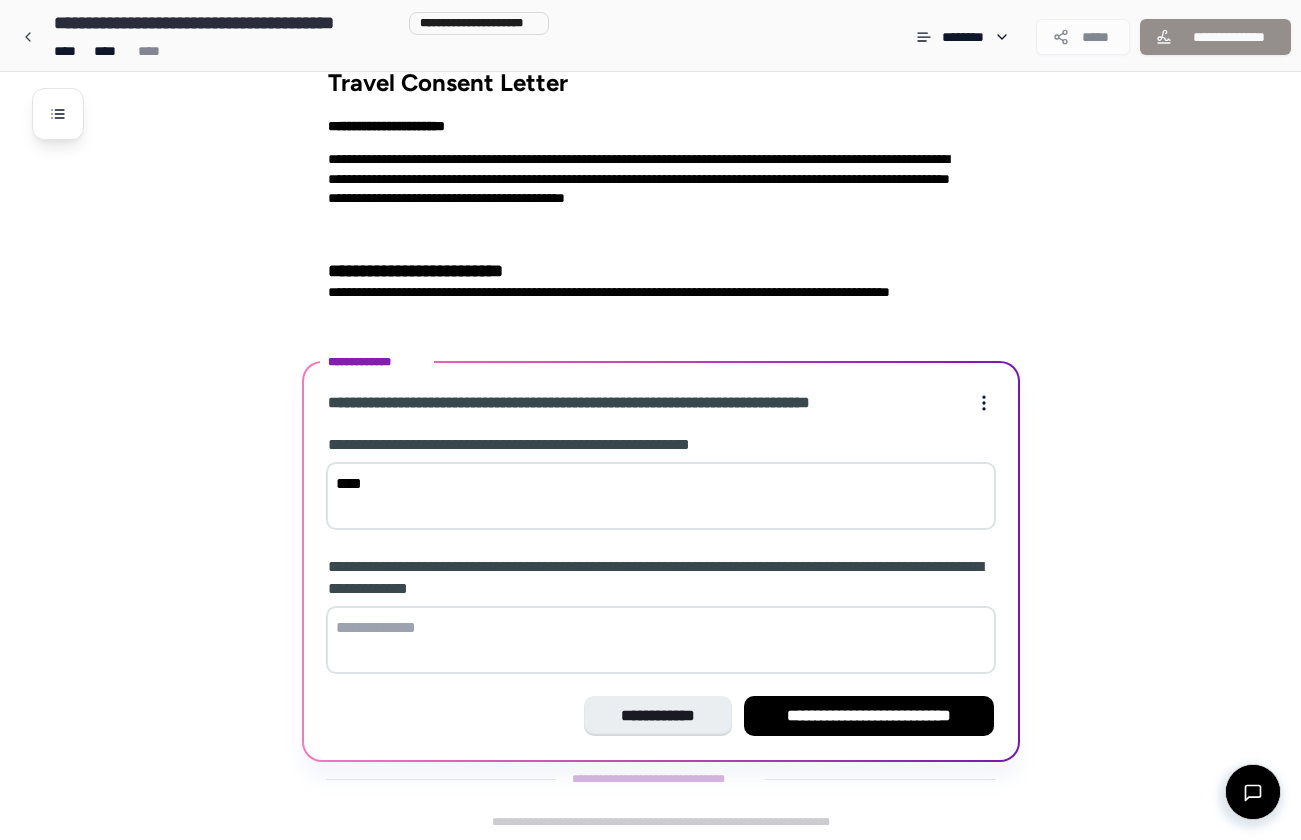 scroll, scrollTop: 16, scrollLeft: 0, axis: vertical 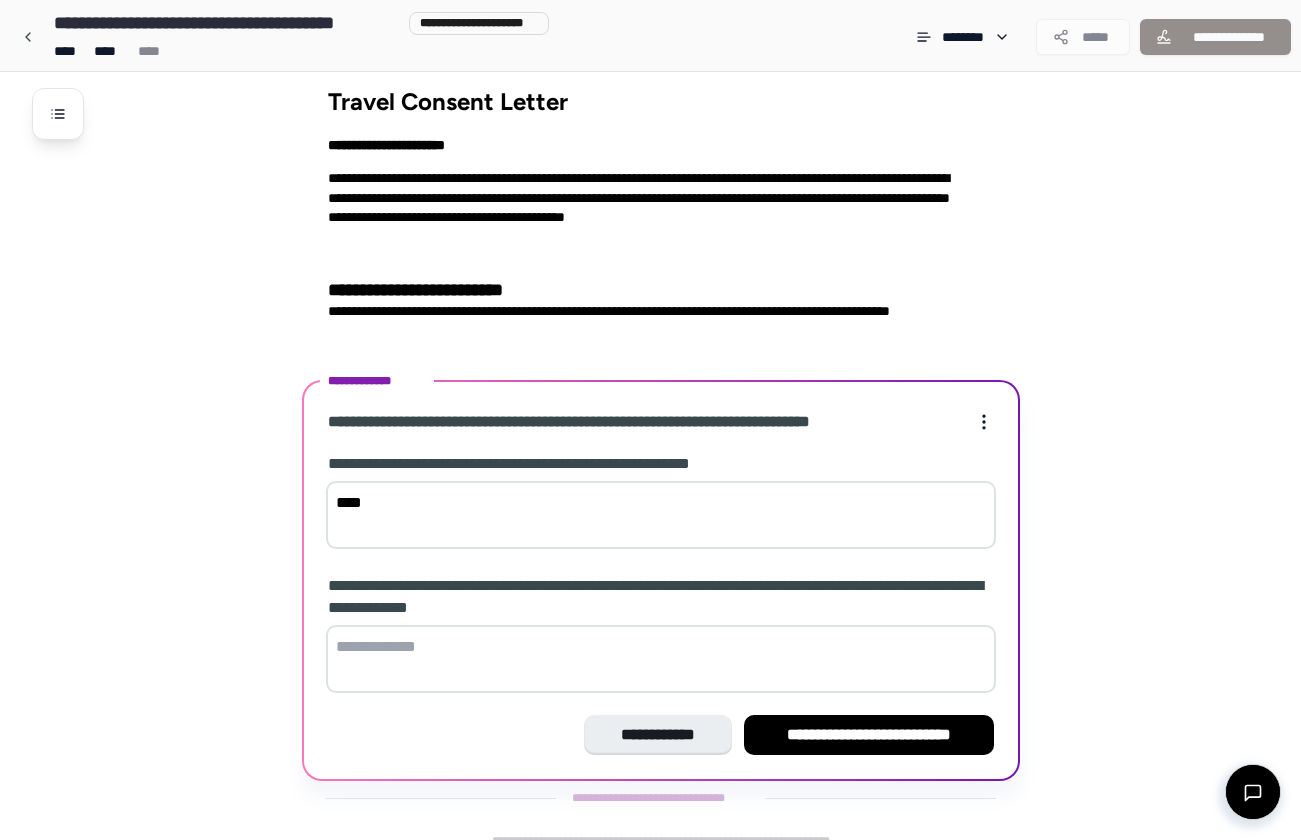 type on "****" 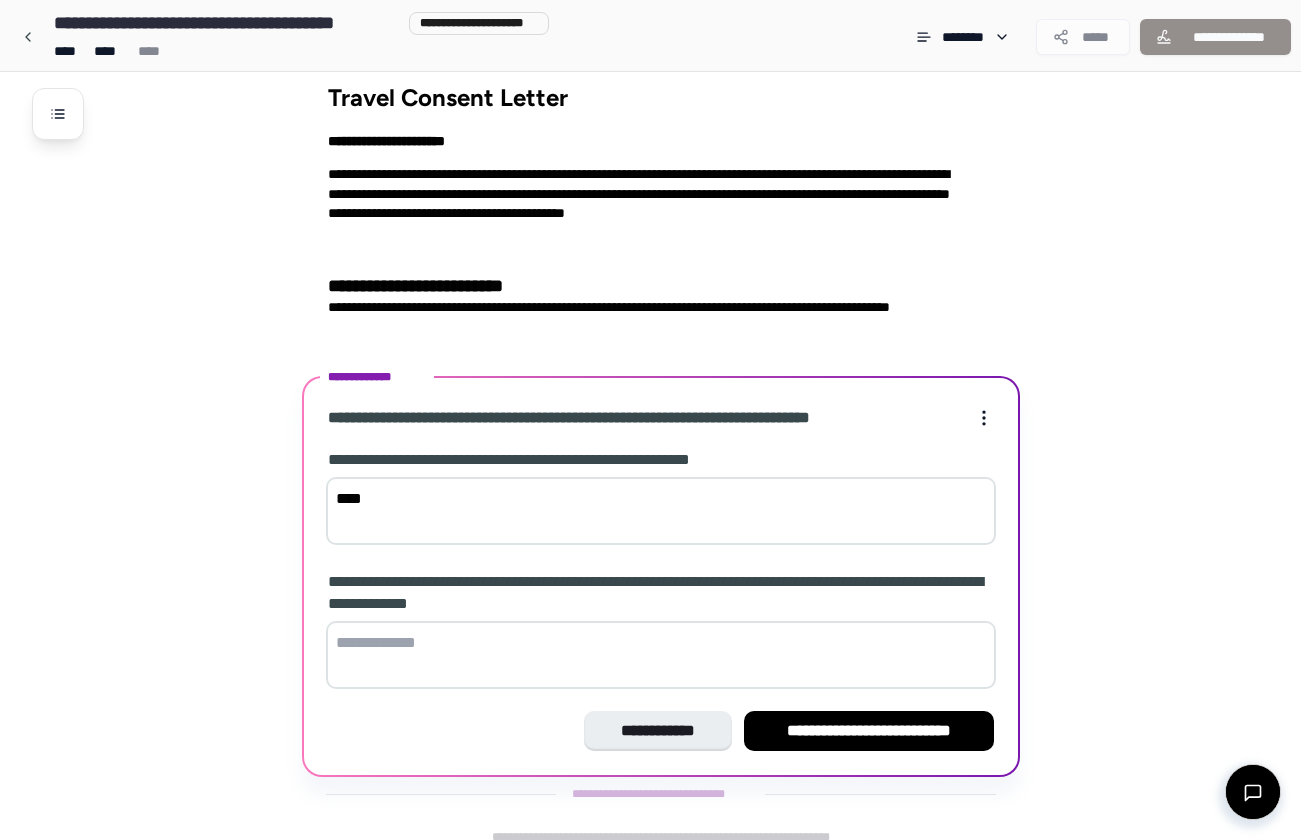 click at bounding box center [661, 655] 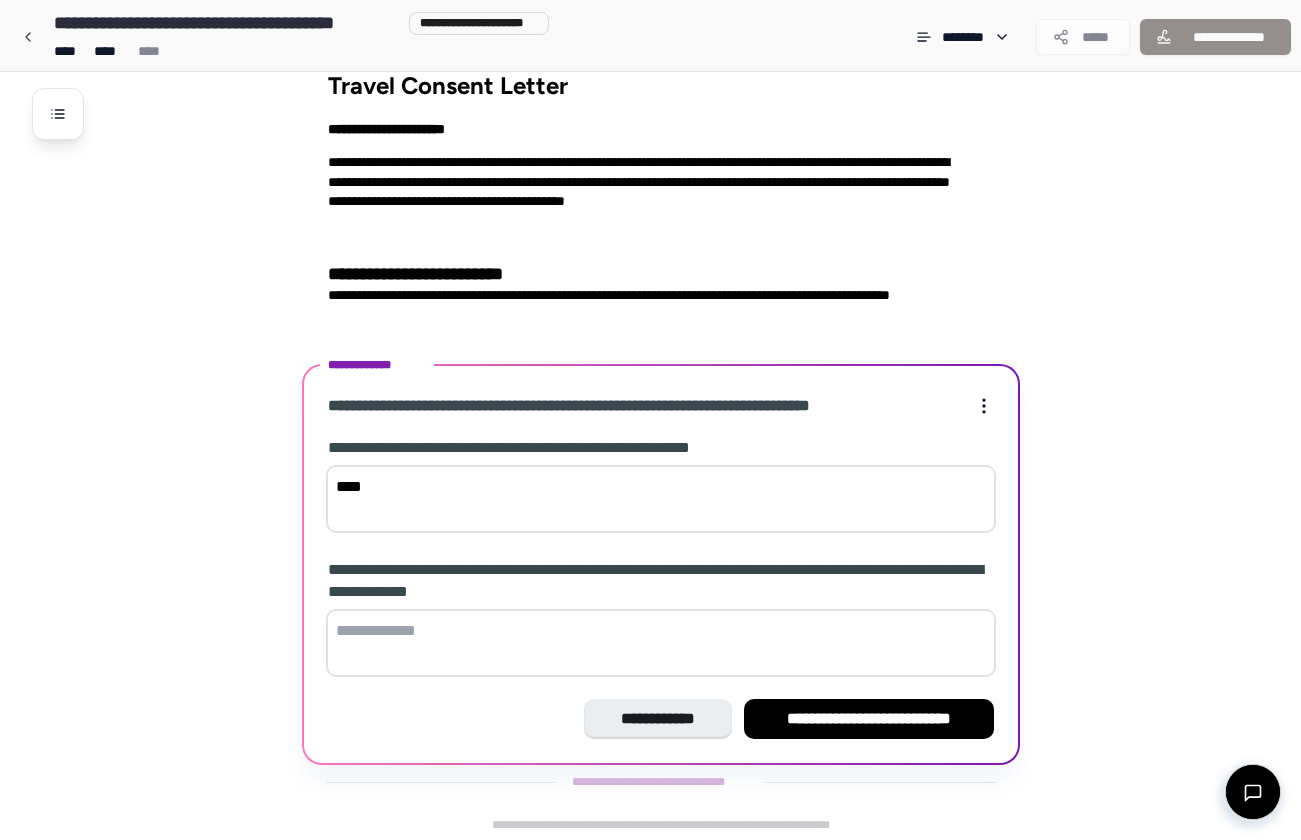 scroll, scrollTop: 36, scrollLeft: 0, axis: vertical 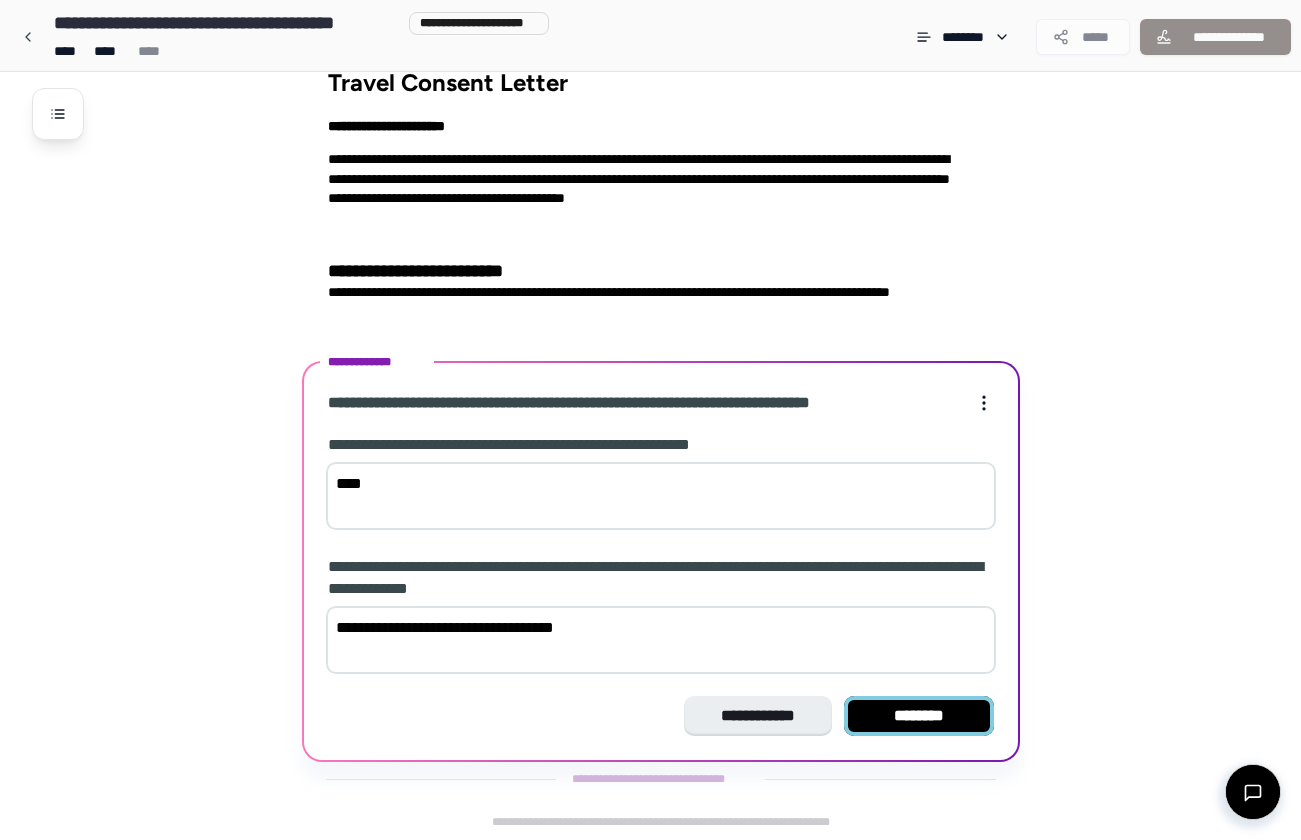 type on "**********" 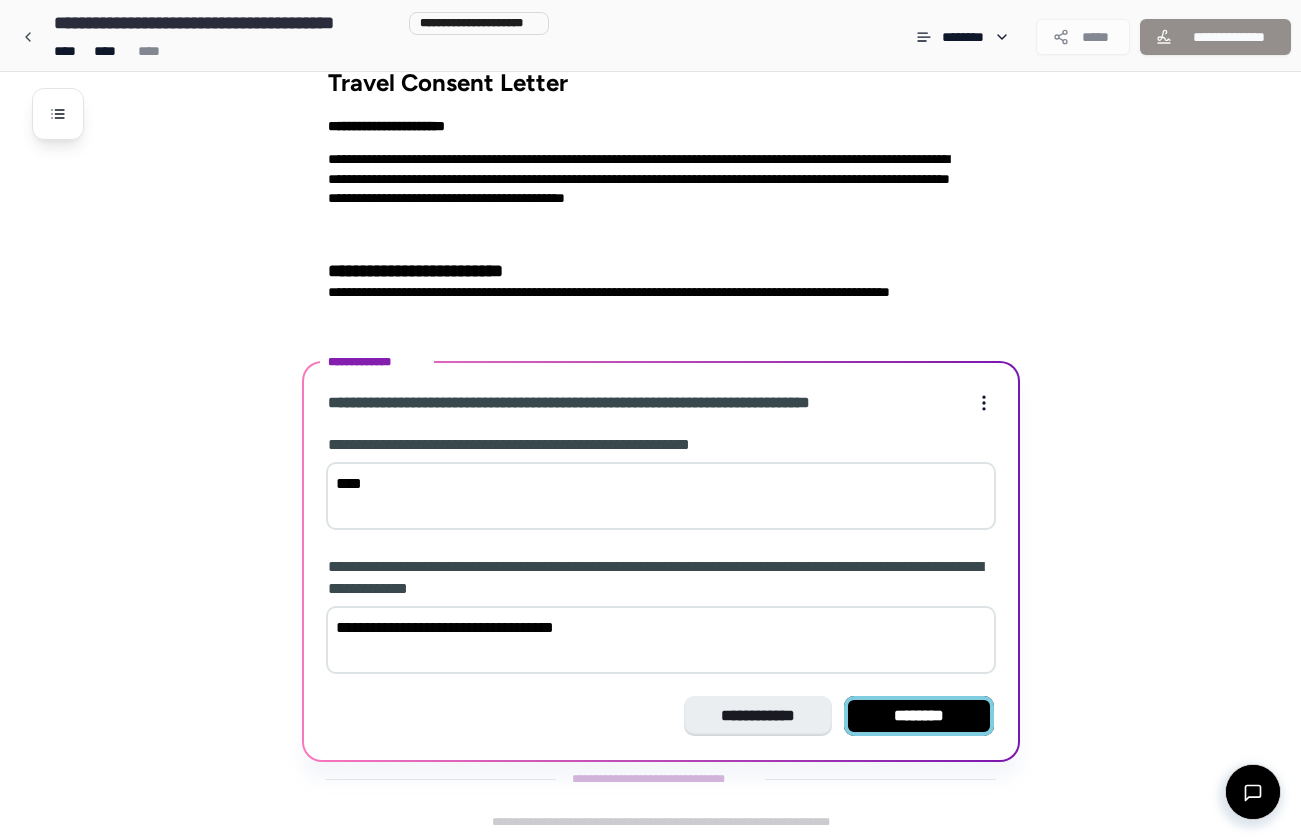 click on "********" at bounding box center (919, 716) 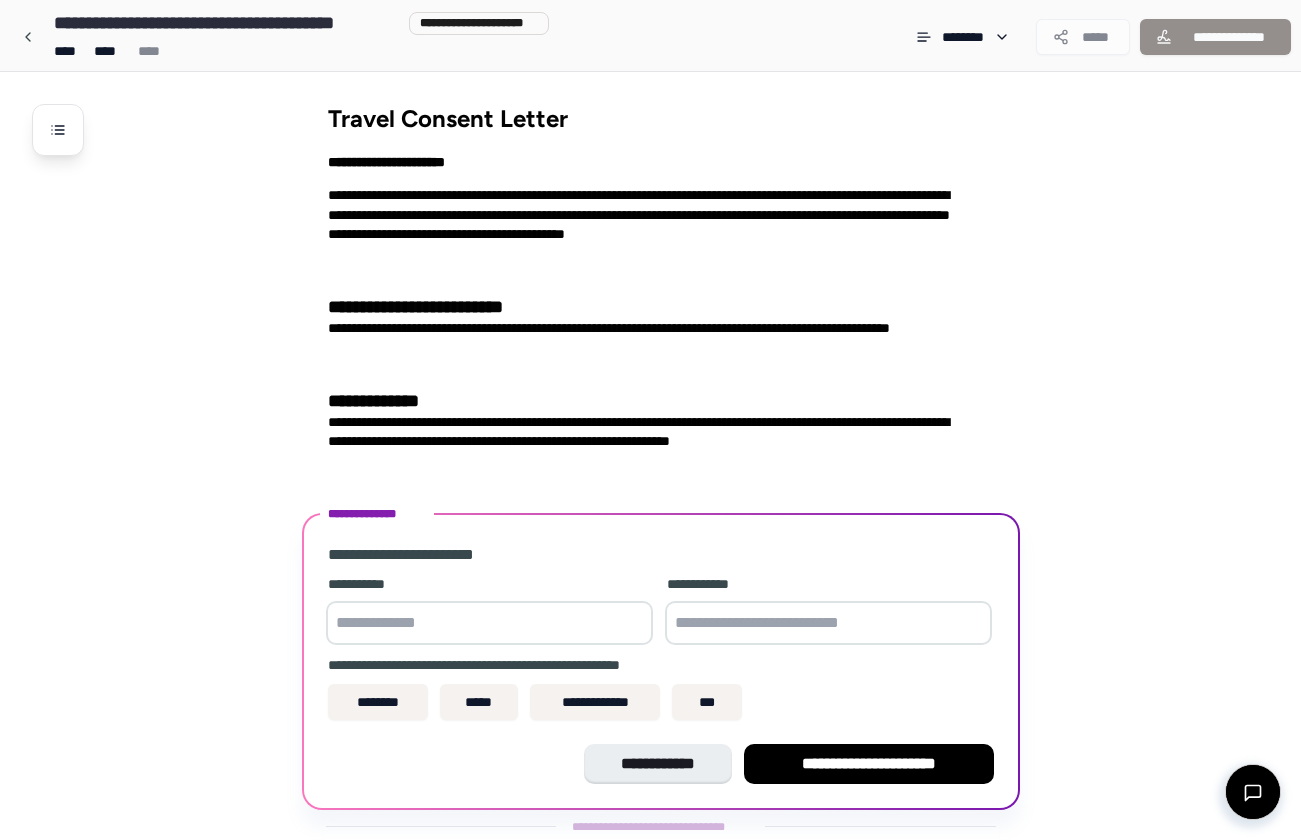 scroll, scrollTop: 48, scrollLeft: 0, axis: vertical 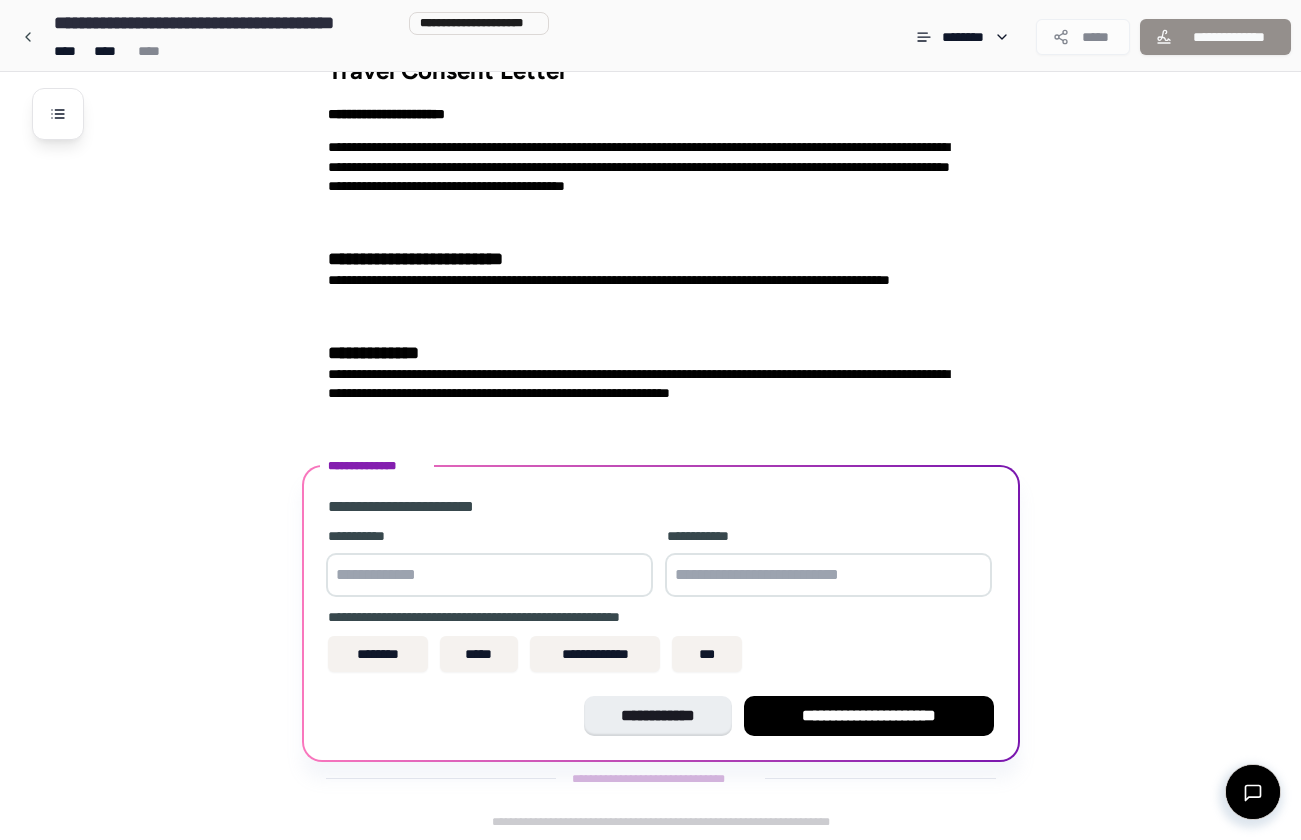 click at bounding box center (489, 575) 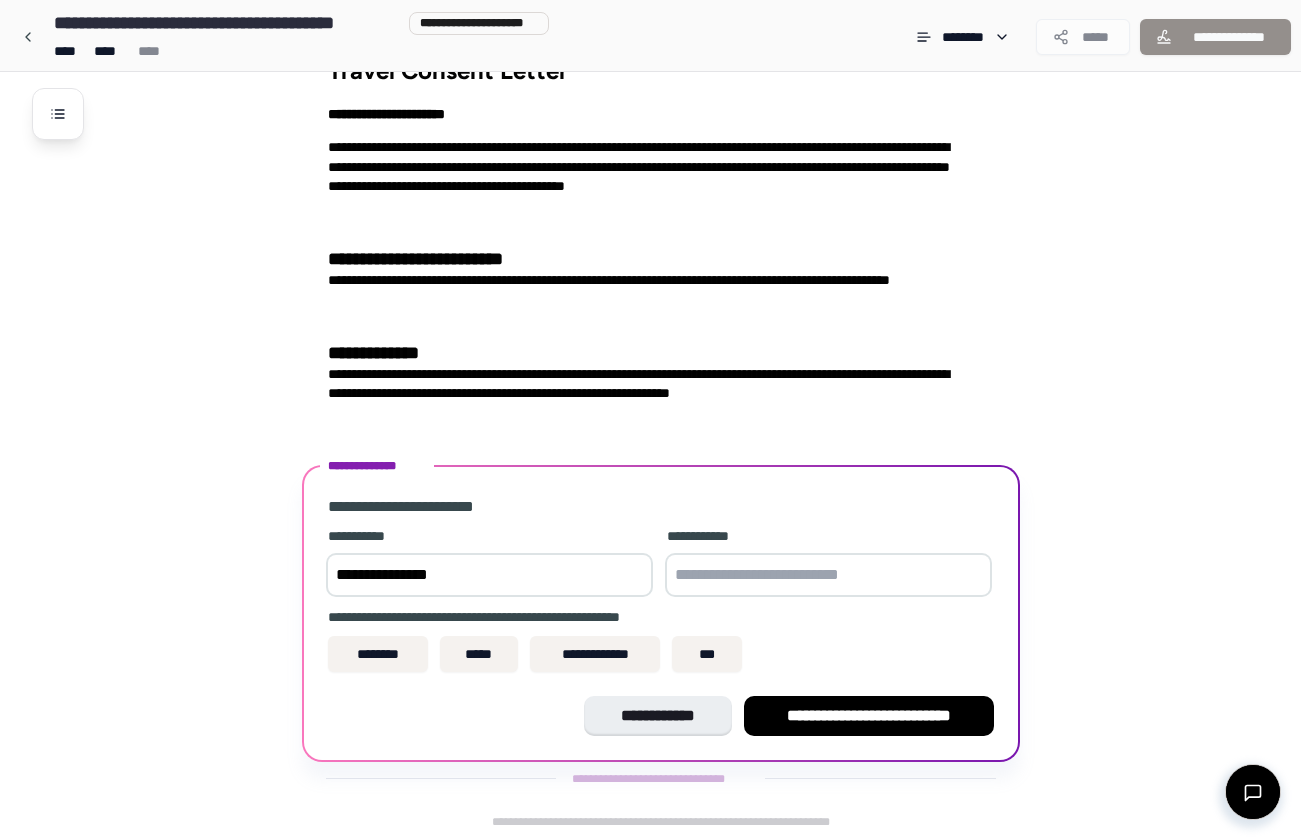 type on "**********" 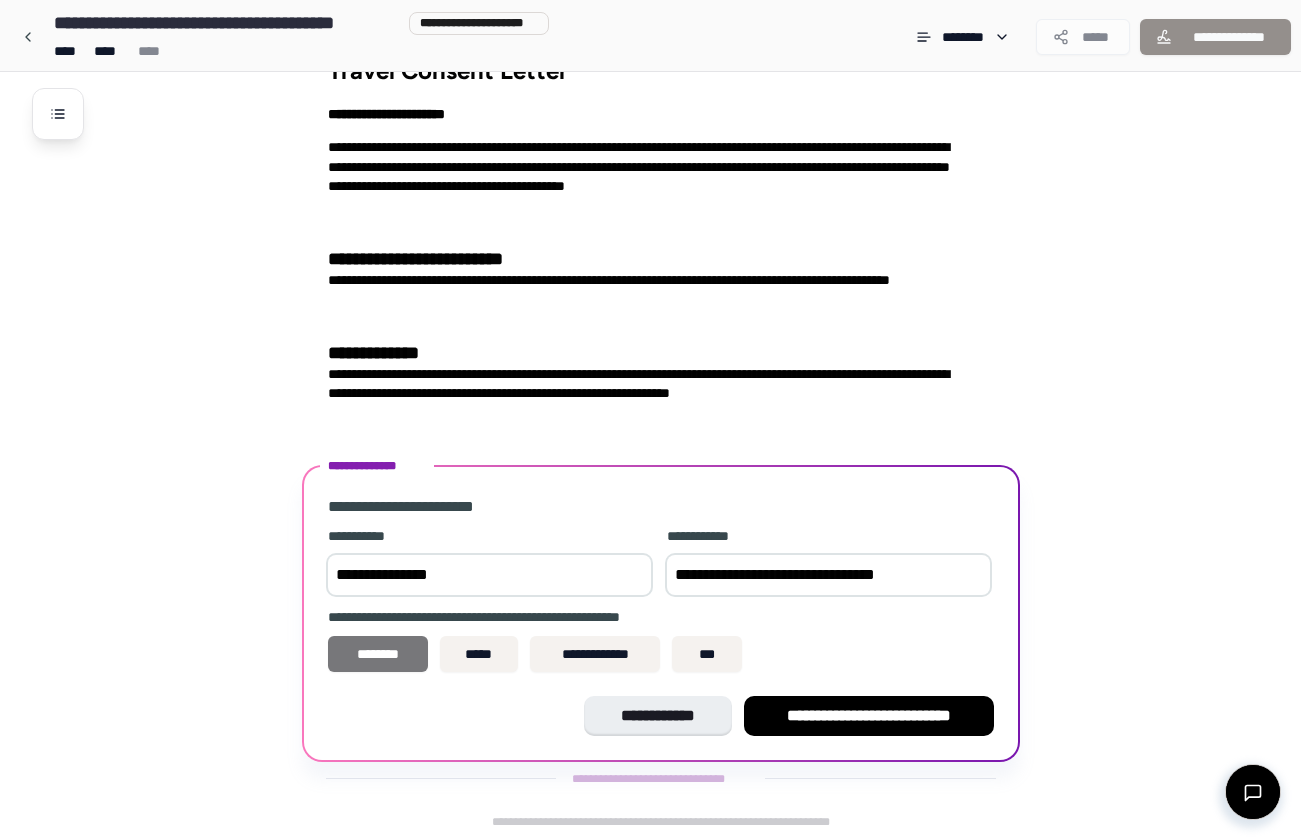 type on "**********" 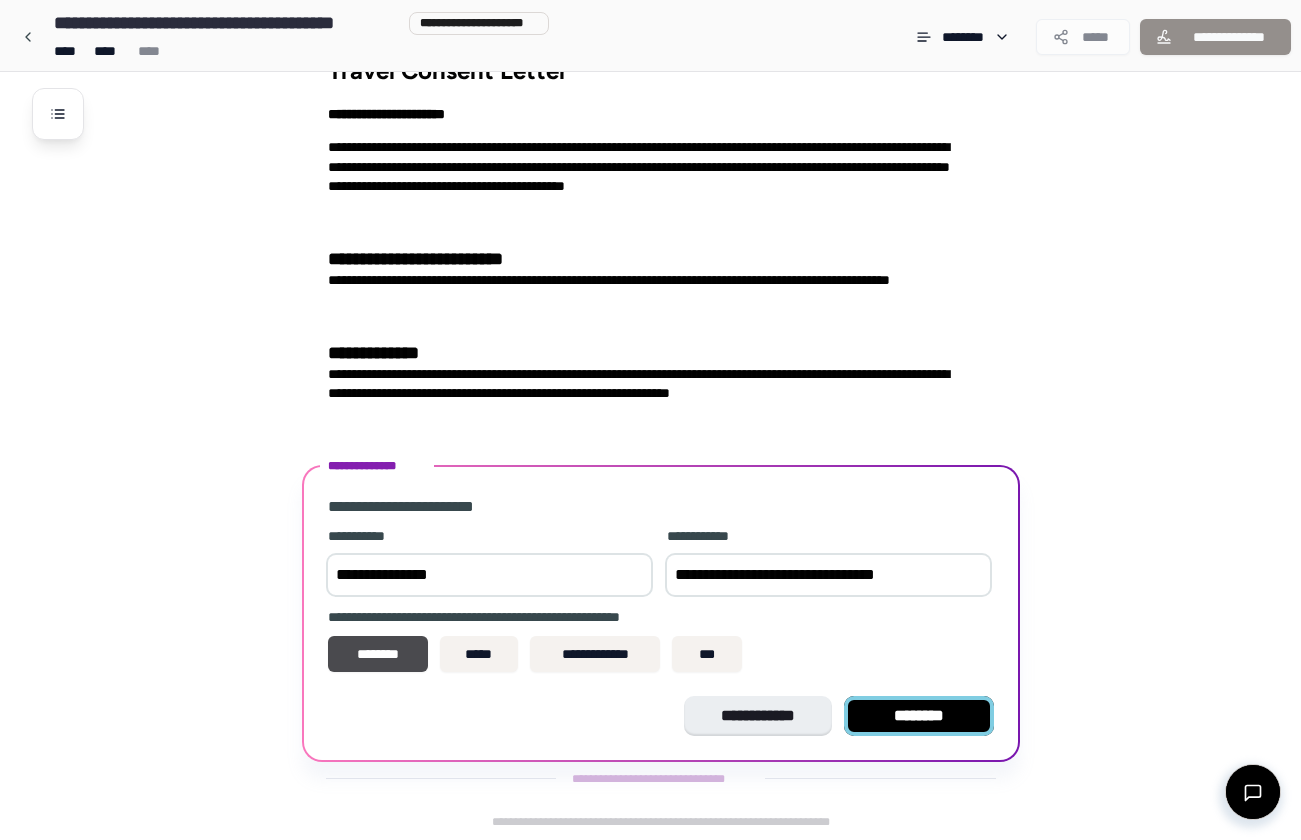 click on "********" at bounding box center [919, 716] 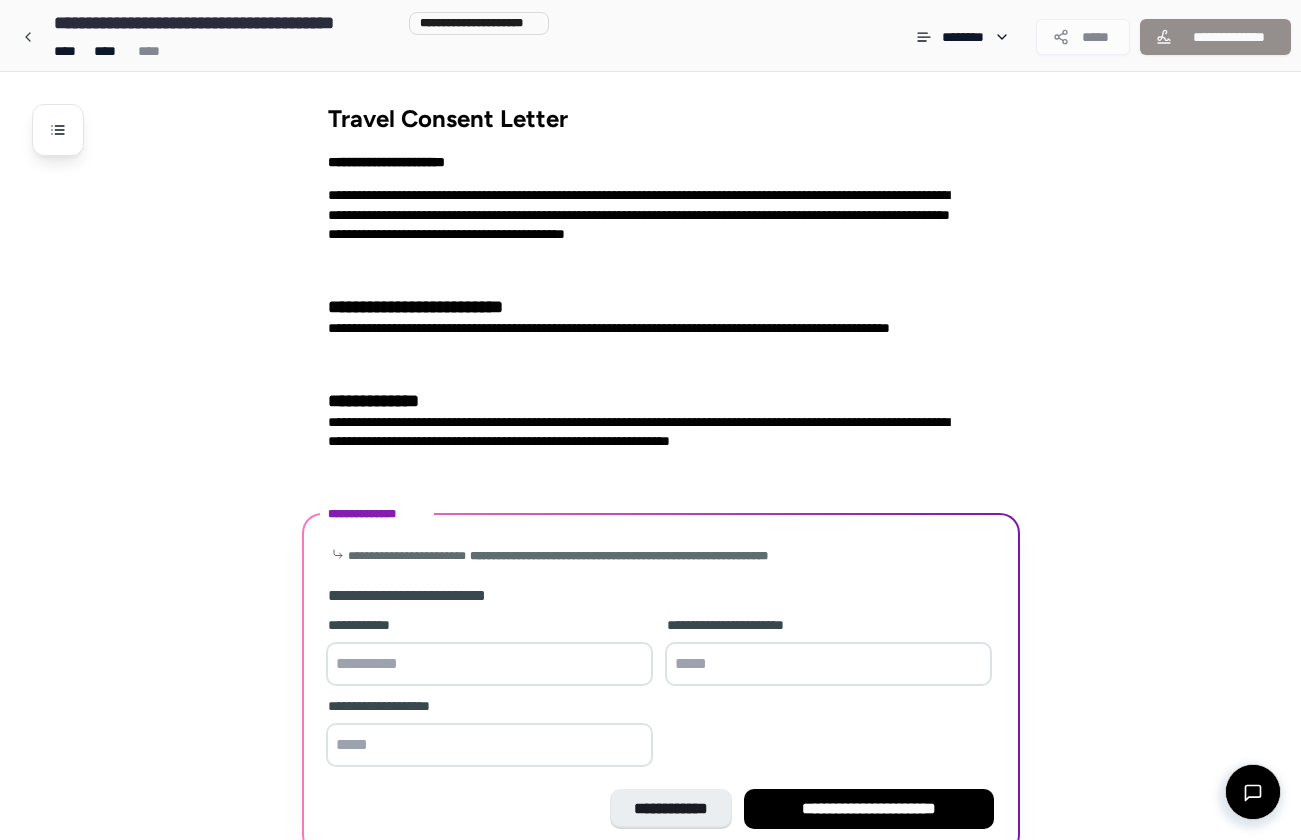 scroll, scrollTop: 93, scrollLeft: 0, axis: vertical 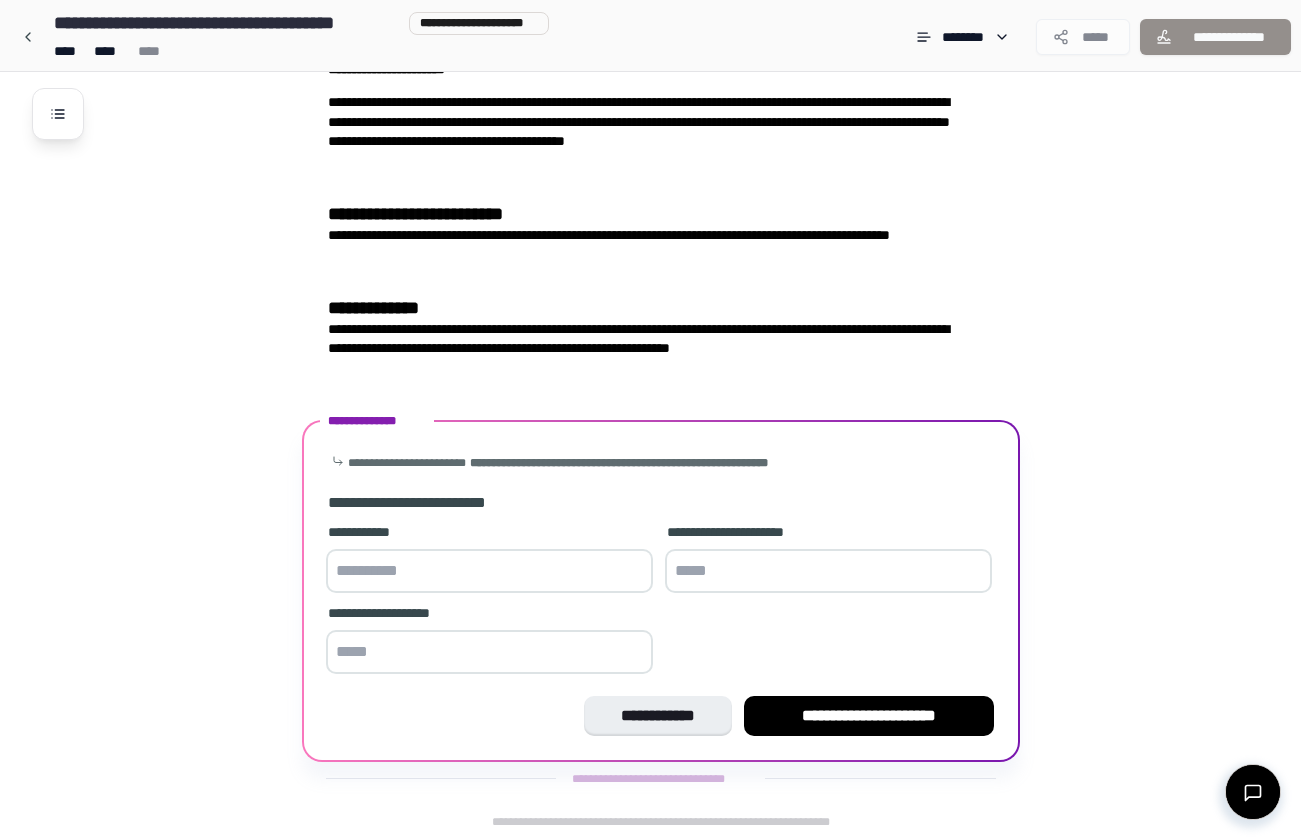 click at bounding box center [489, 571] 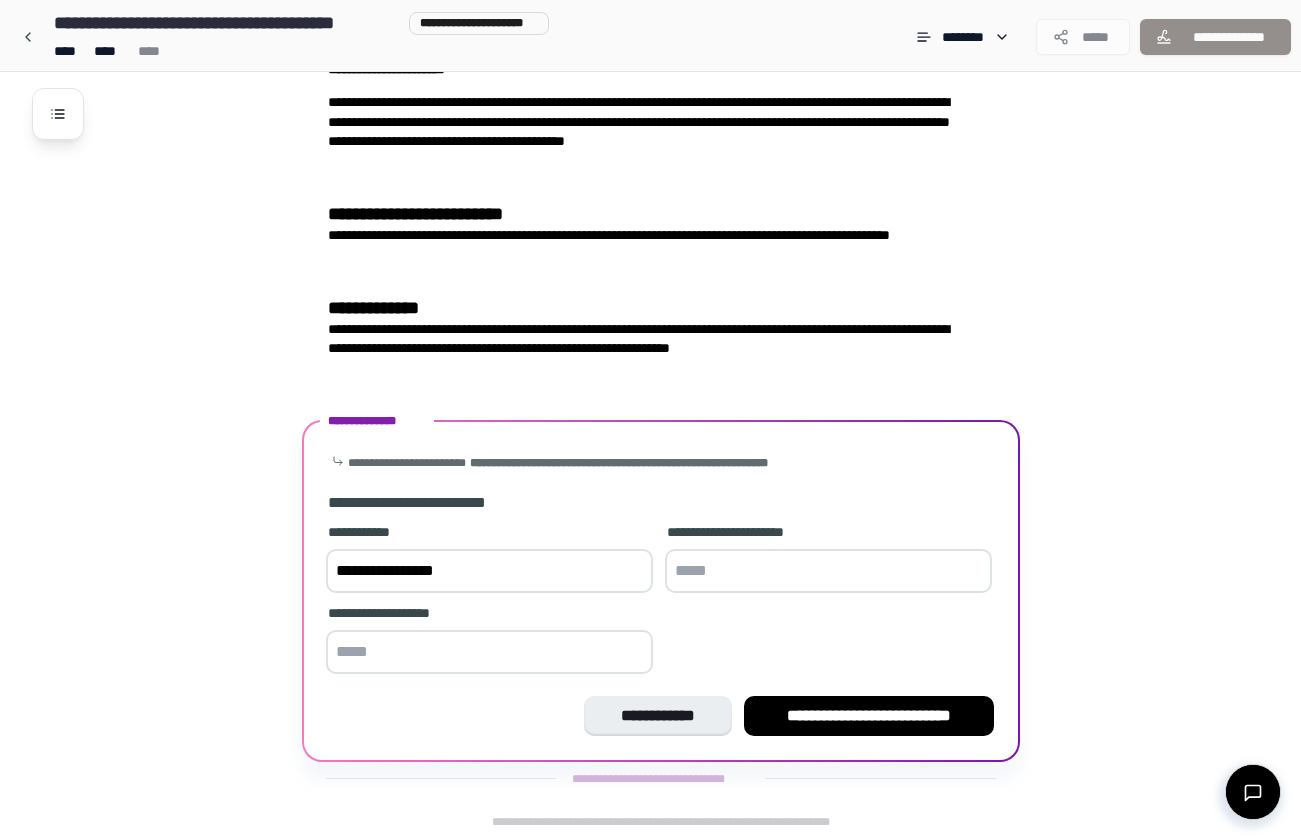 type on "**********" 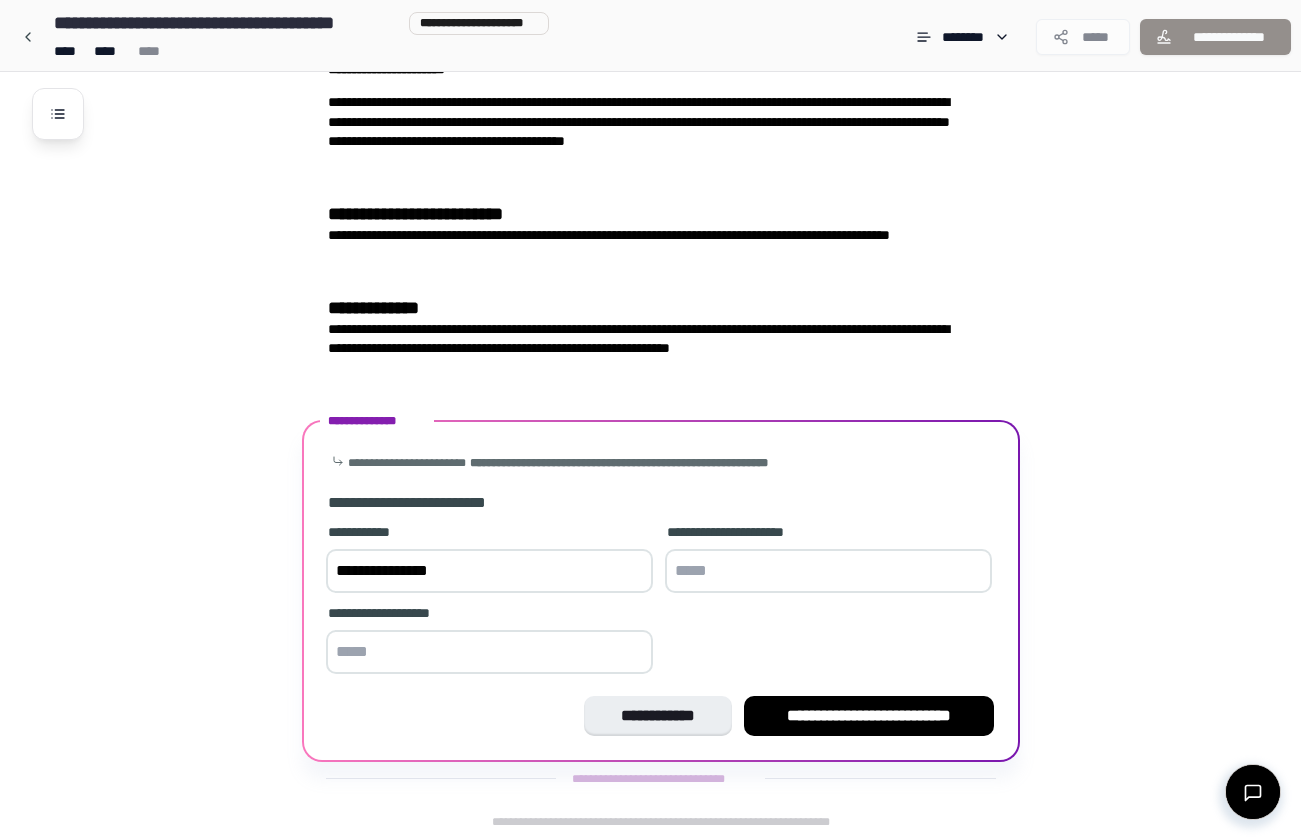 click at bounding box center (828, 571) 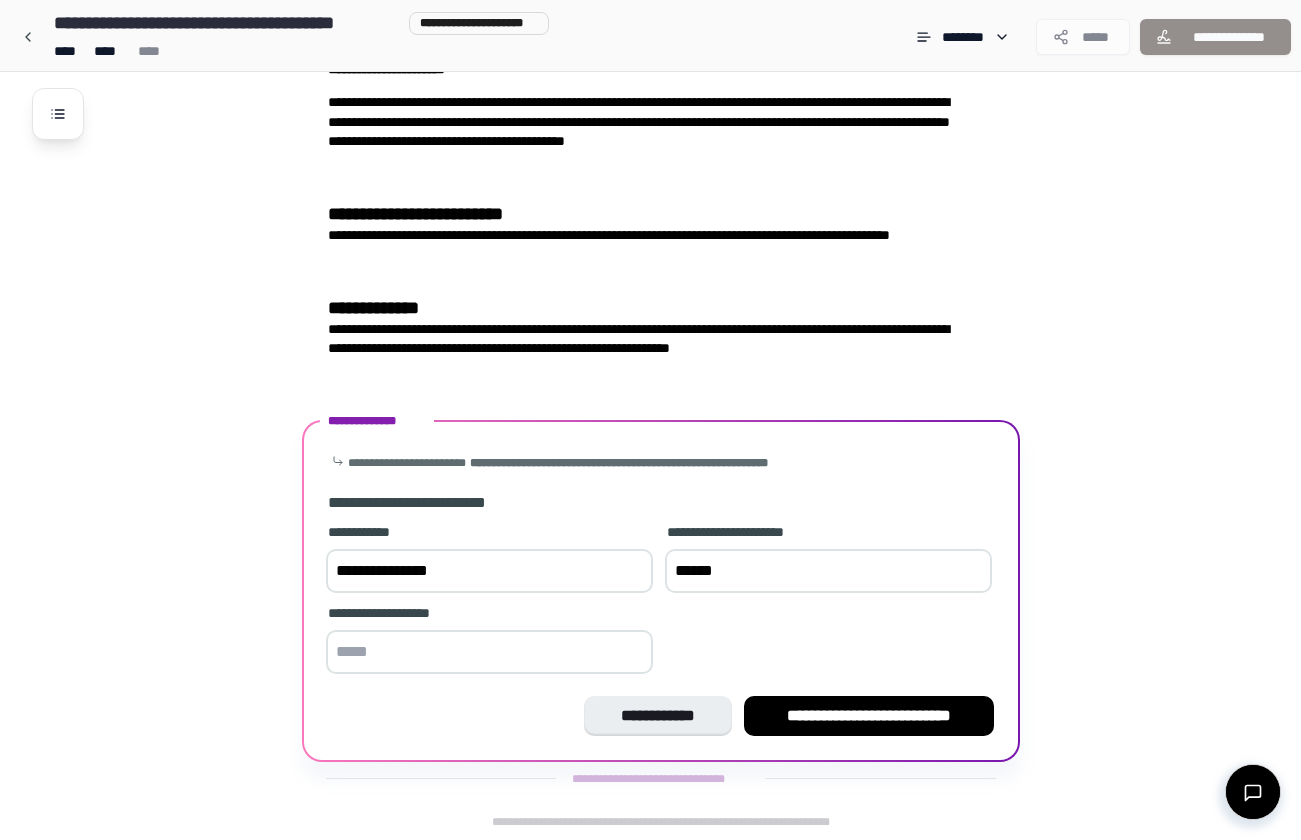 type on "******" 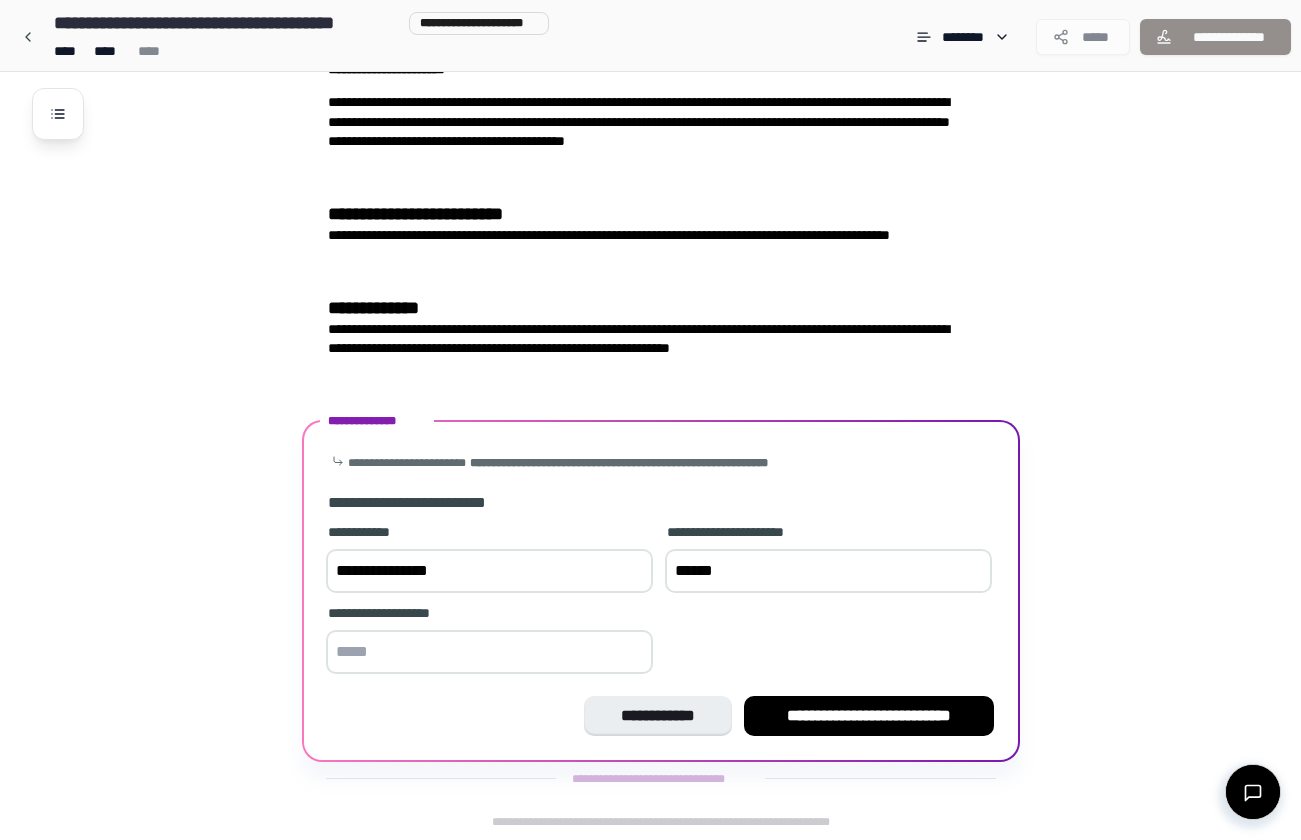 click at bounding box center [489, 652] 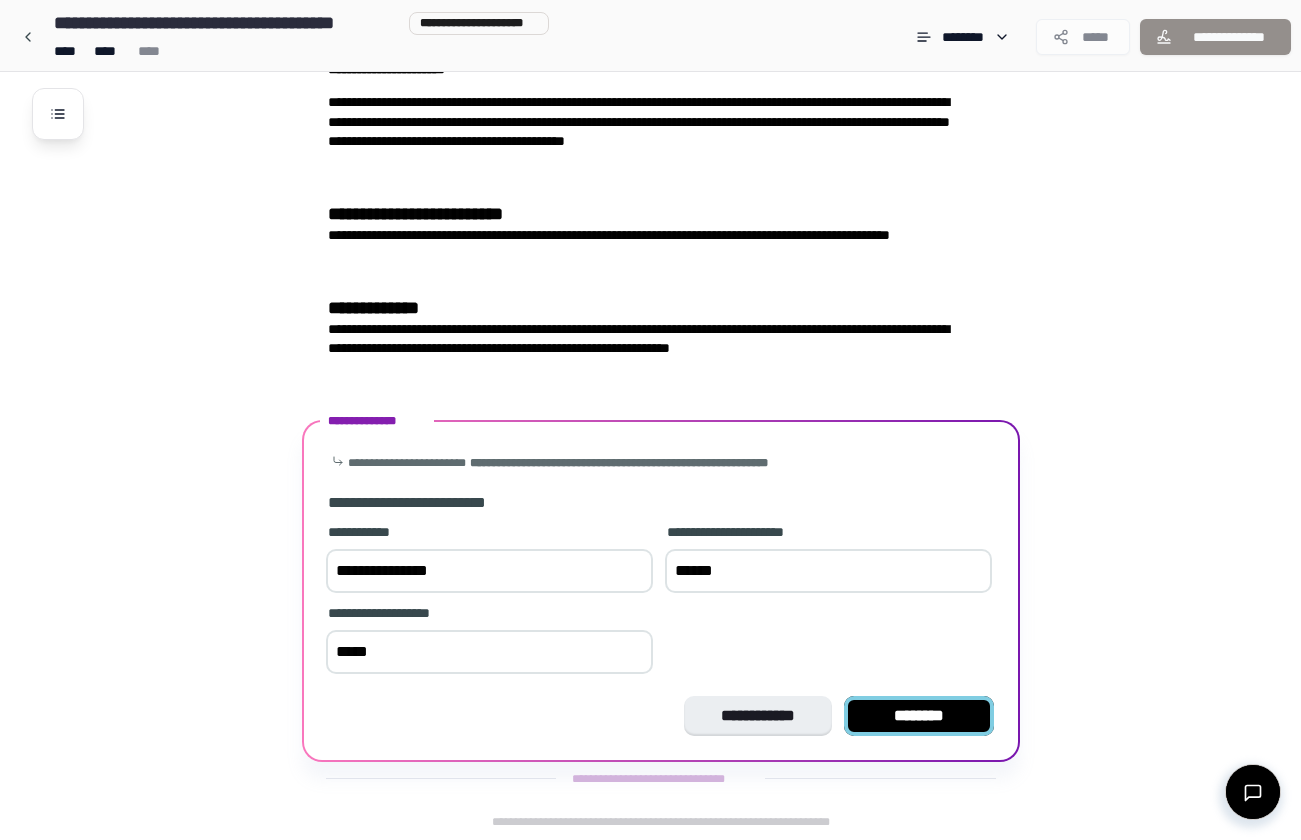 type on "*****" 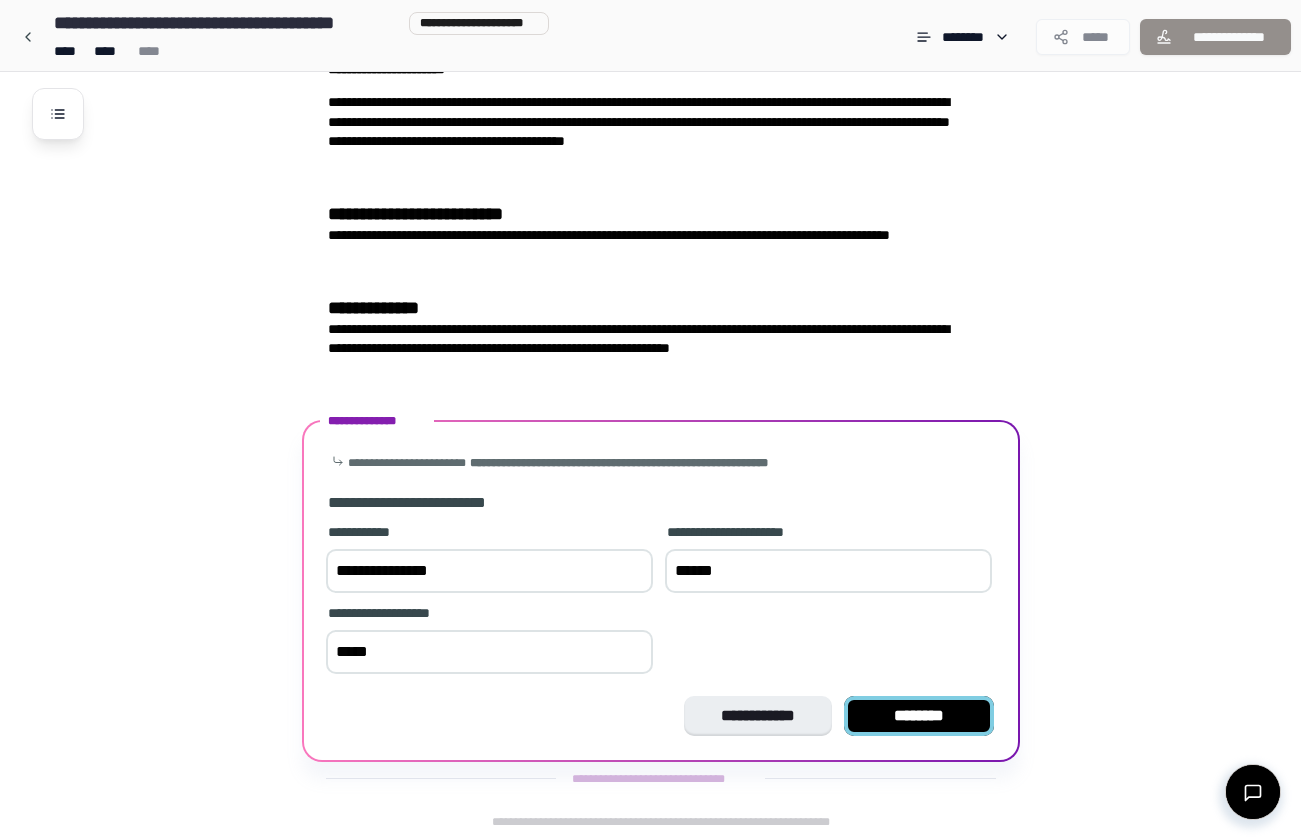 click on "********" at bounding box center [919, 716] 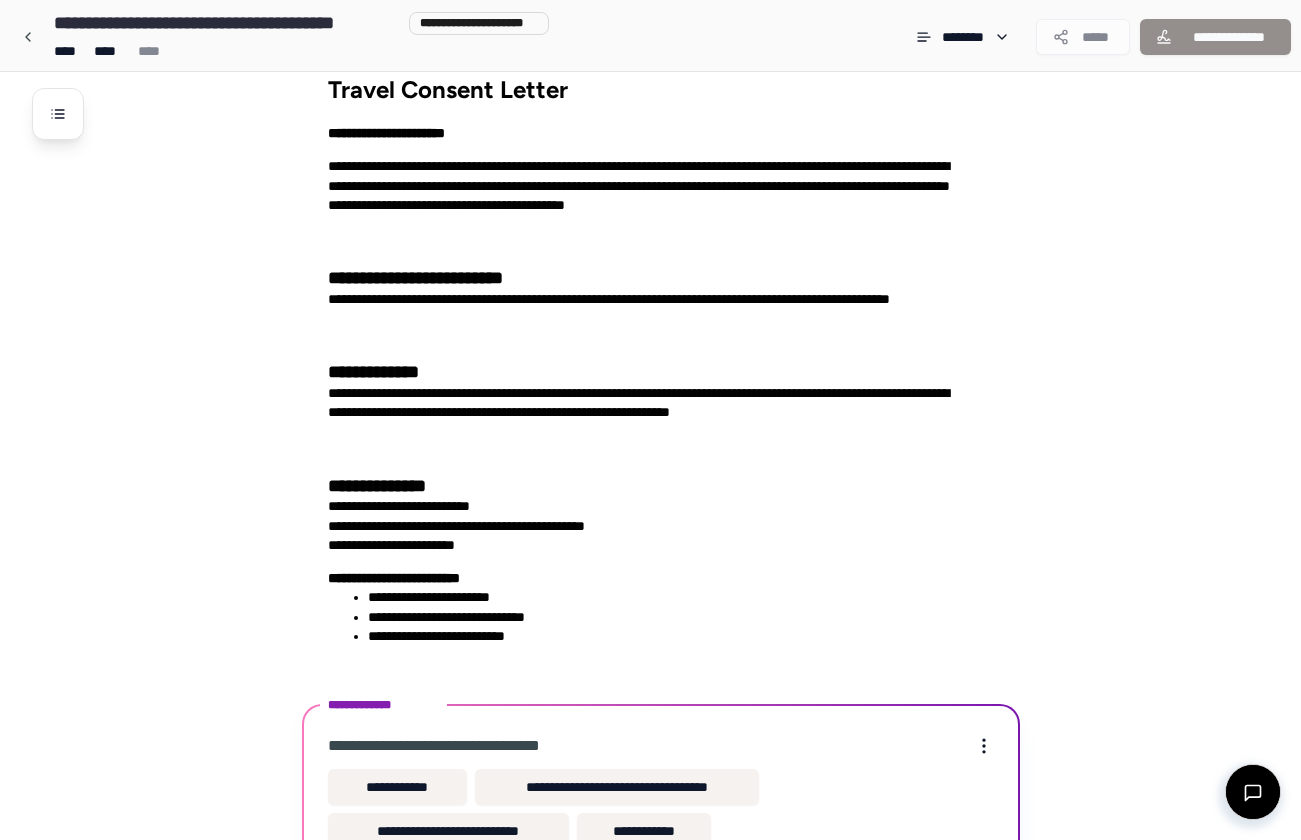 scroll, scrollTop: 142, scrollLeft: 0, axis: vertical 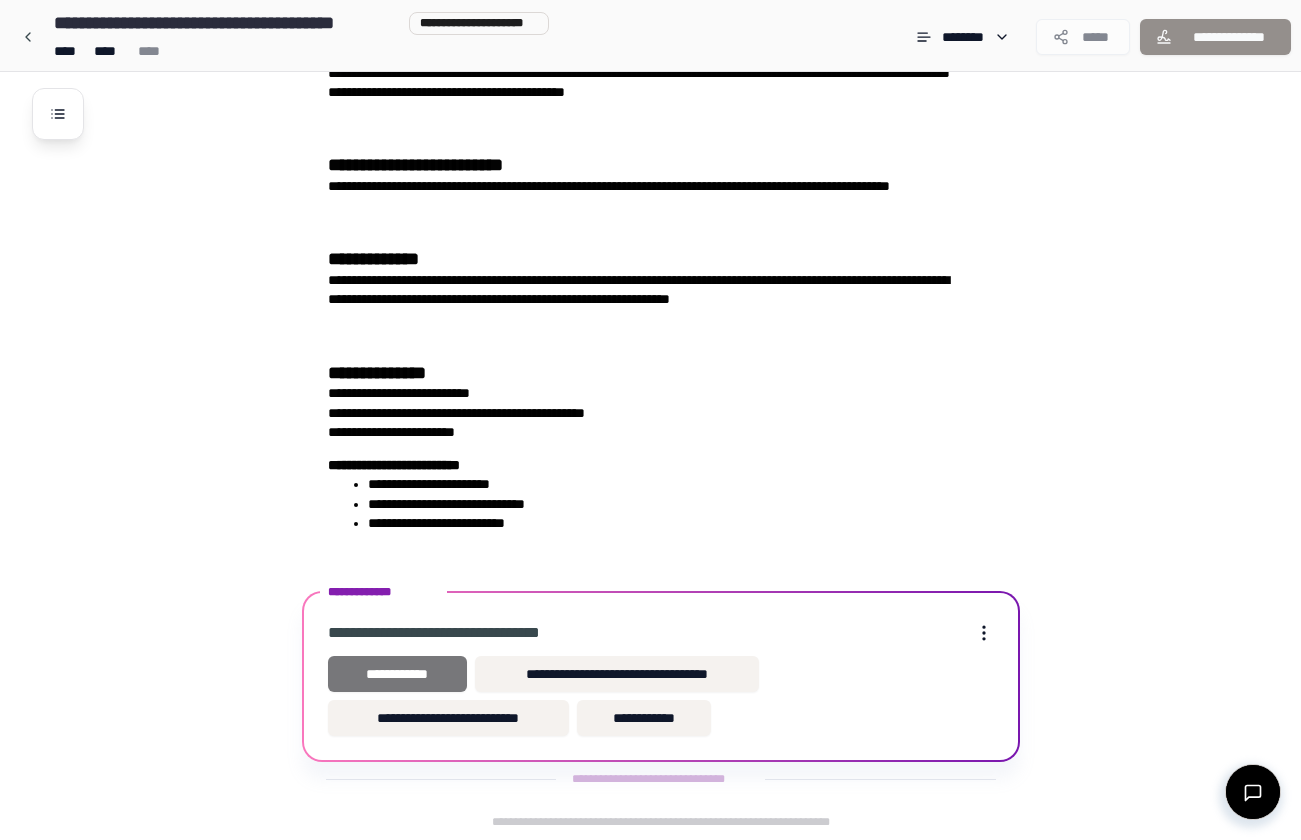 click on "**********" at bounding box center (398, 674) 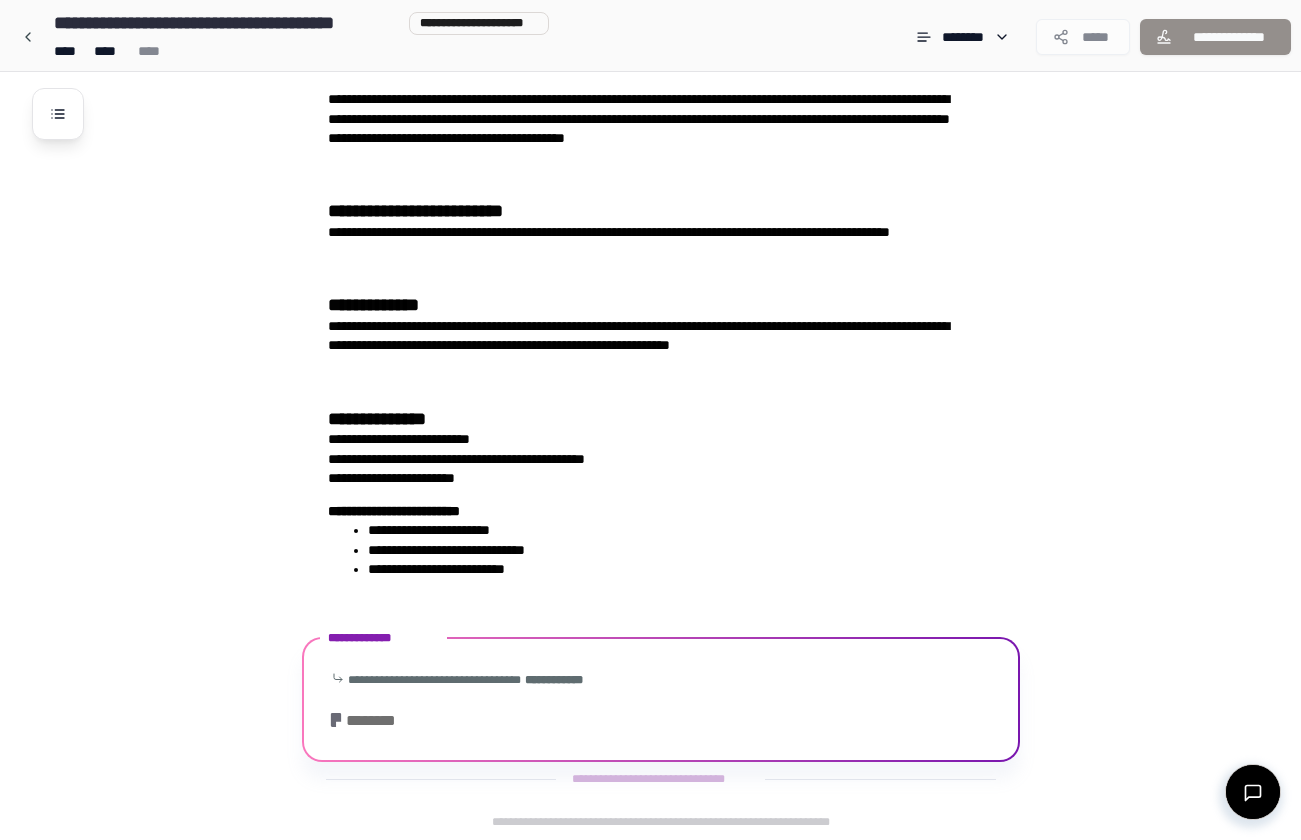 scroll, scrollTop: 313, scrollLeft: 0, axis: vertical 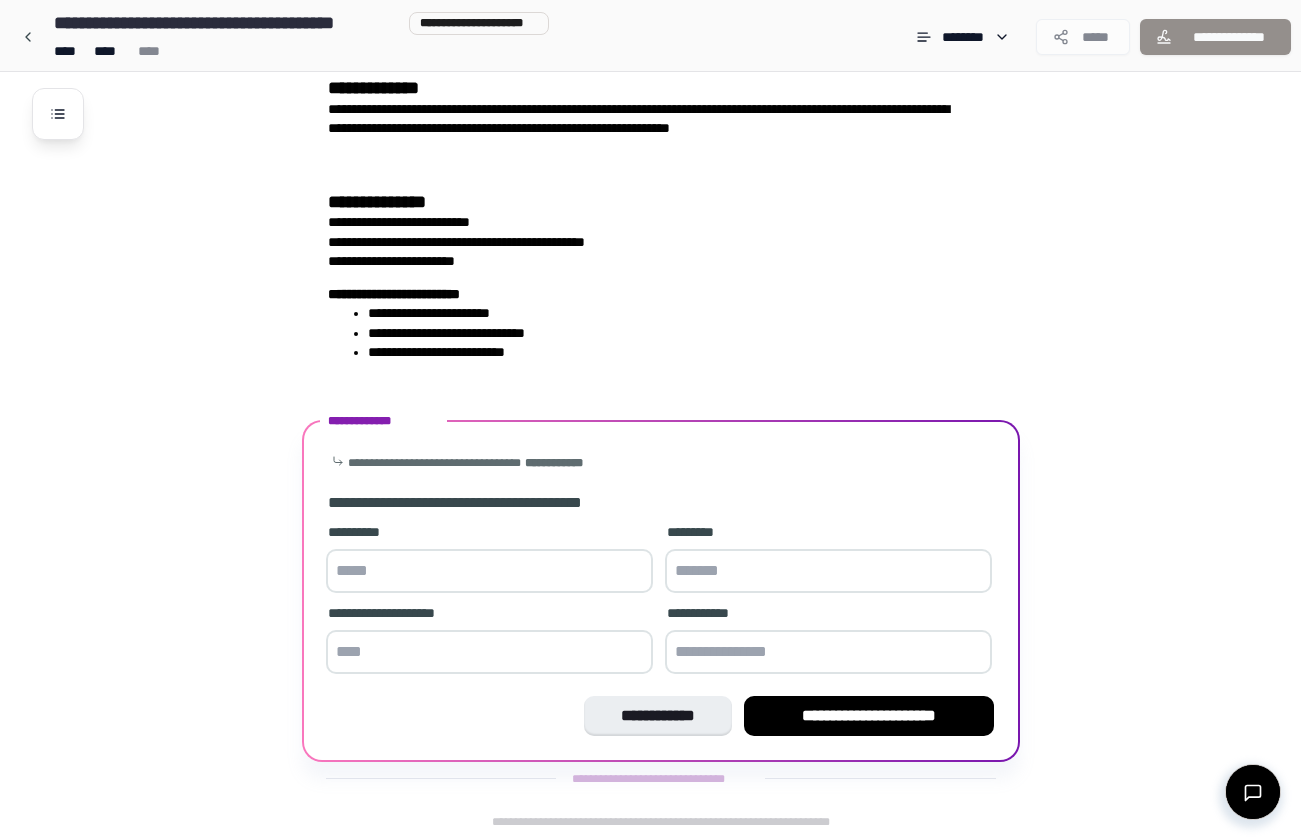 click at bounding box center [489, 571] 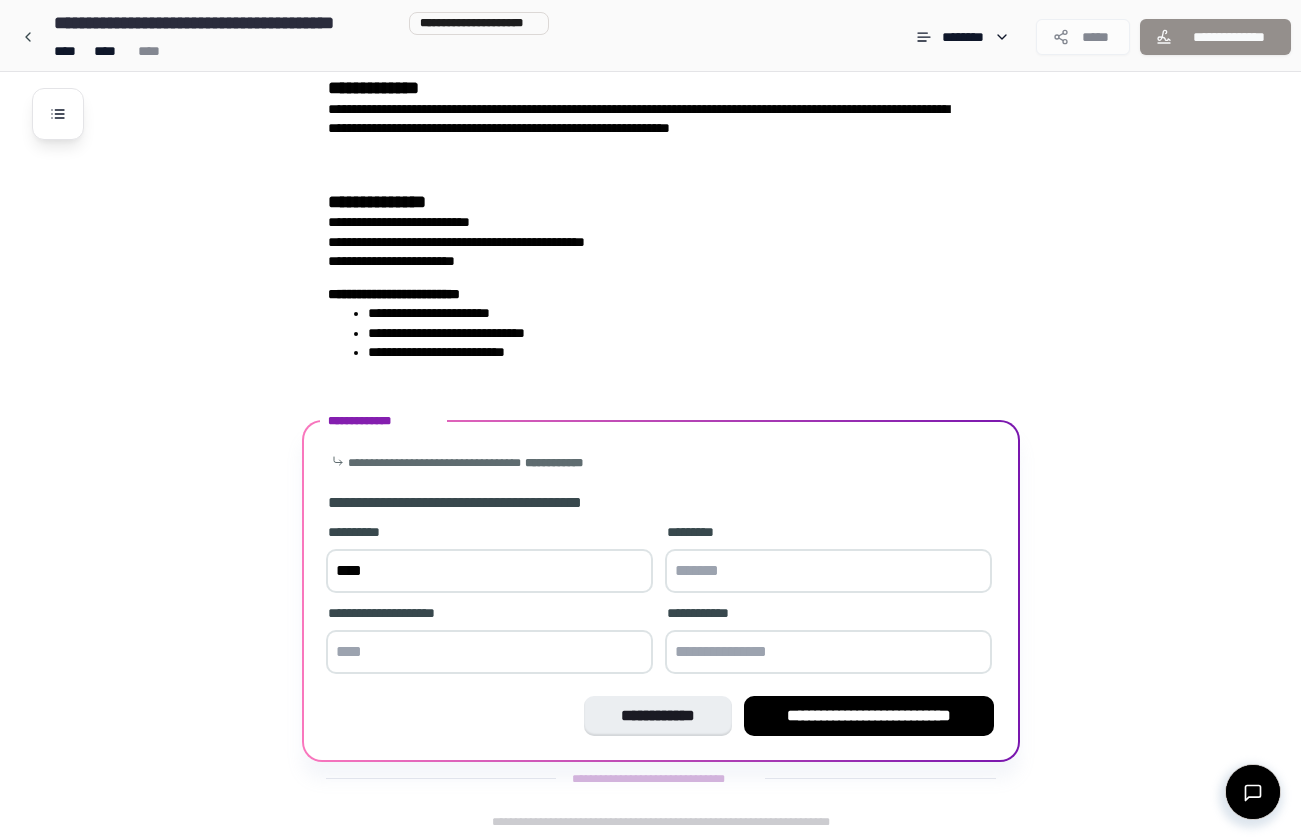 type on "****" 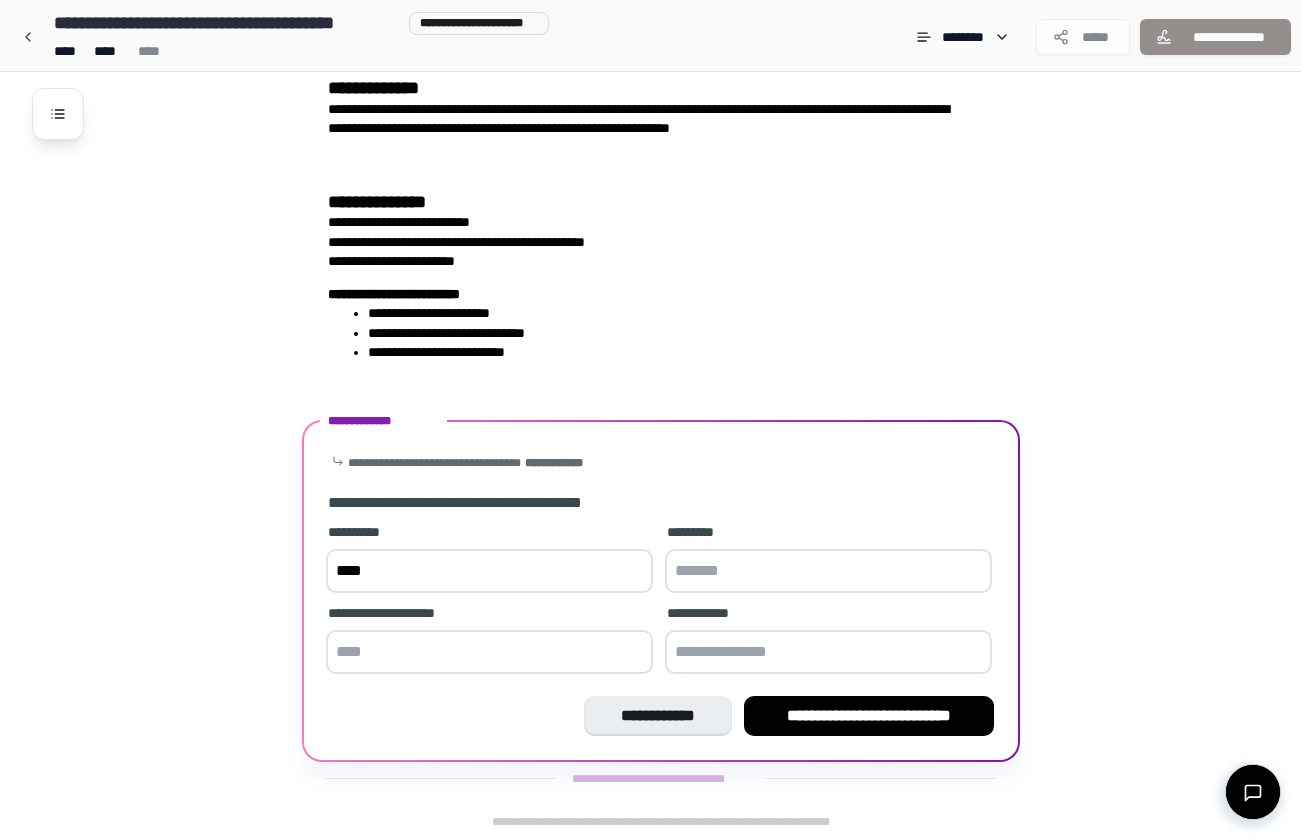 click at bounding box center (828, 571) 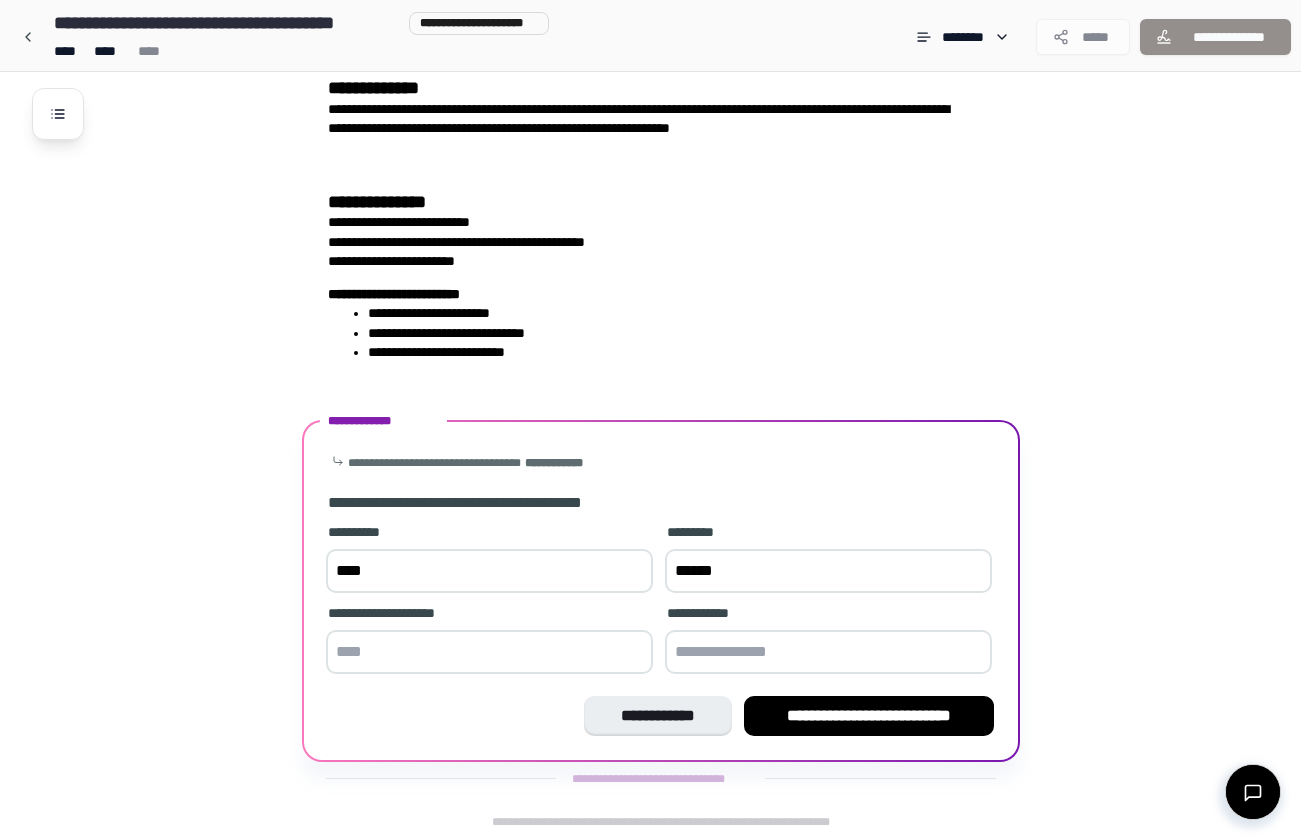 type on "******" 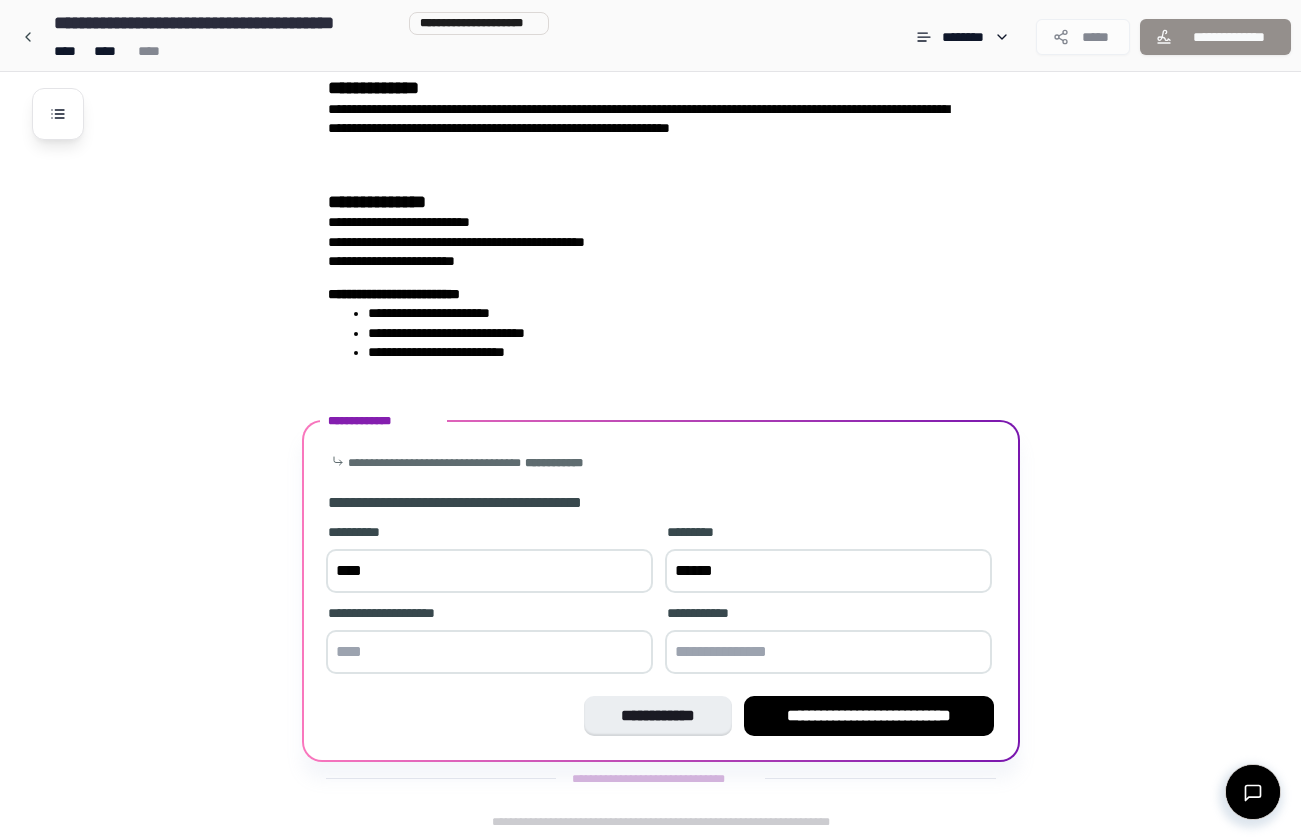 click at bounding box center (489, 652) 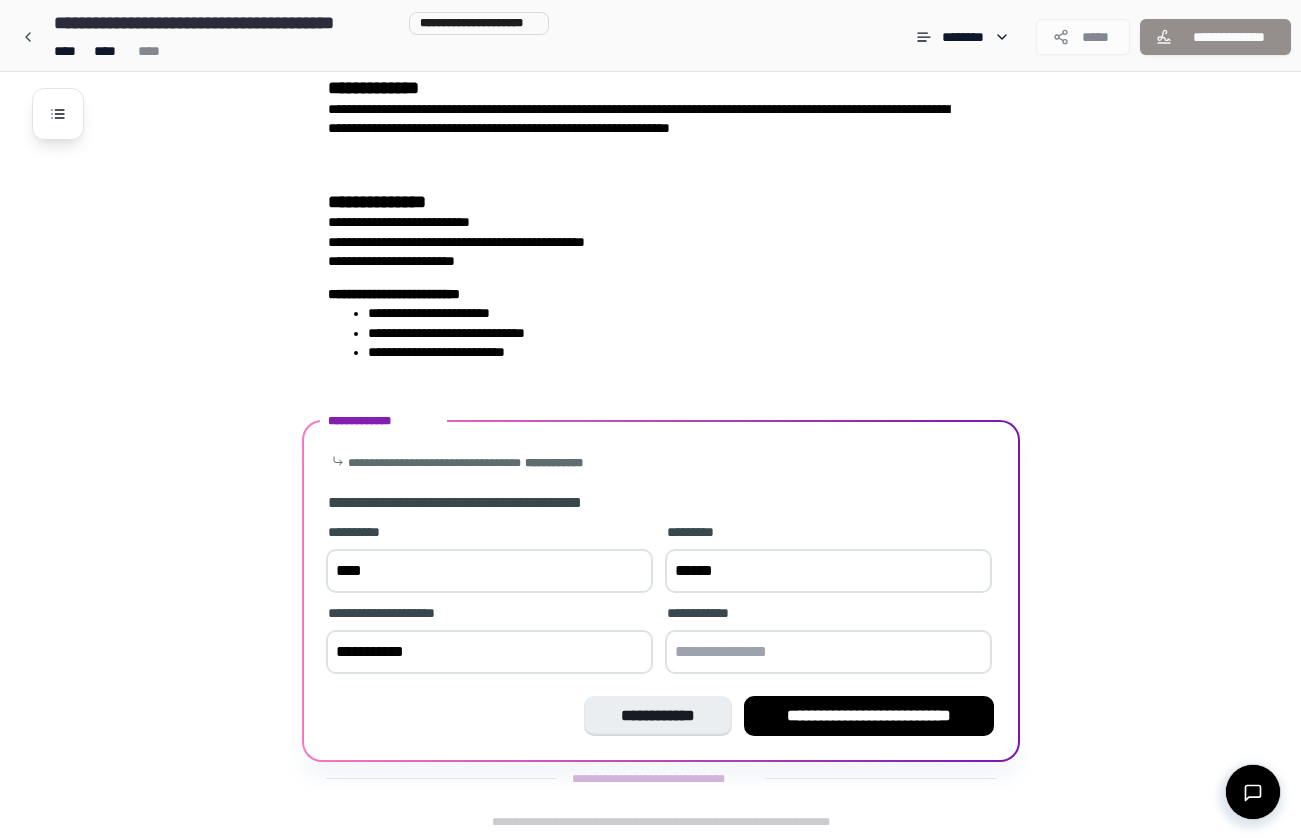 type on "**********" 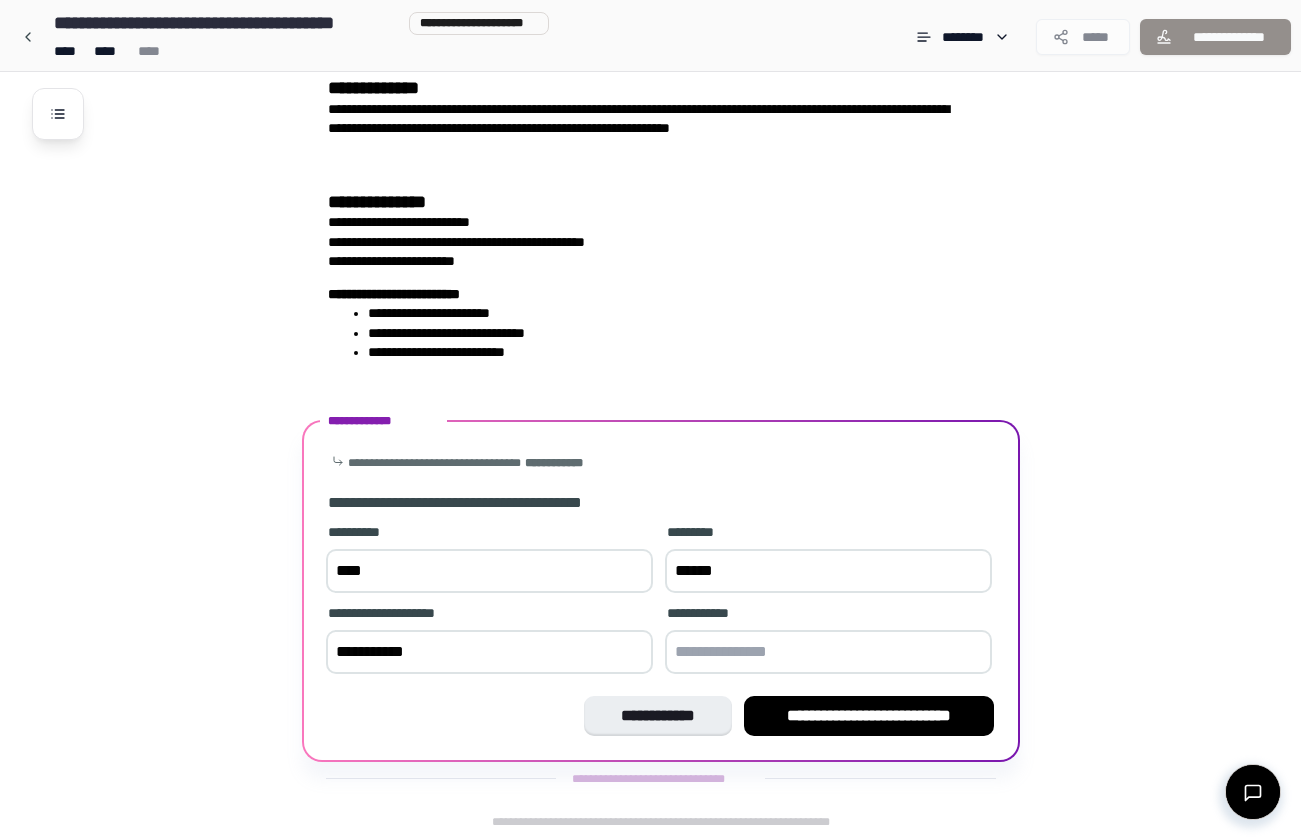 click at bounding box center [828, 652] 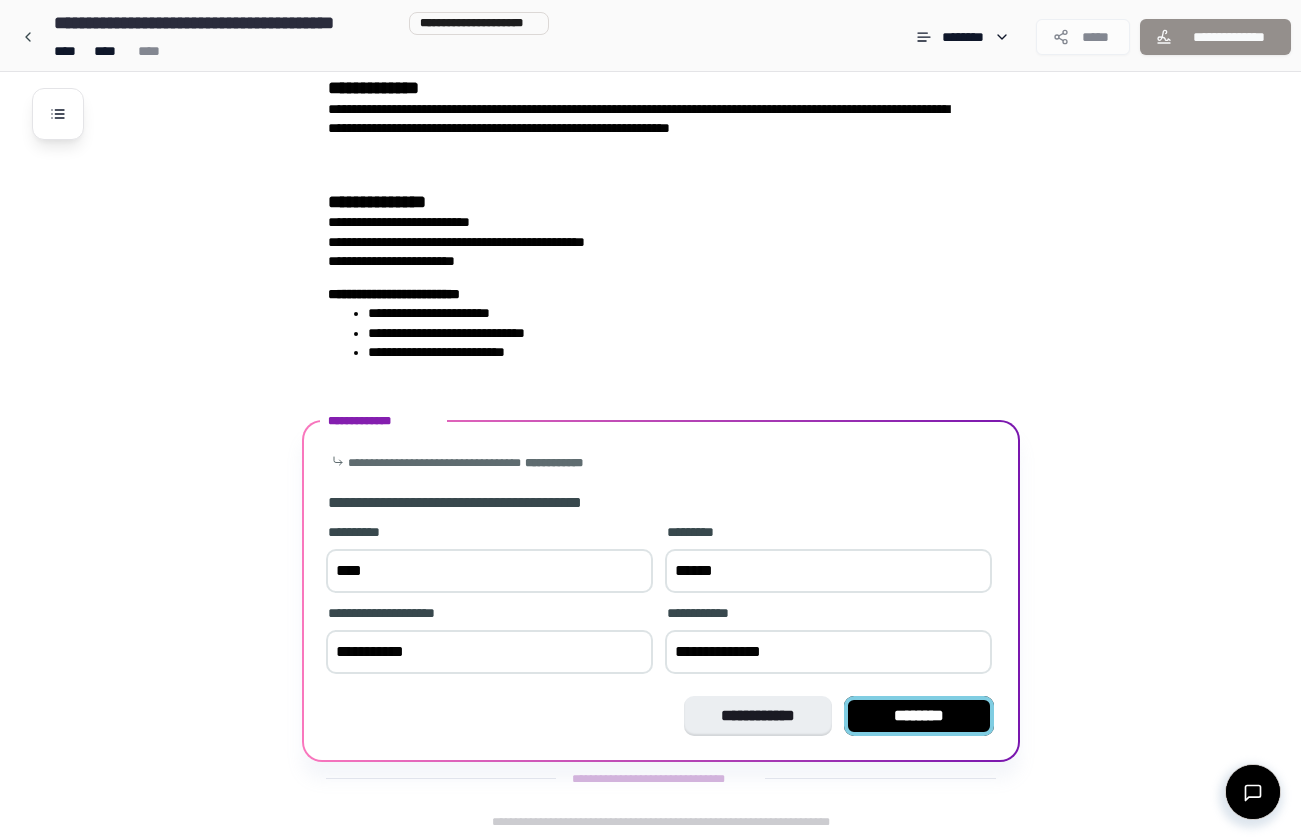 type on "**********" 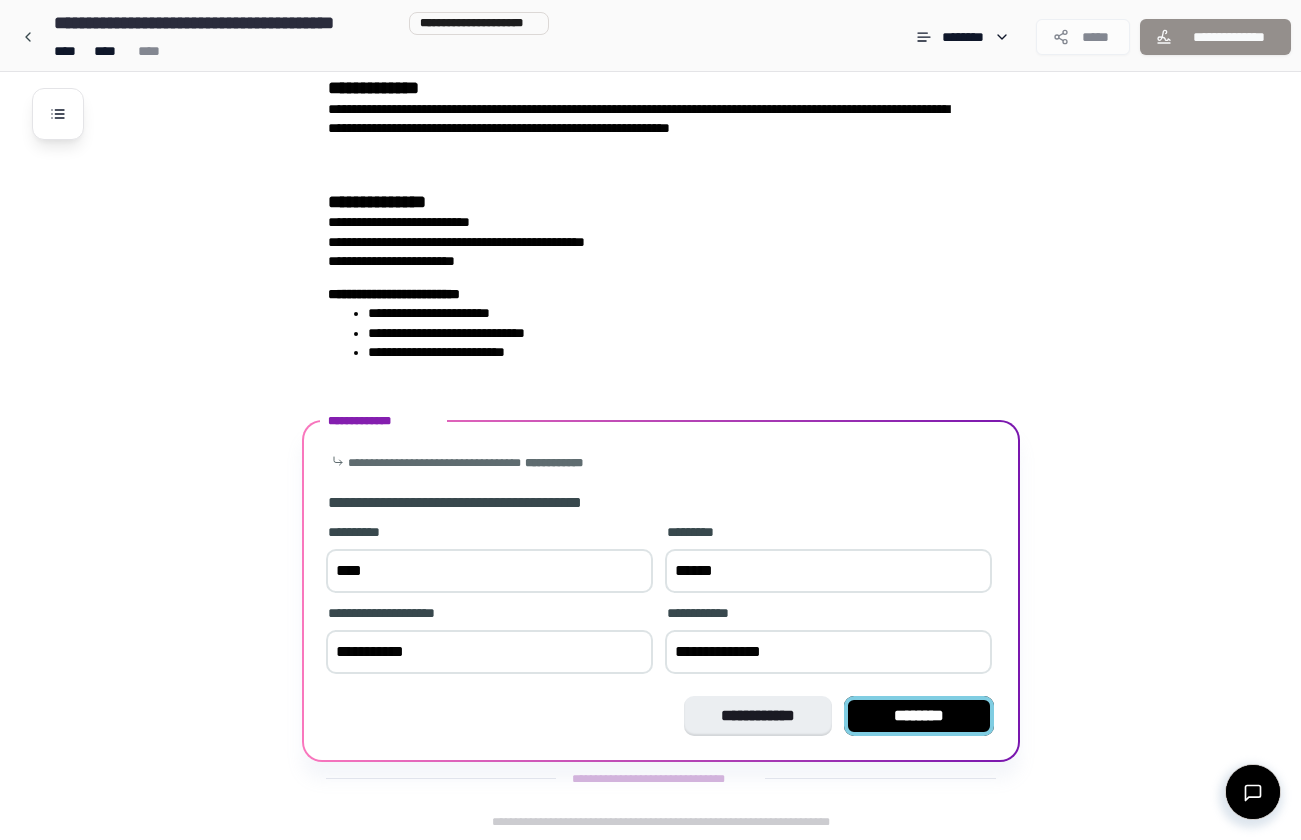 click on "********" at bounding box center [919, 716] 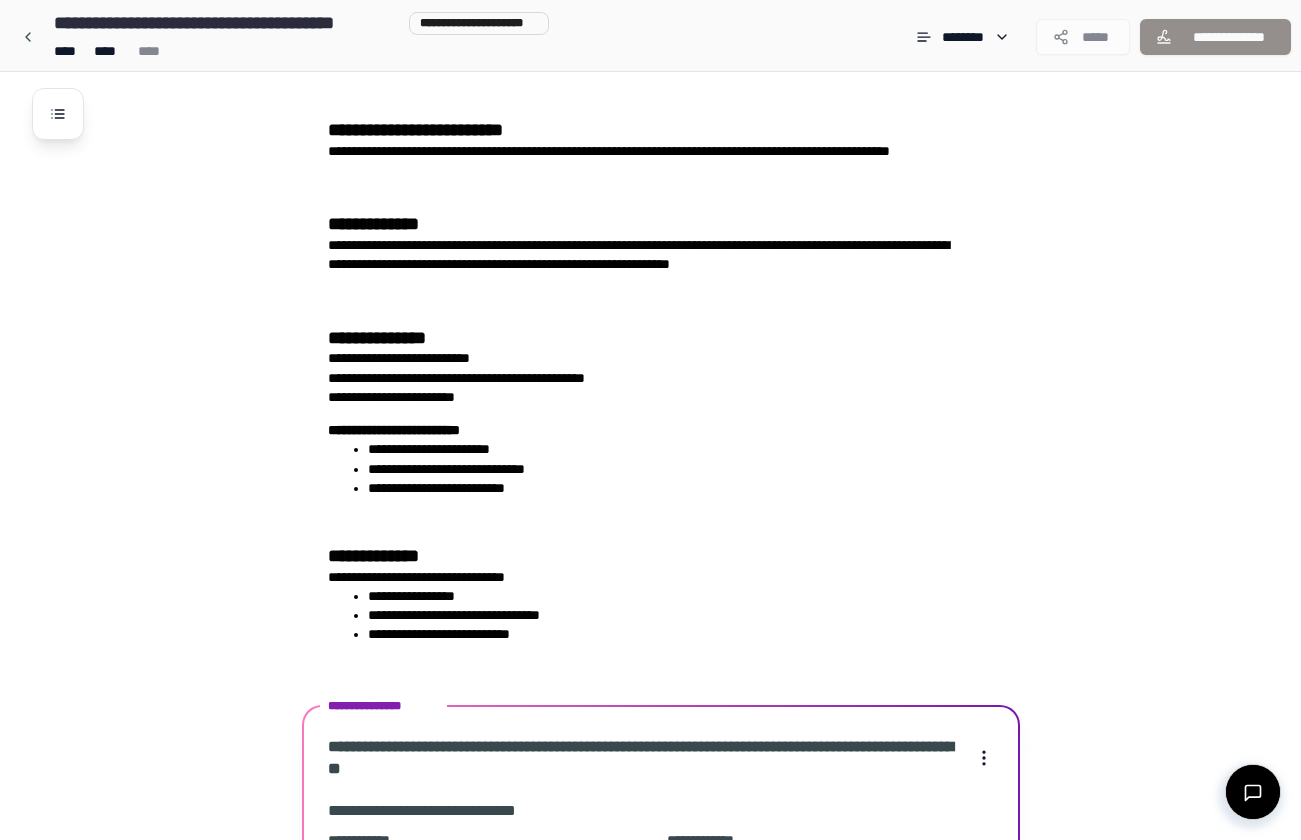 scroll, scrollTop: 531, scrollLeft: 0, axis: vertical 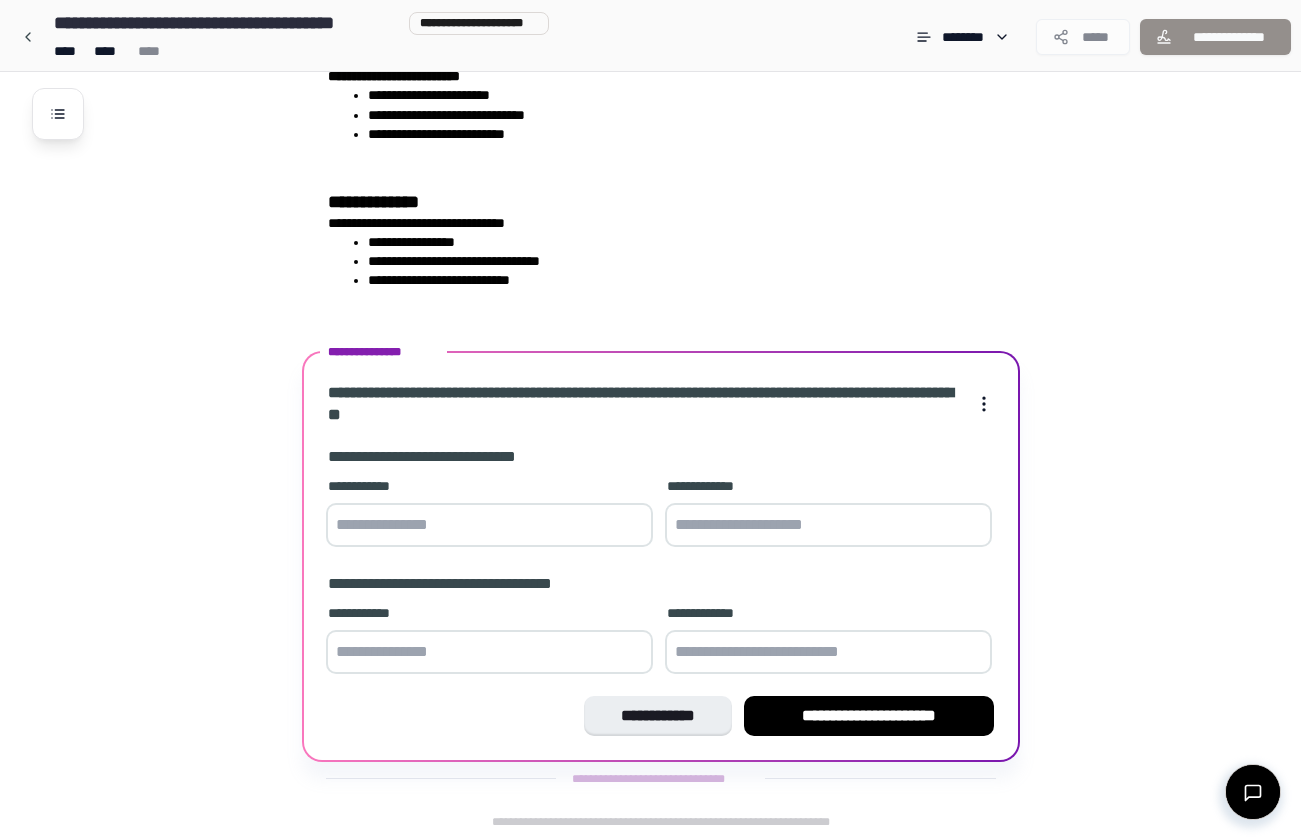 click at bounding box center [489, 525] 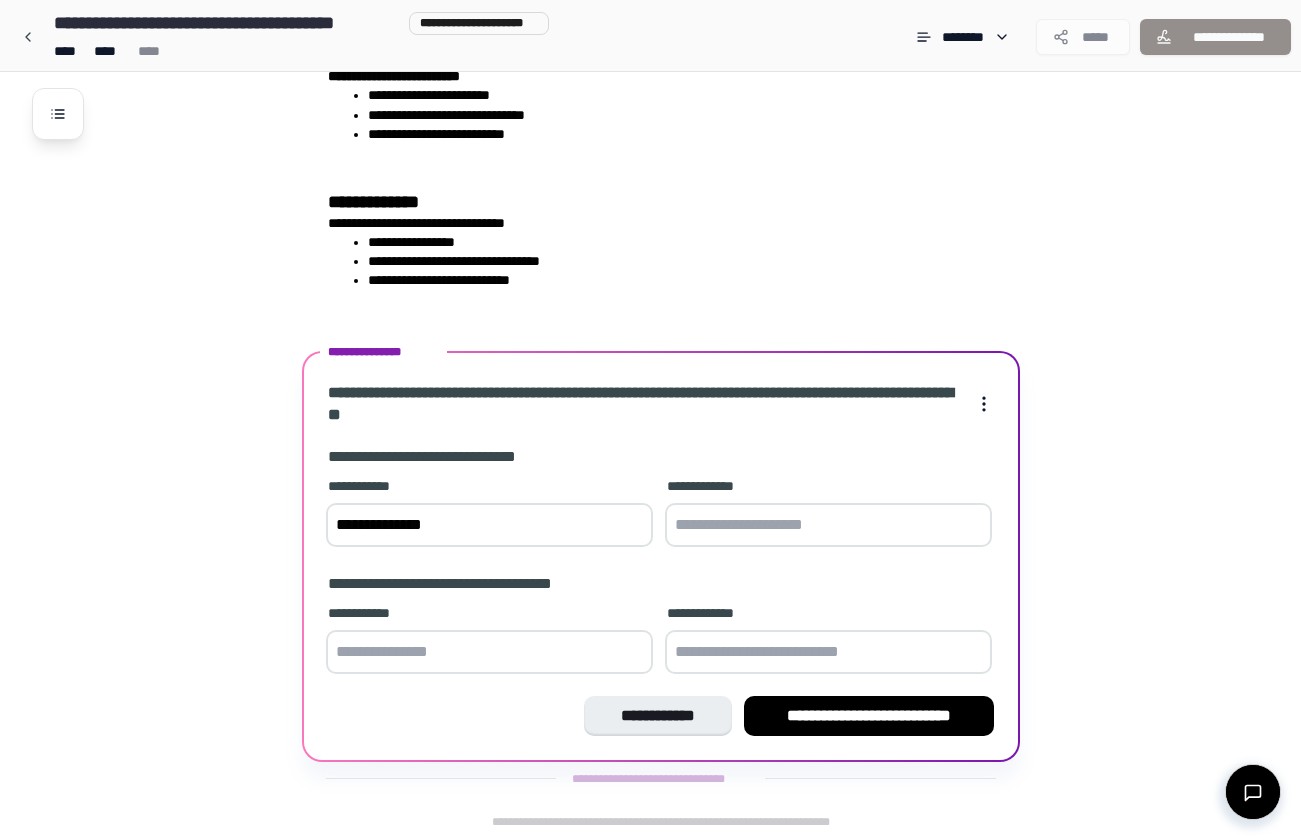 type on "**********" 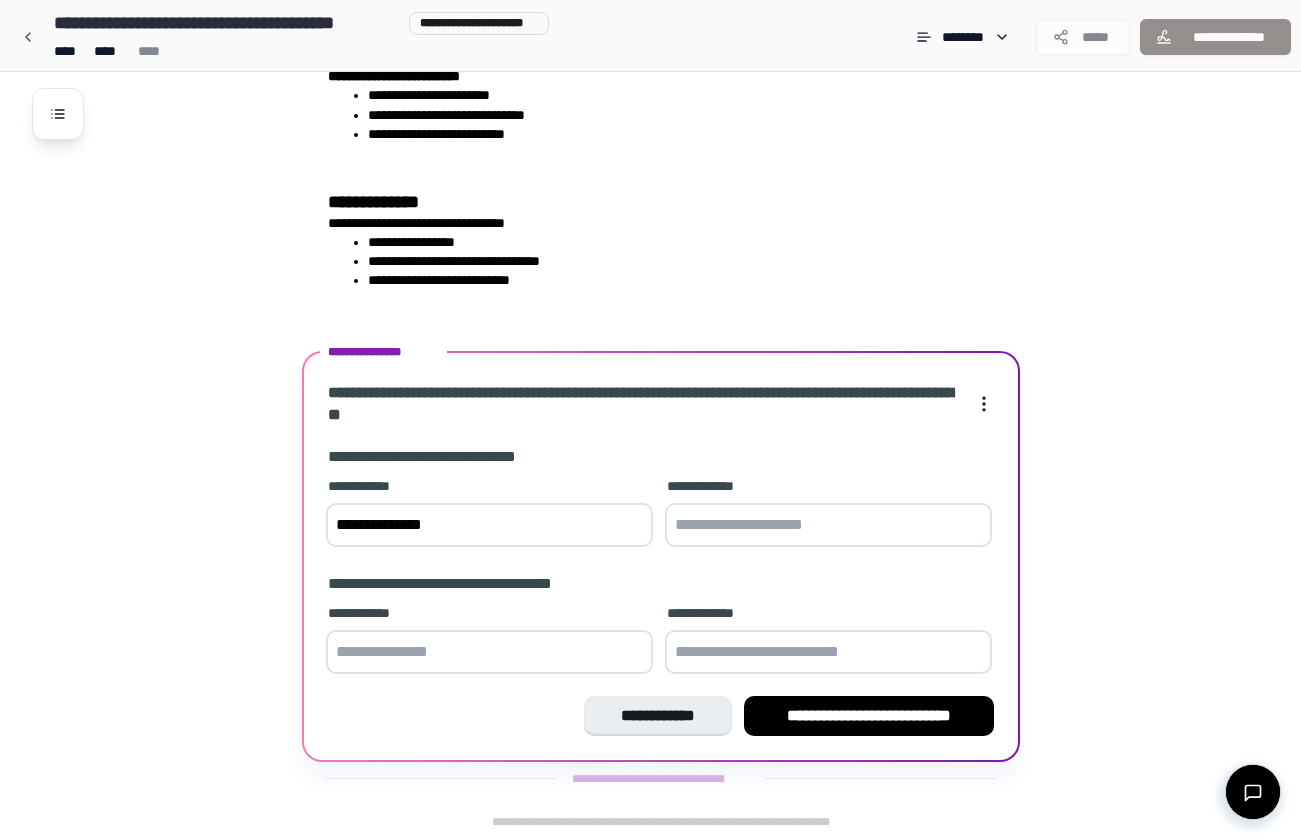click at bounding box center (828, 525) 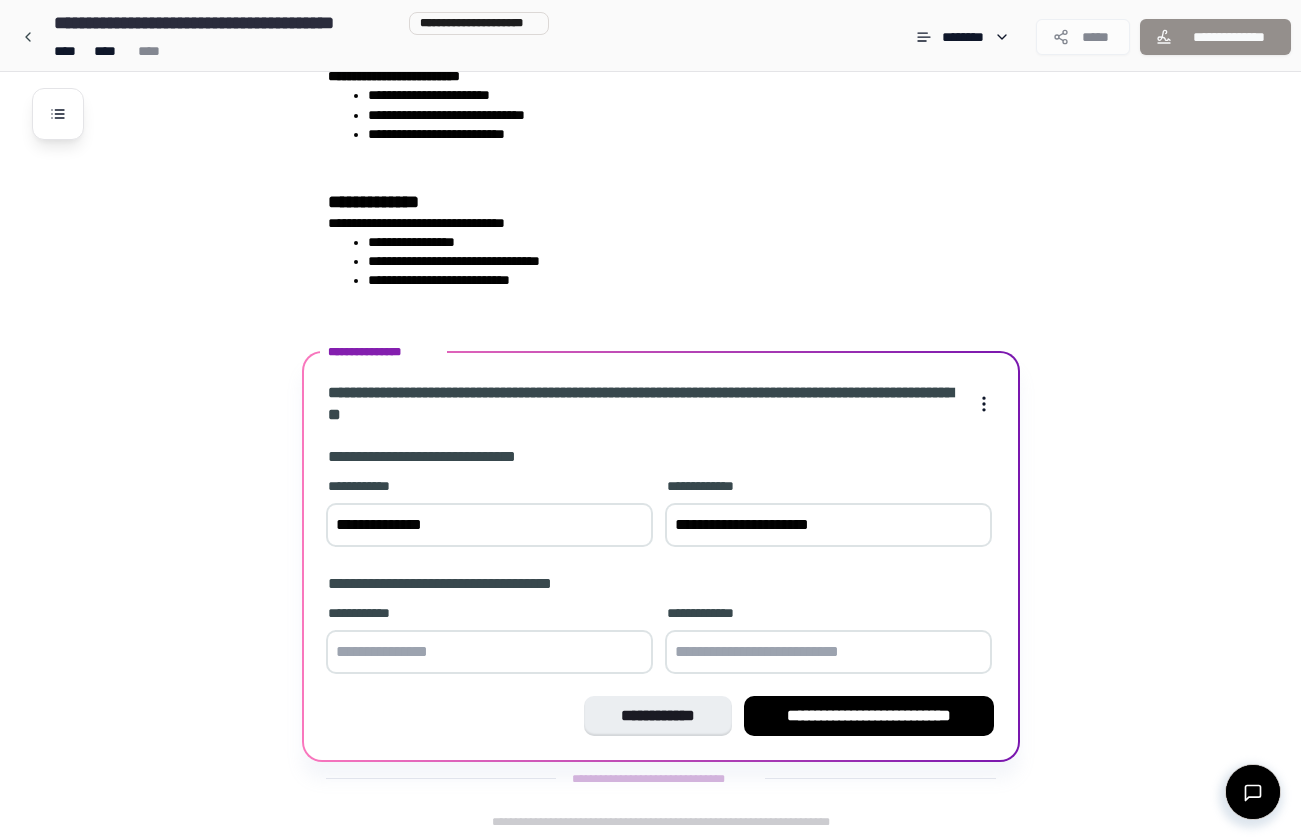 type on "**********" 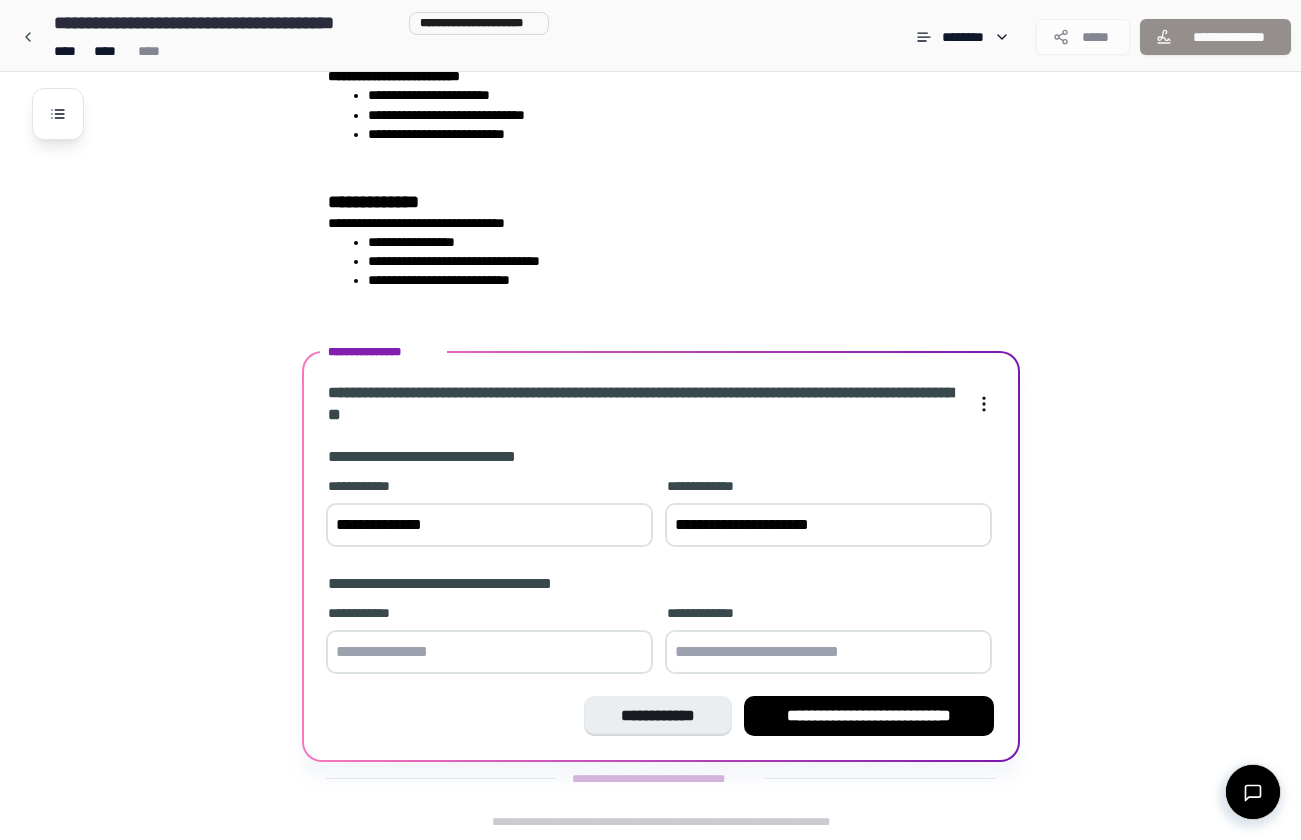 click at bounding box center [489, 652] 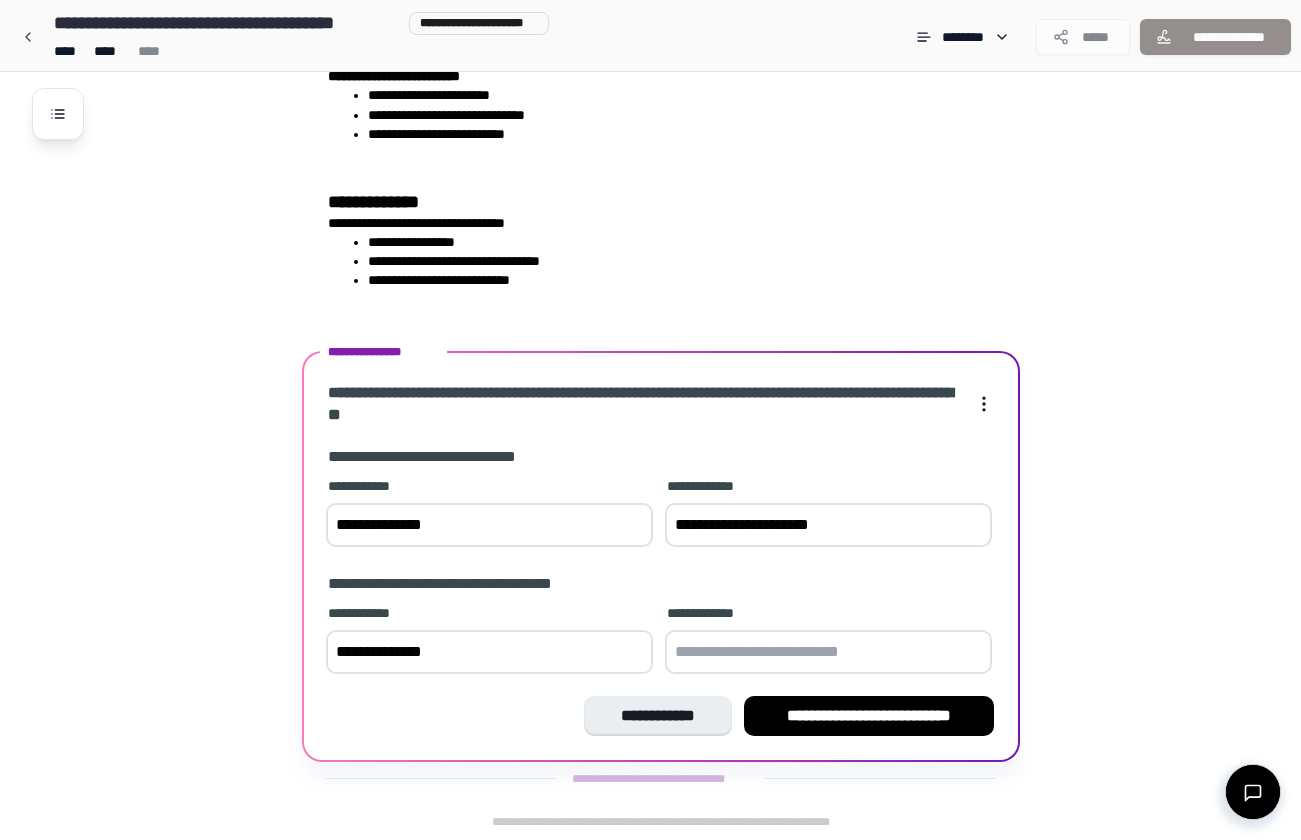 type on "**********" 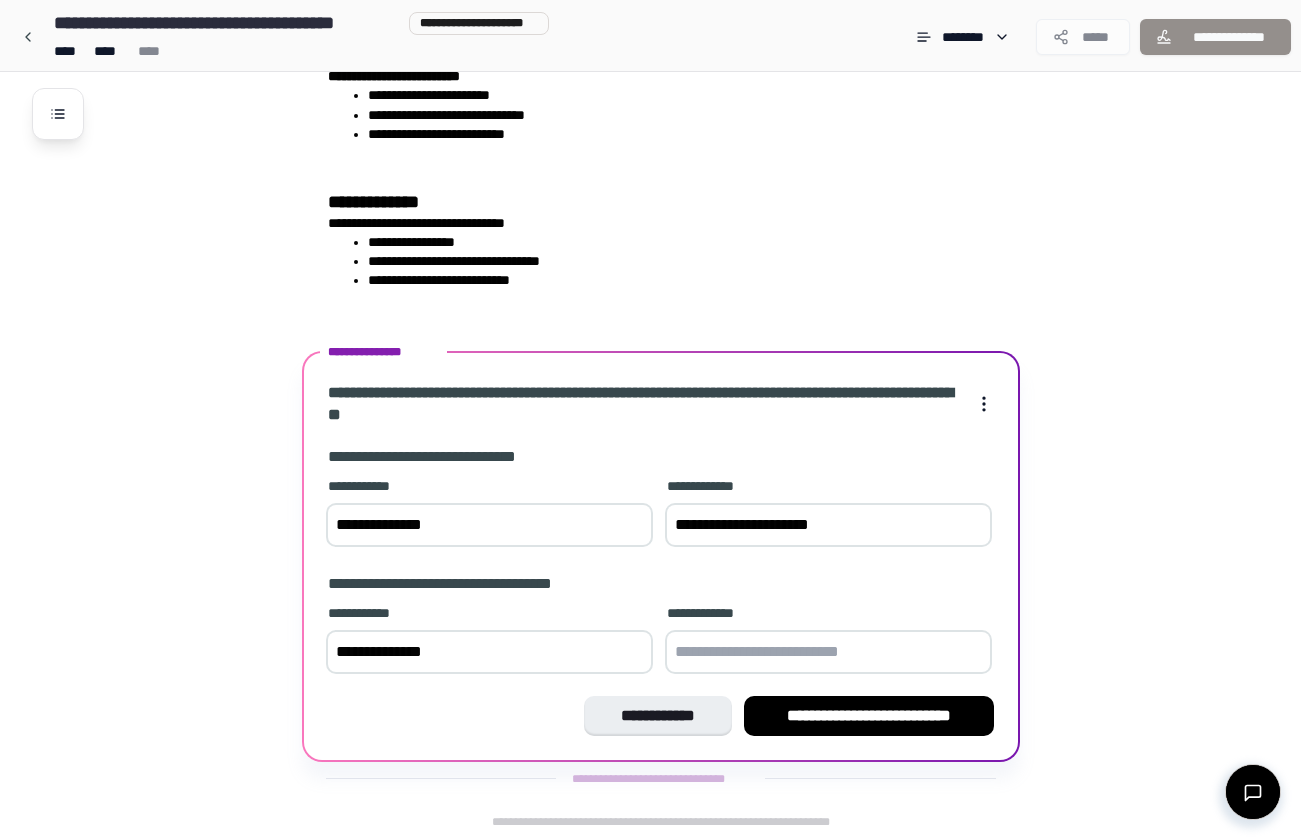 click at bounding box center [828, 652] 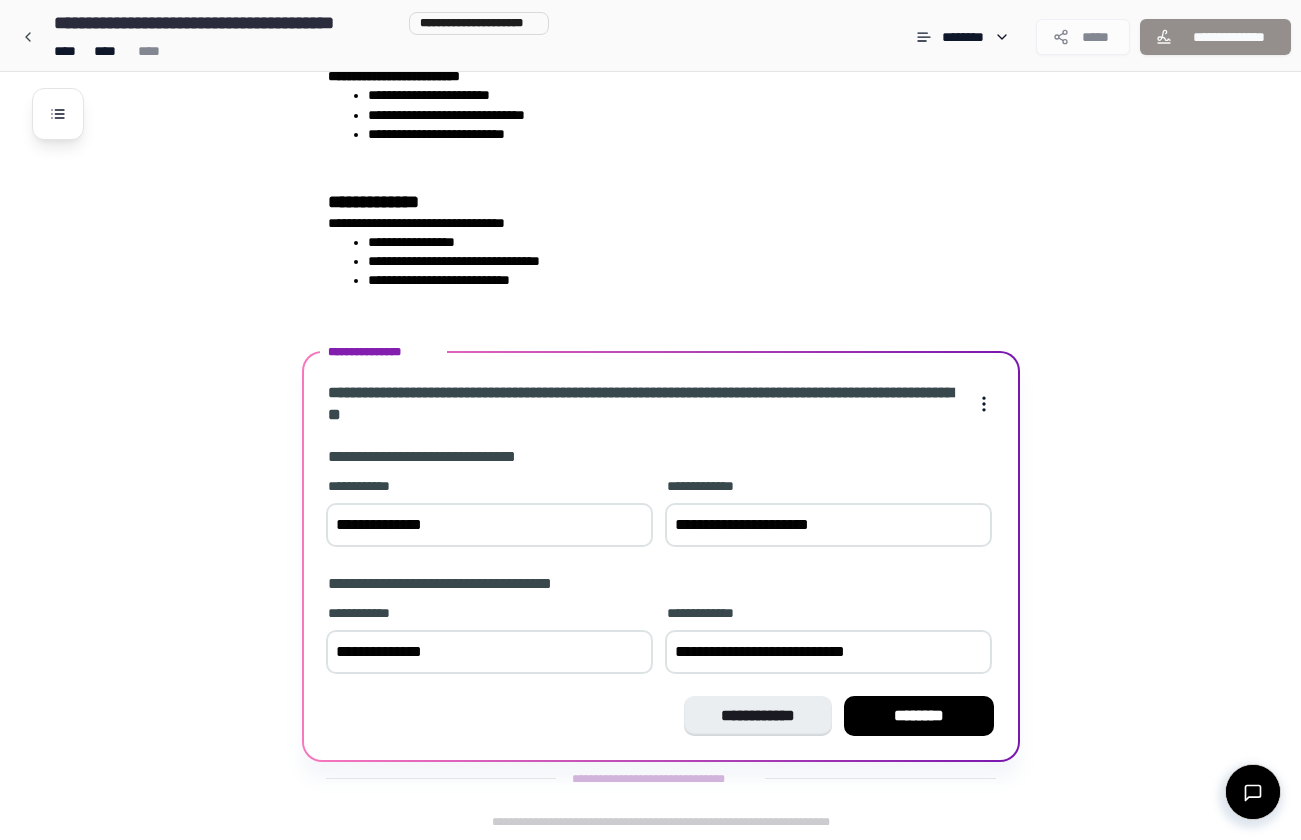 type on "**********" 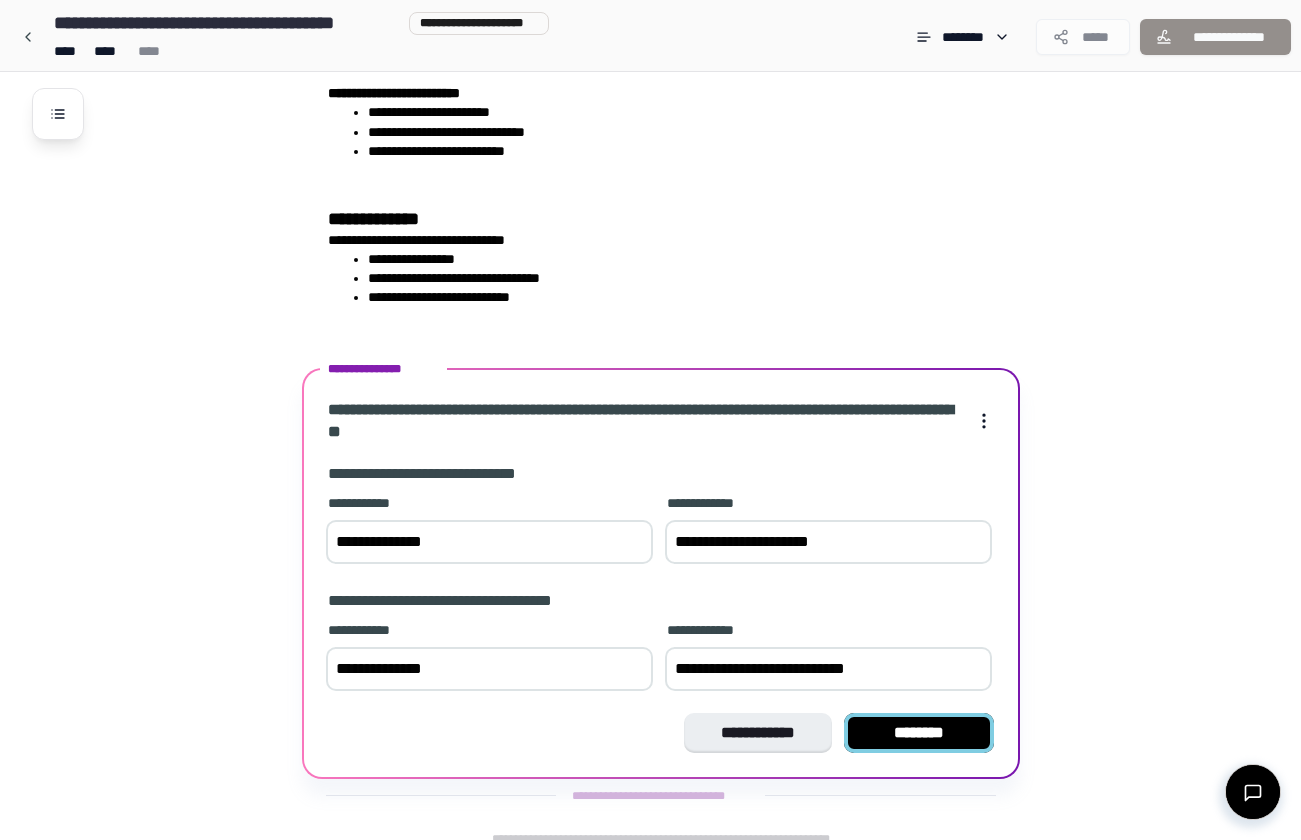 click on "********" at bounding box center [919, 733] 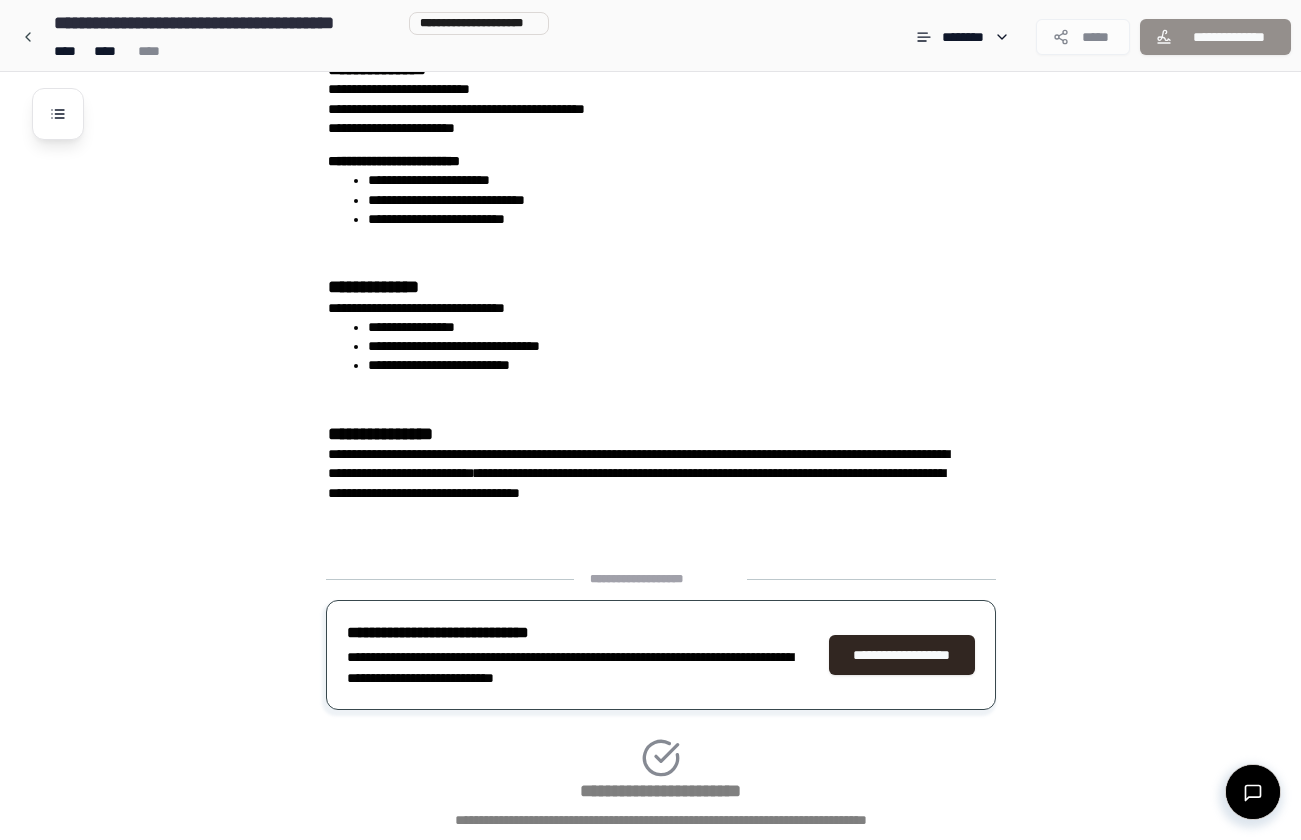 scroll, scrollTop: 580, scrollLeft: 0, axis: vertical 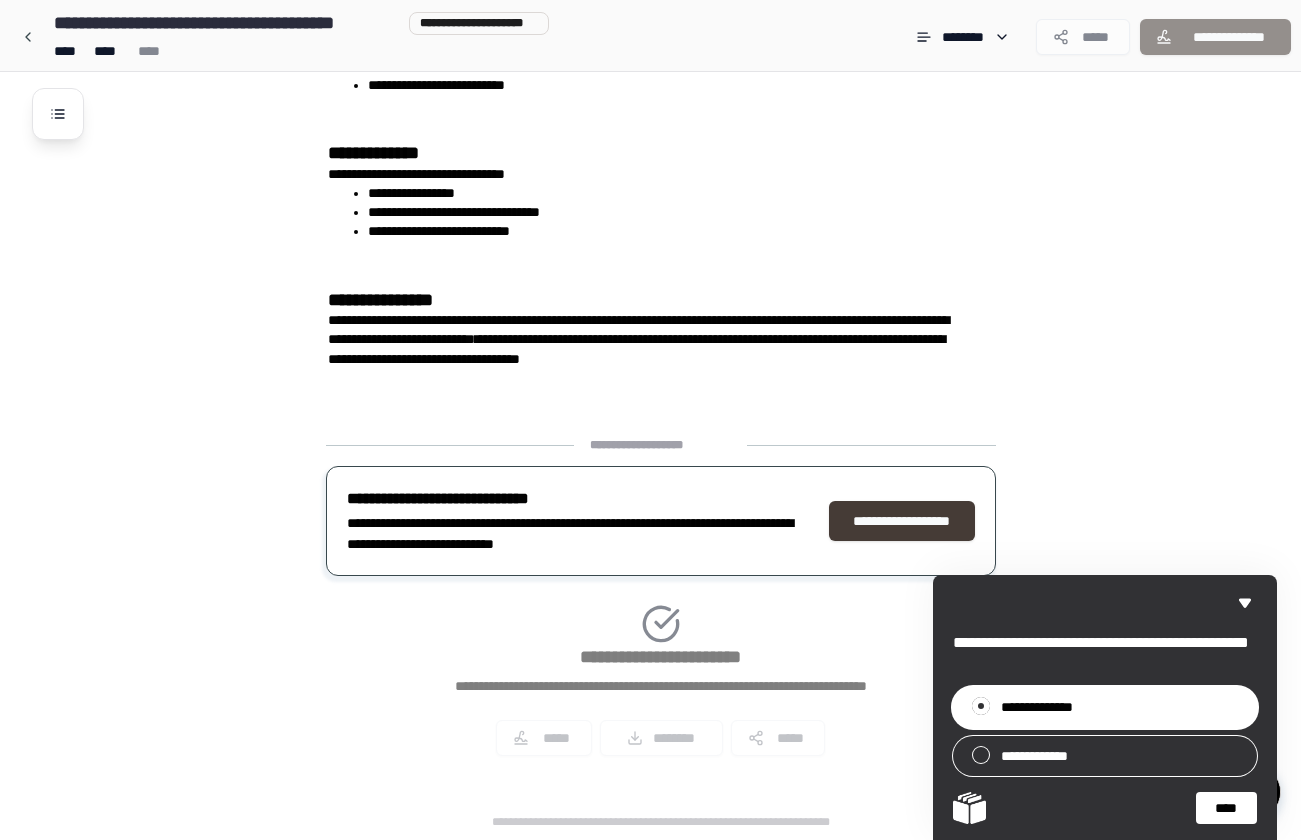 click on "**********" at bounding box center [902, 521] 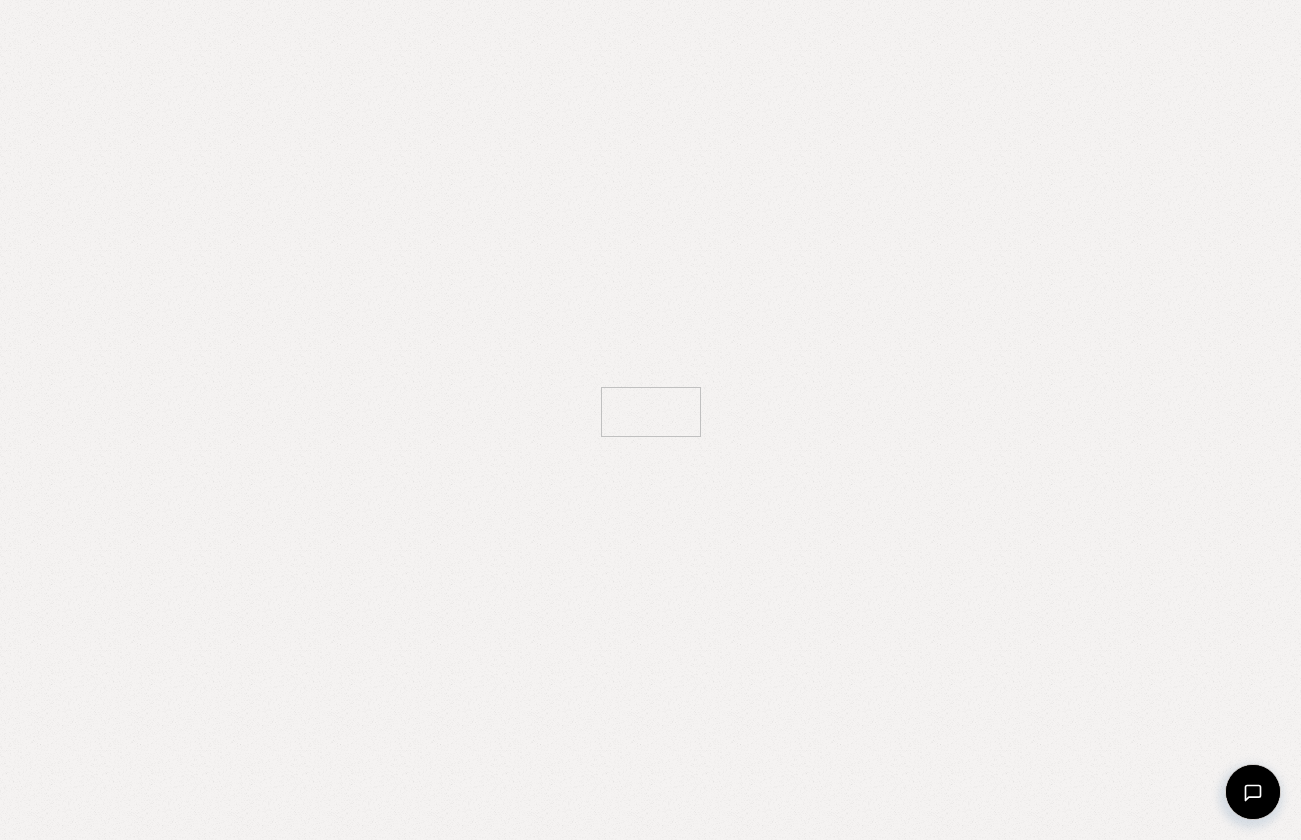 scroll, scrollTop: 0, scrollLeft: 0, axis: both 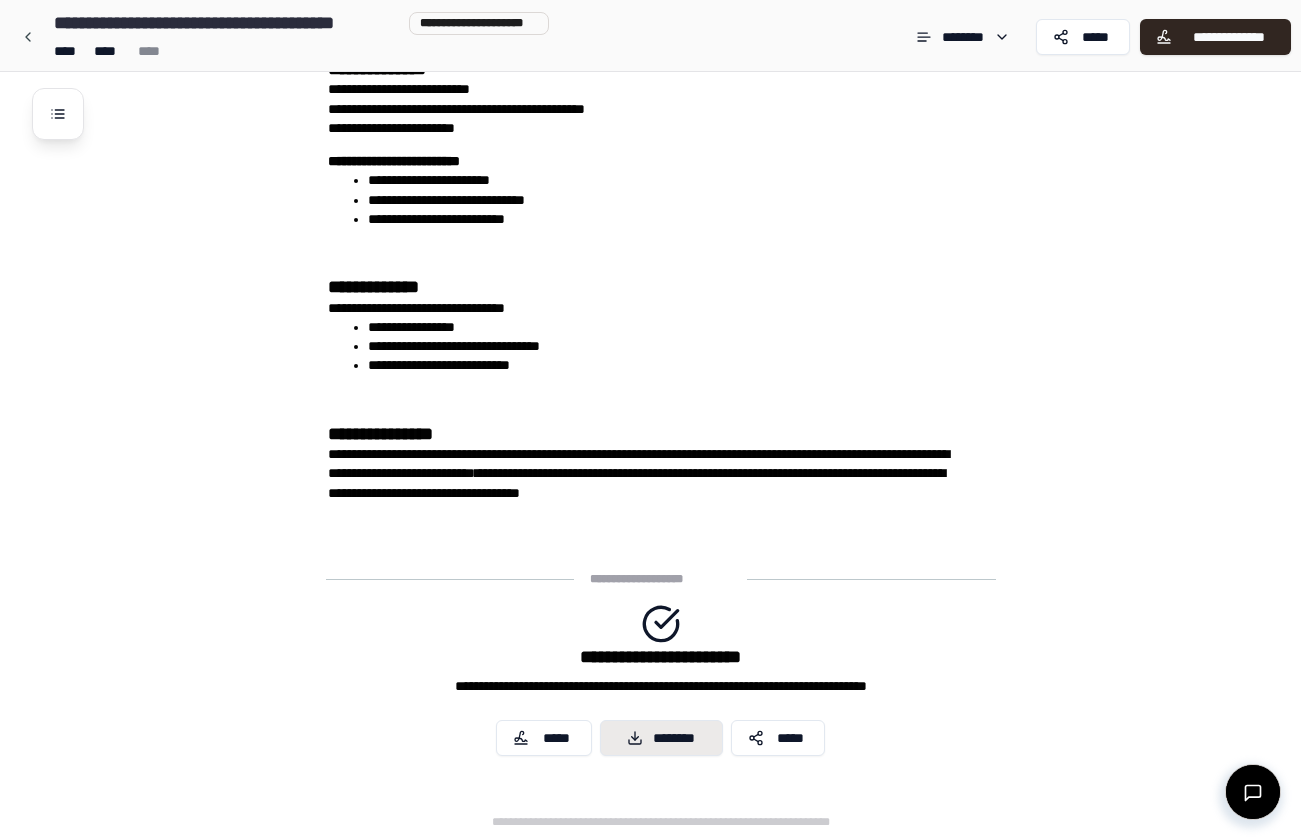 click on "********" at bounding box center [661, 738] 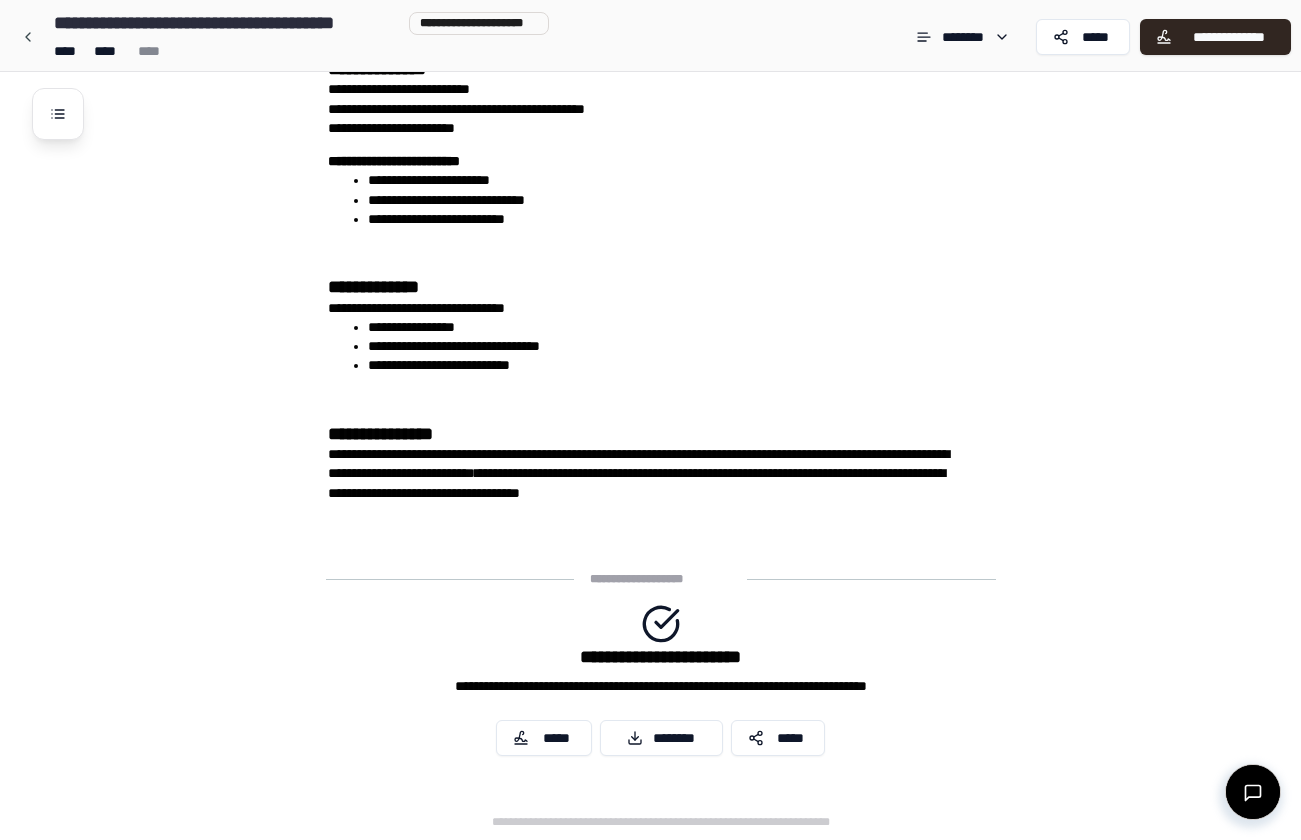 scroll, scrollTop: 441, scrollLeft: 0, axis: vertical 